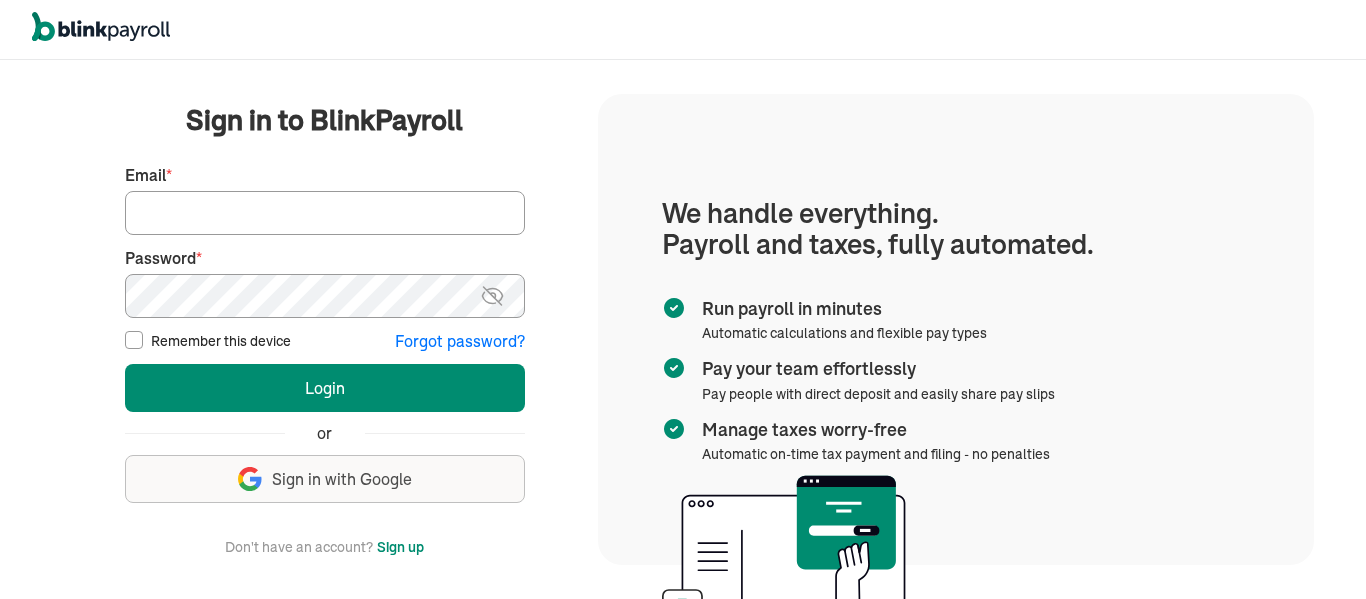 scroll, scrollTop: 0, scrollLeft: 0, axis: both 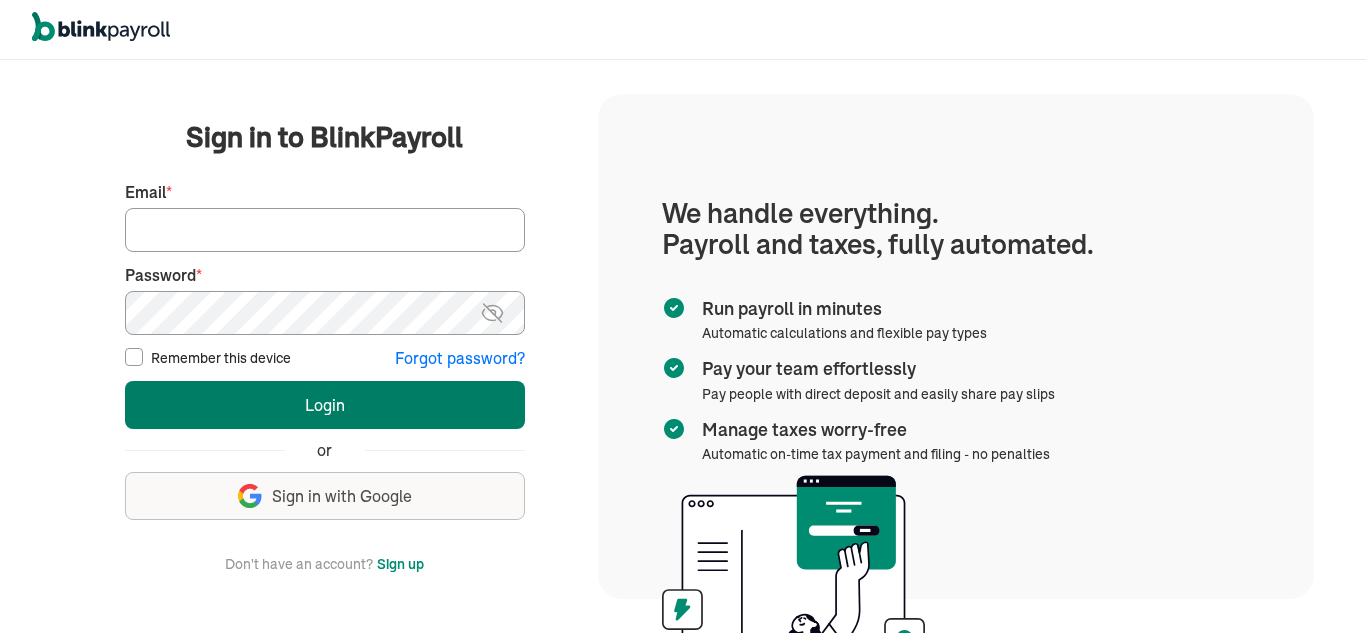 type on "[USERNAME]@[DOMAIN]" 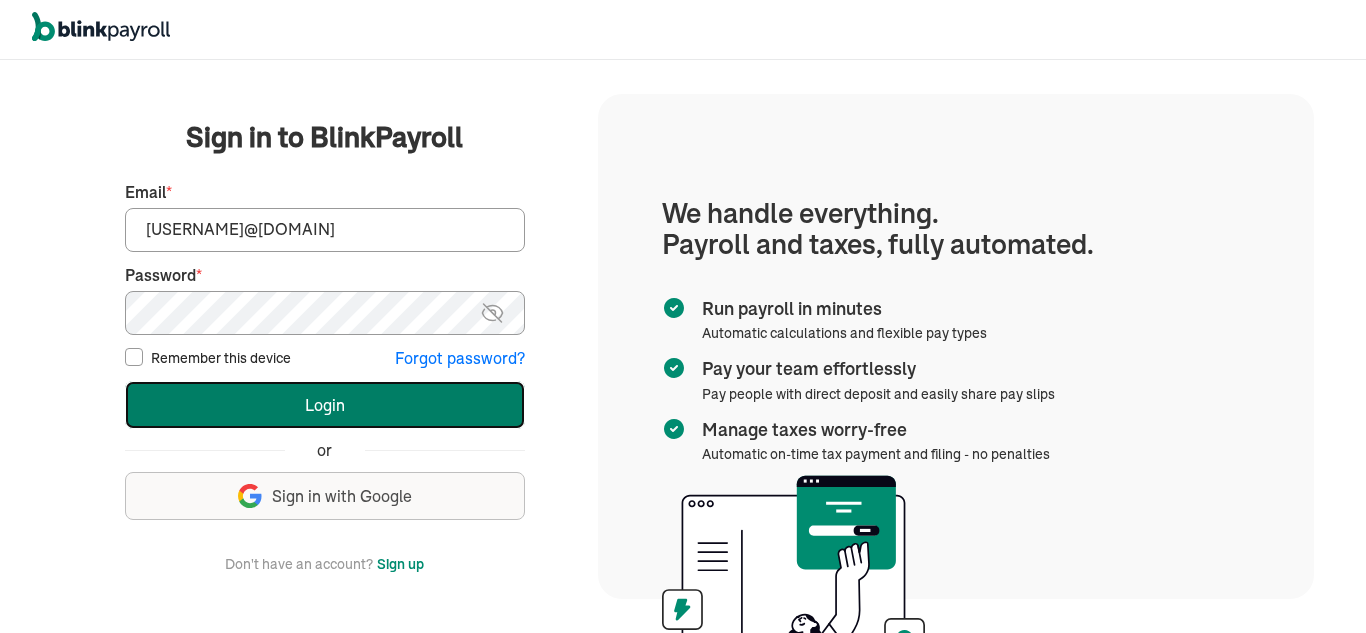 click on "Login" at bounding box center [325, 405] 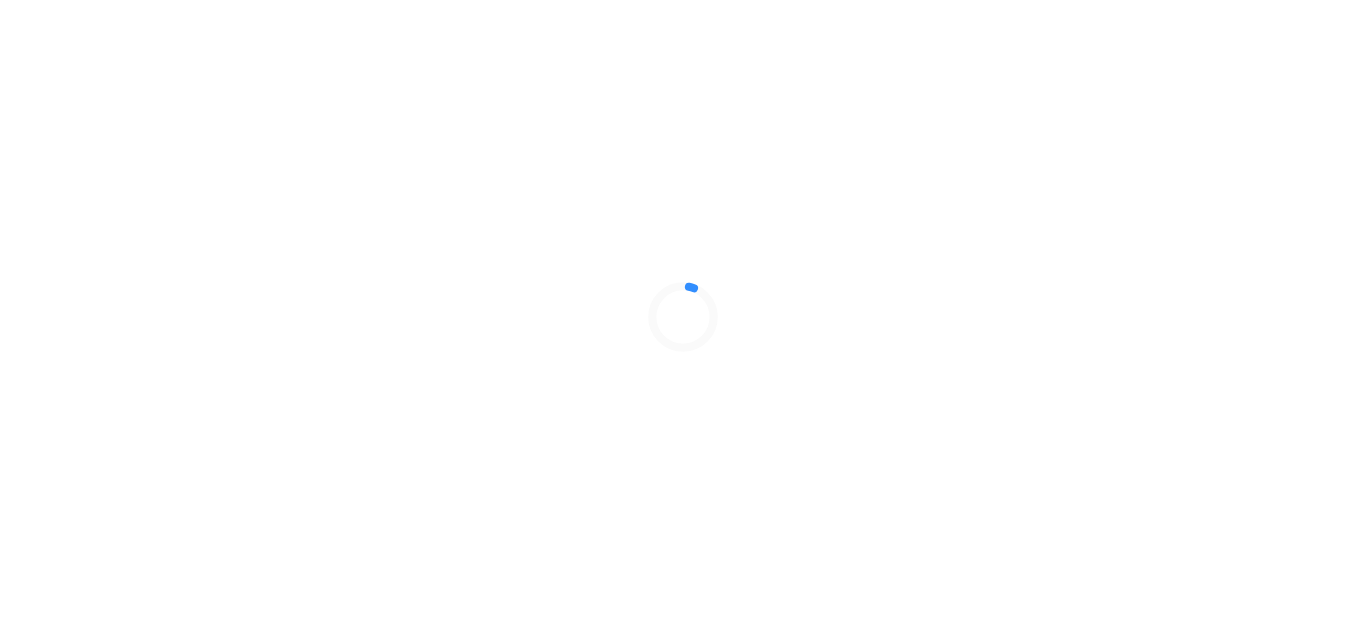 scroll, scrollTop: 0, scrollLeft: 0, axis: both 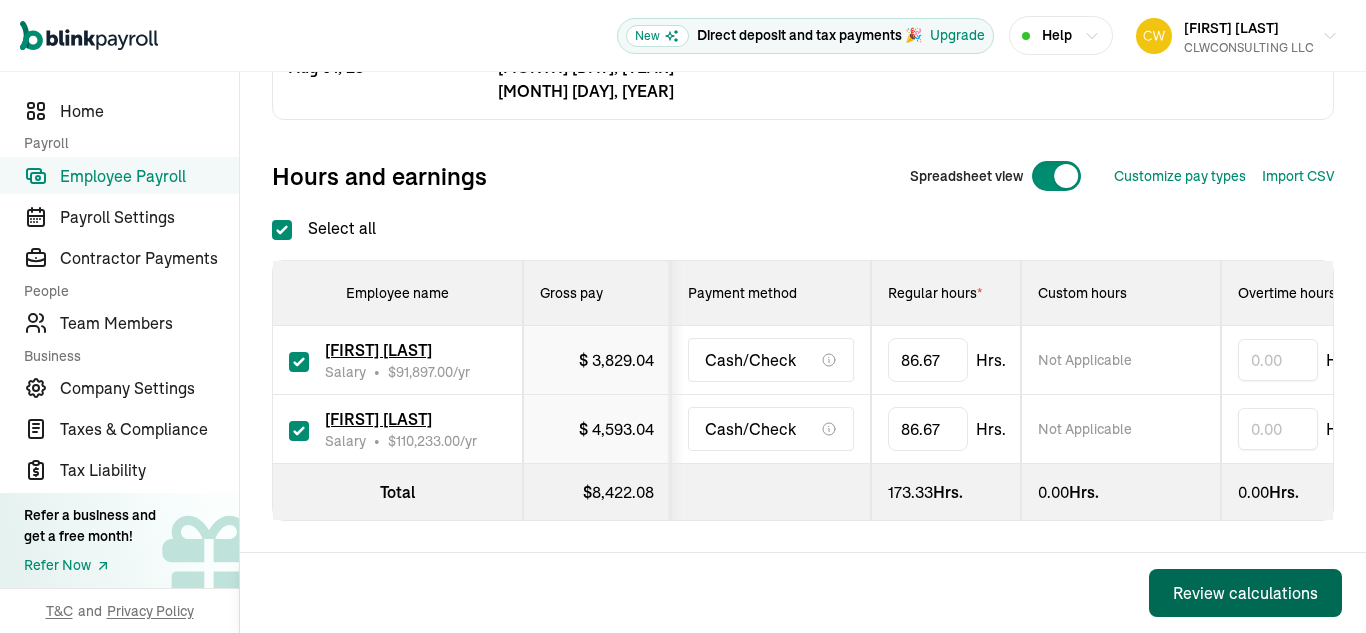 click on "Review calculations" at bounding box center (1245, 593) 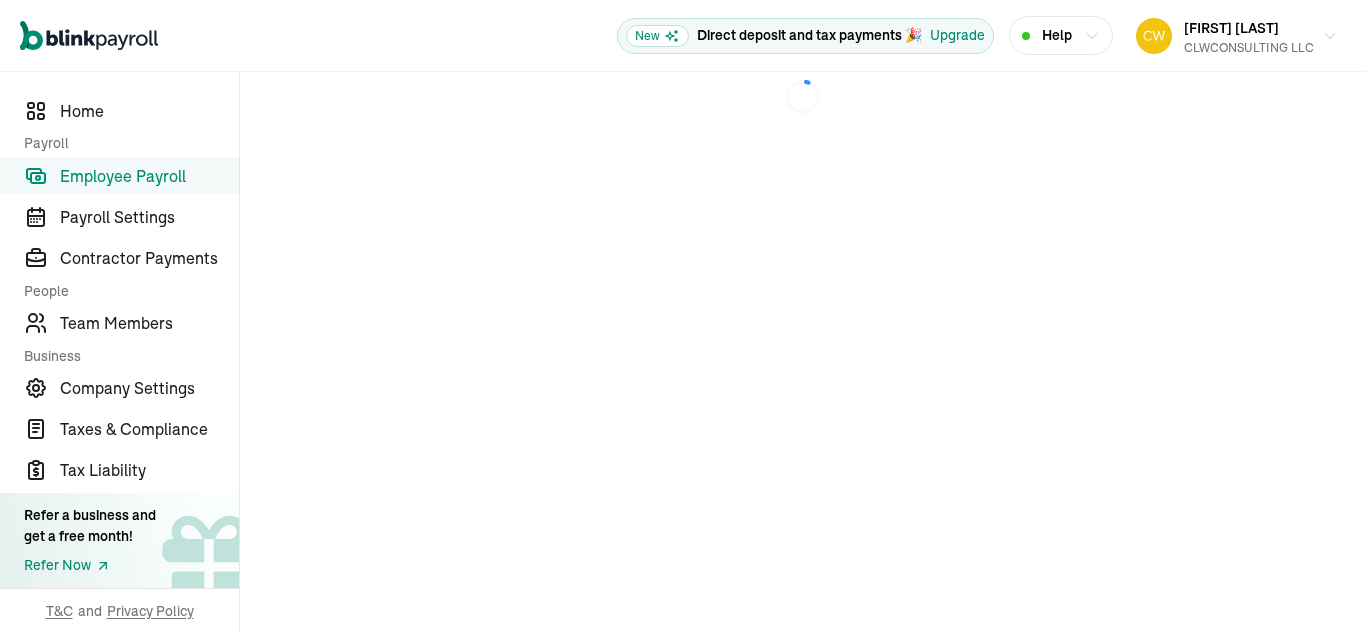 scroll, scrollTop: 0, scrollLeft: 0, axis: both 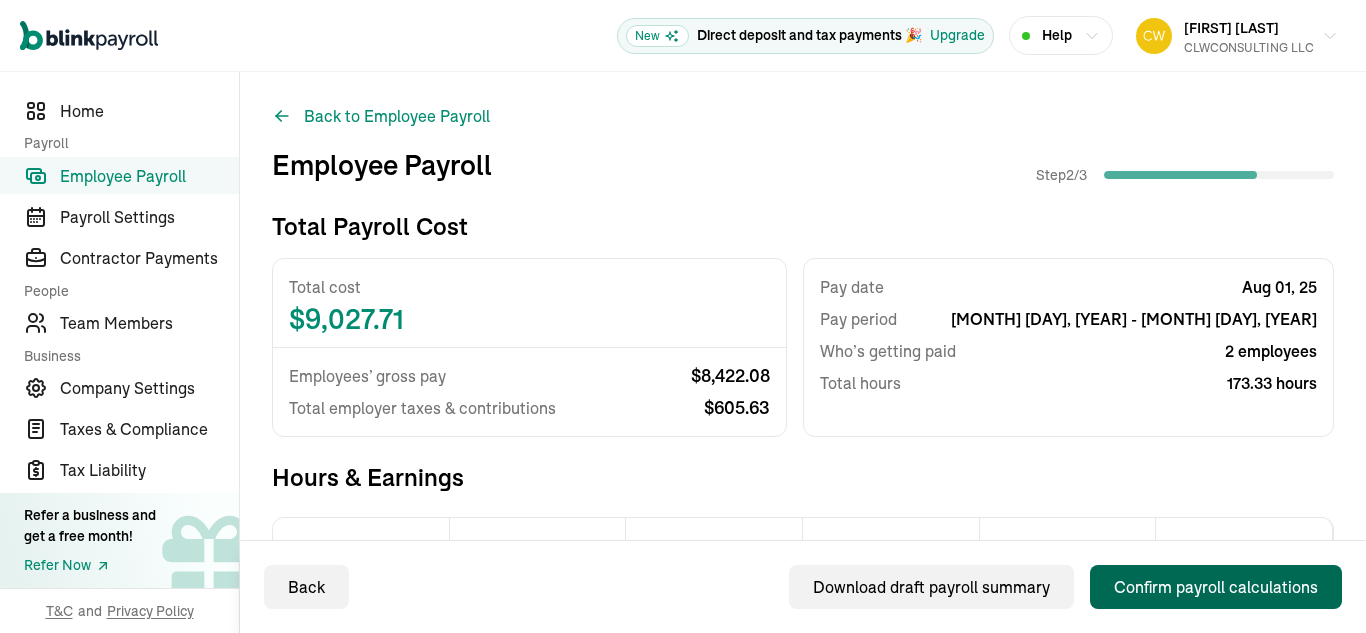 click on "Confirm payroll calculations" at bounding box center (1216, 587) 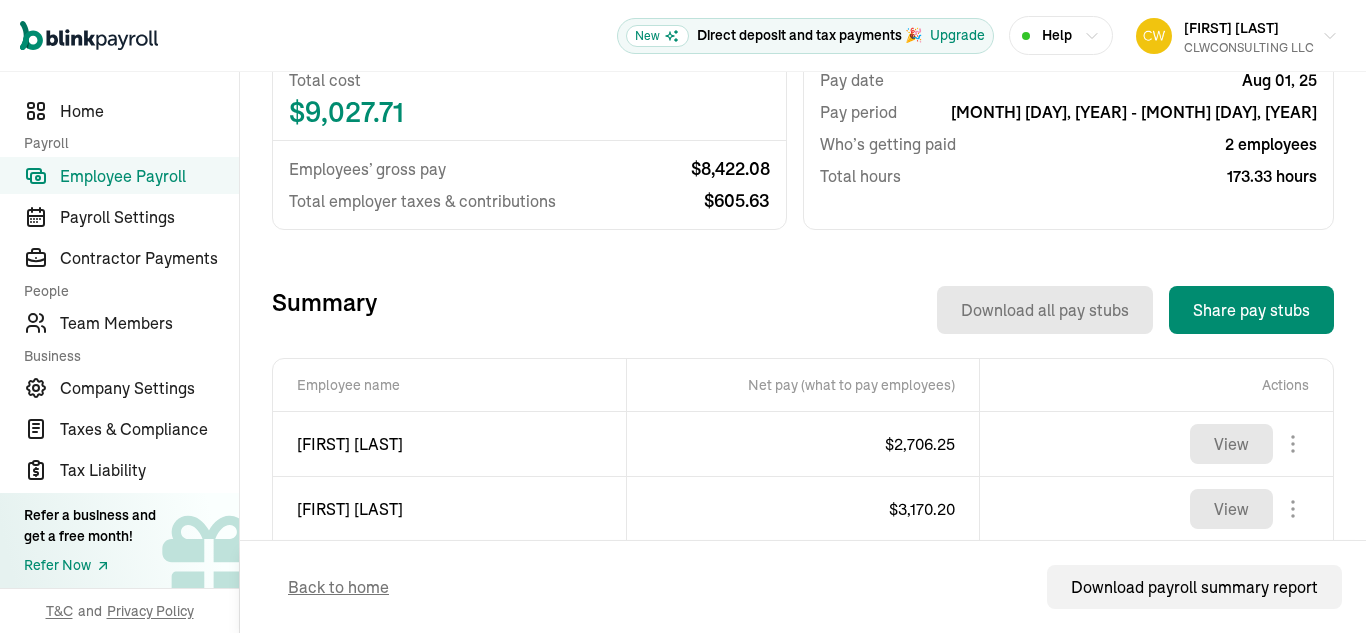 scroll, scrollTop: 487, scrollLeft: 0, axis: vertical 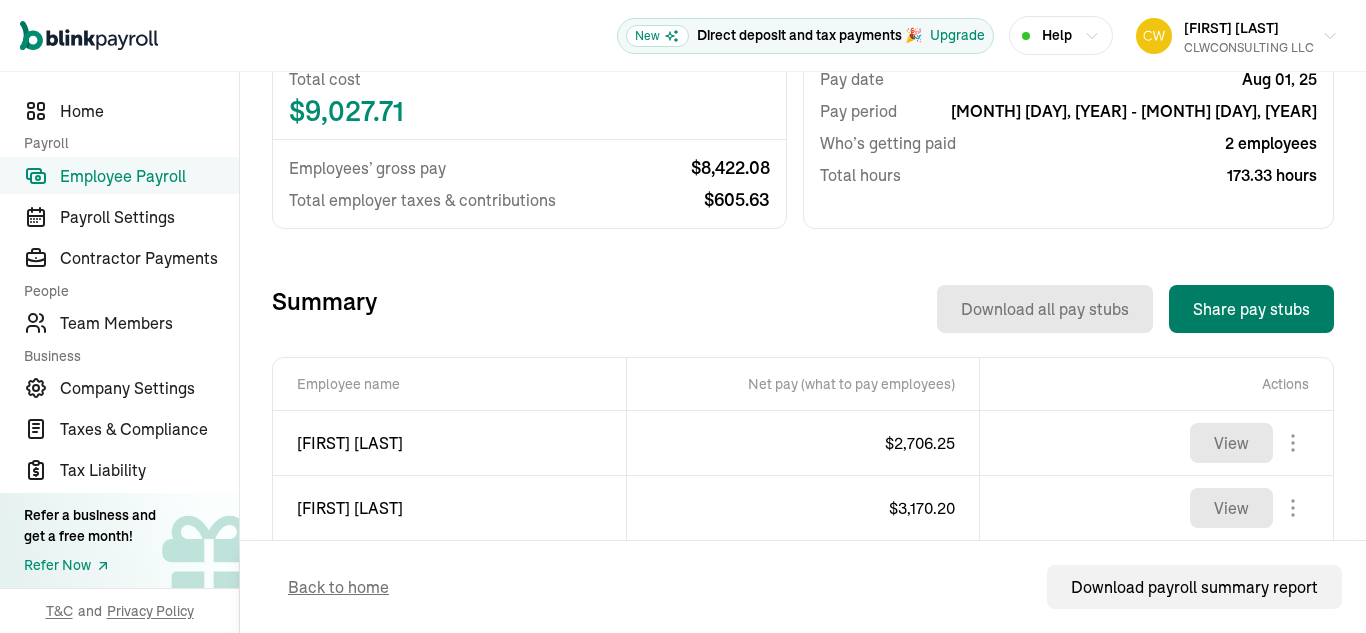 click on "Share pay stubs" at bounding box center [1251, 309] 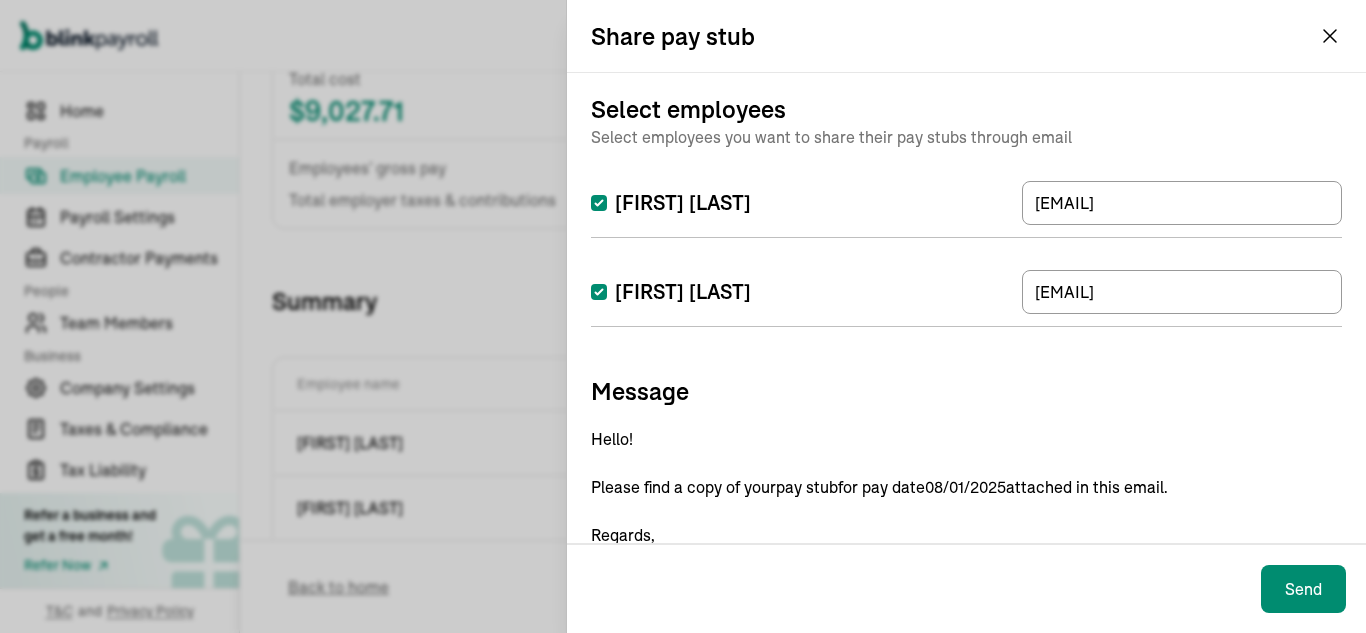 scroll, scrollTop: 136, scrollLeft: 0, axis: vertical 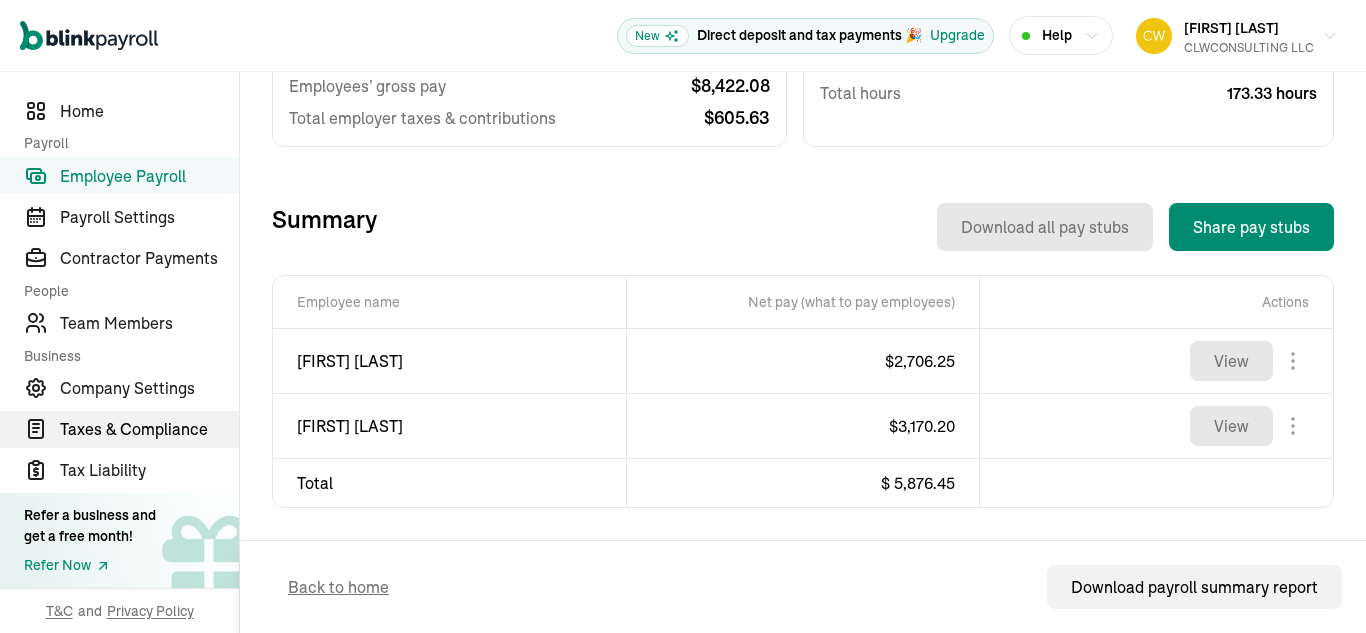 click on "Taxes & Compliance" at bounding box center [149, 429] 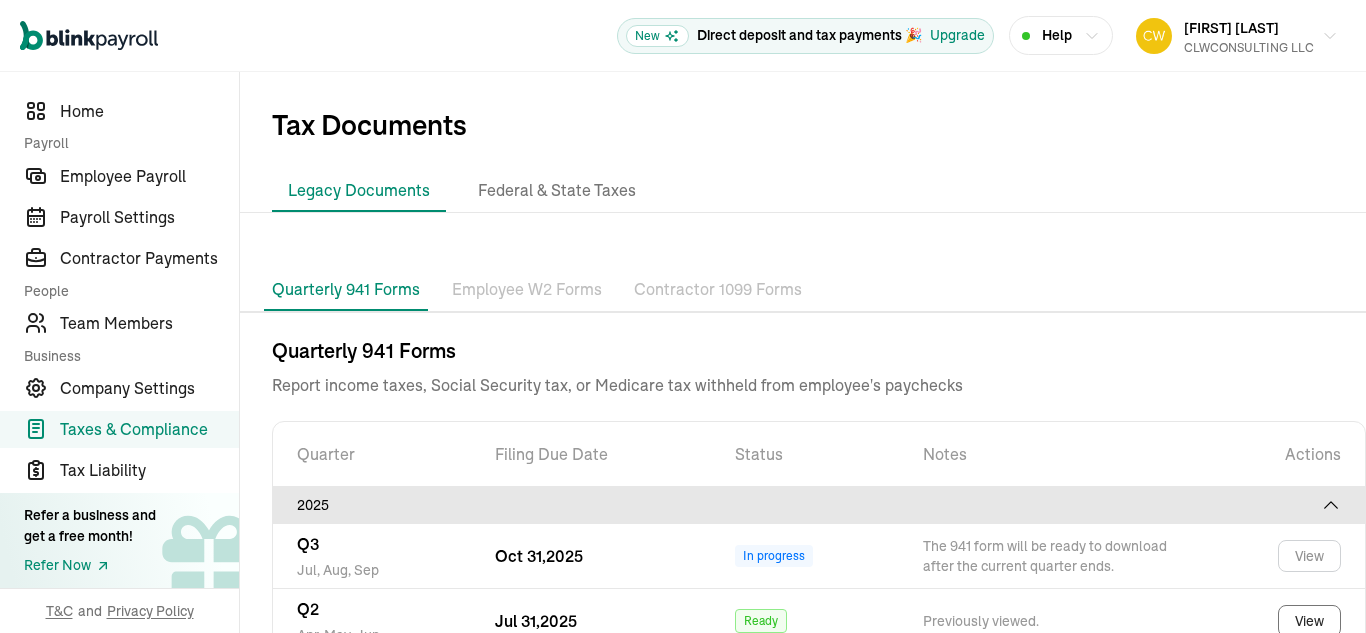 scroll, scrollTop: 143, scrollLeft: 0, axis: vertical 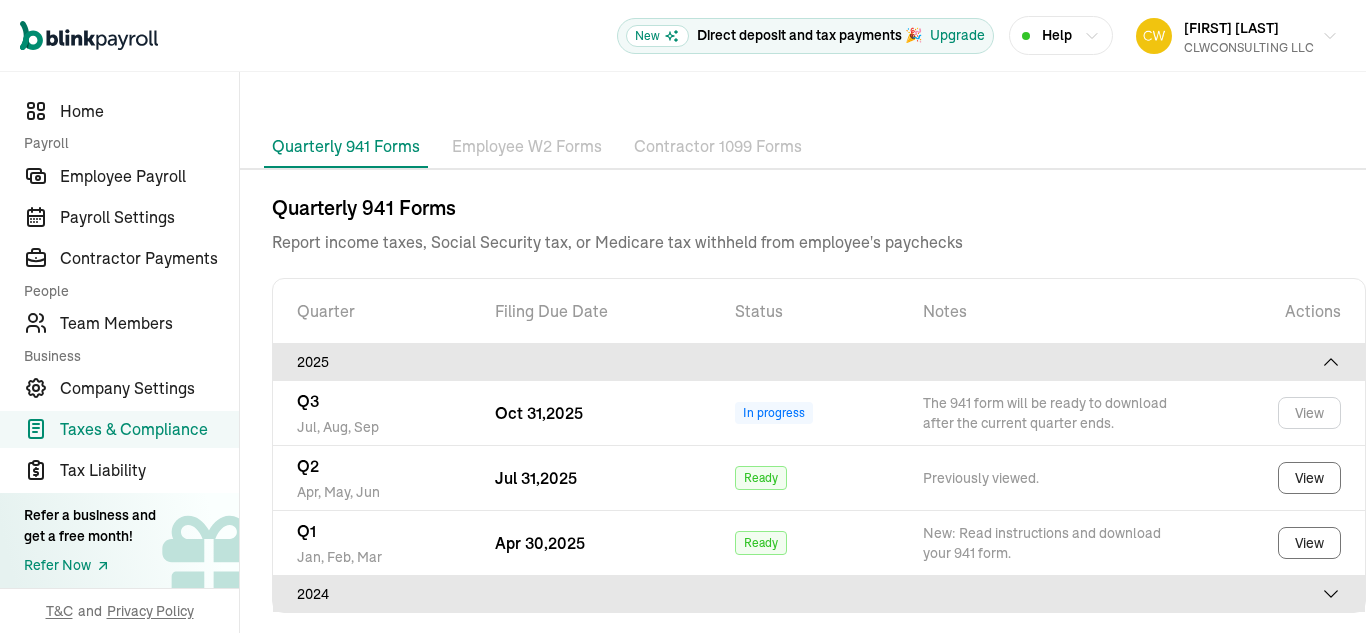click on "Employee W2 Forms" at bounding box center [527, 147] 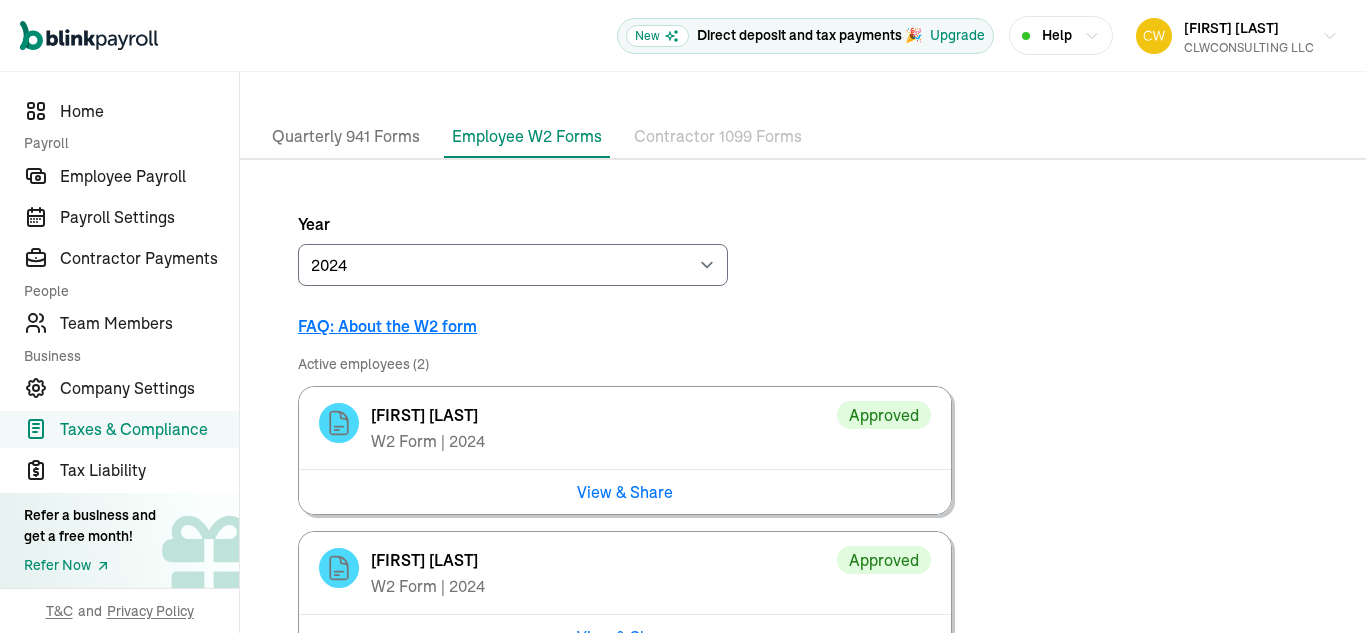 scroll, scrollTop: 252, scrollLeft: 0, axis: vertical 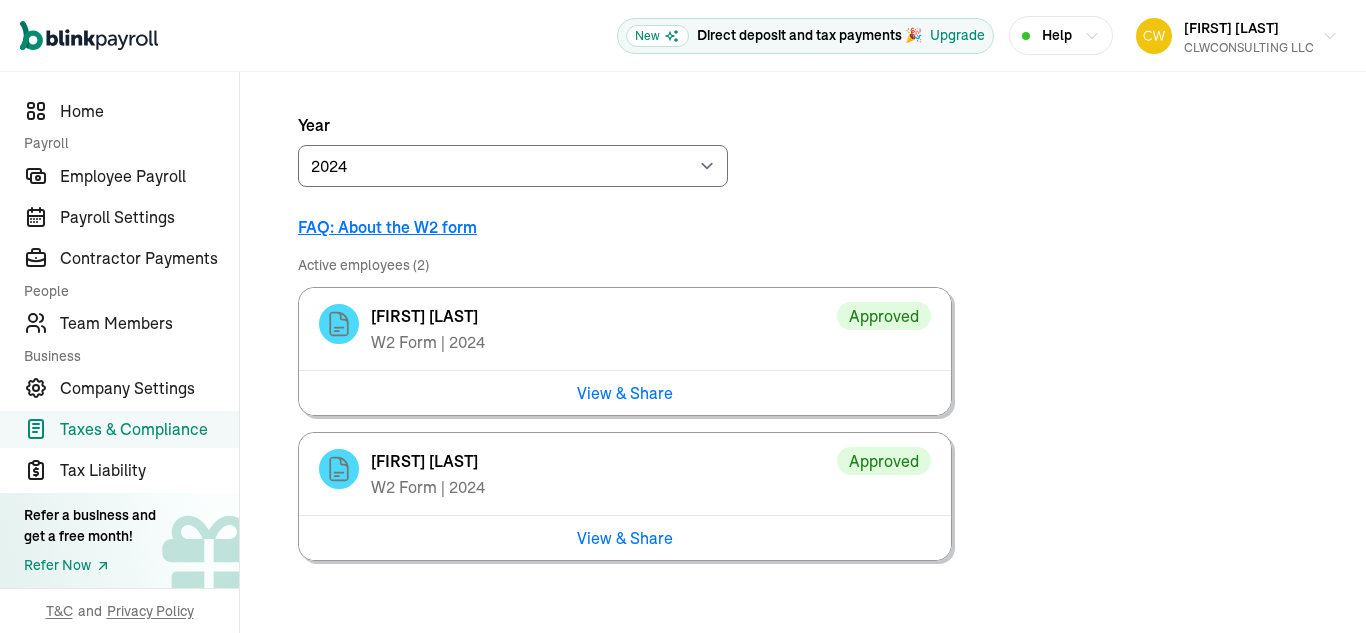 click on "View & Share" at bounding box center [625, 392] 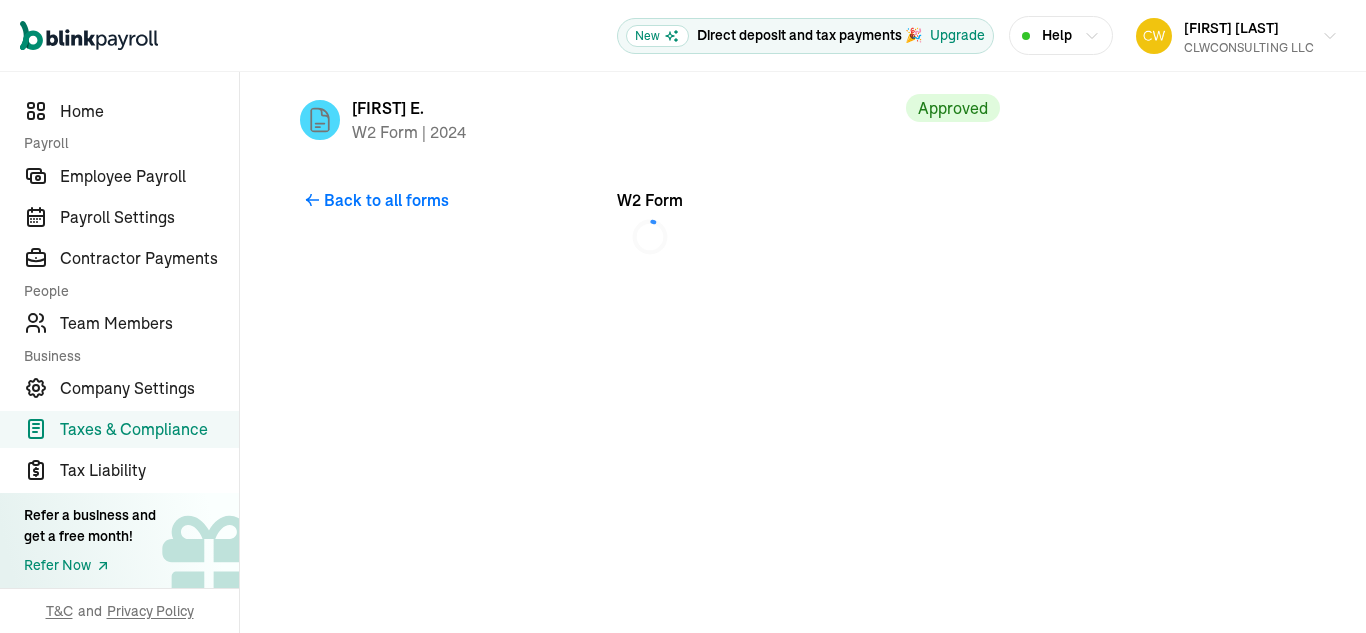 scroll, scrollTop: 0, scrollLeft: 0, axis: both 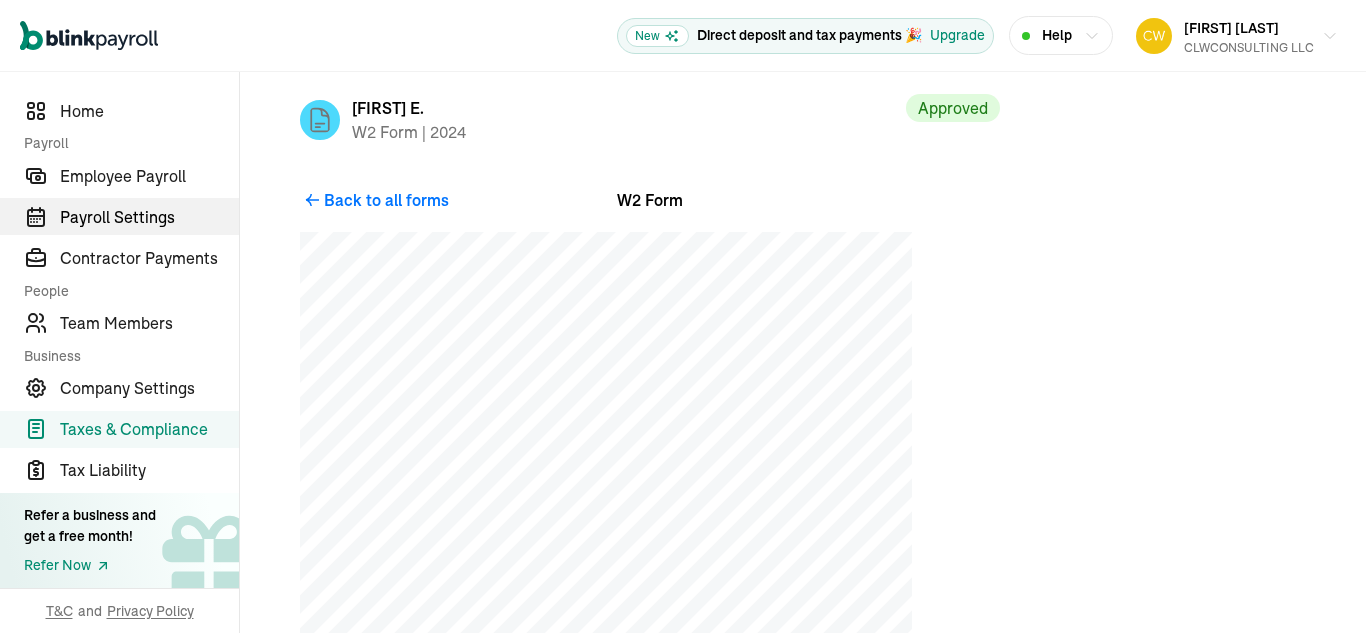 click on "Payroll Settings" at bounding box center [149, 217] 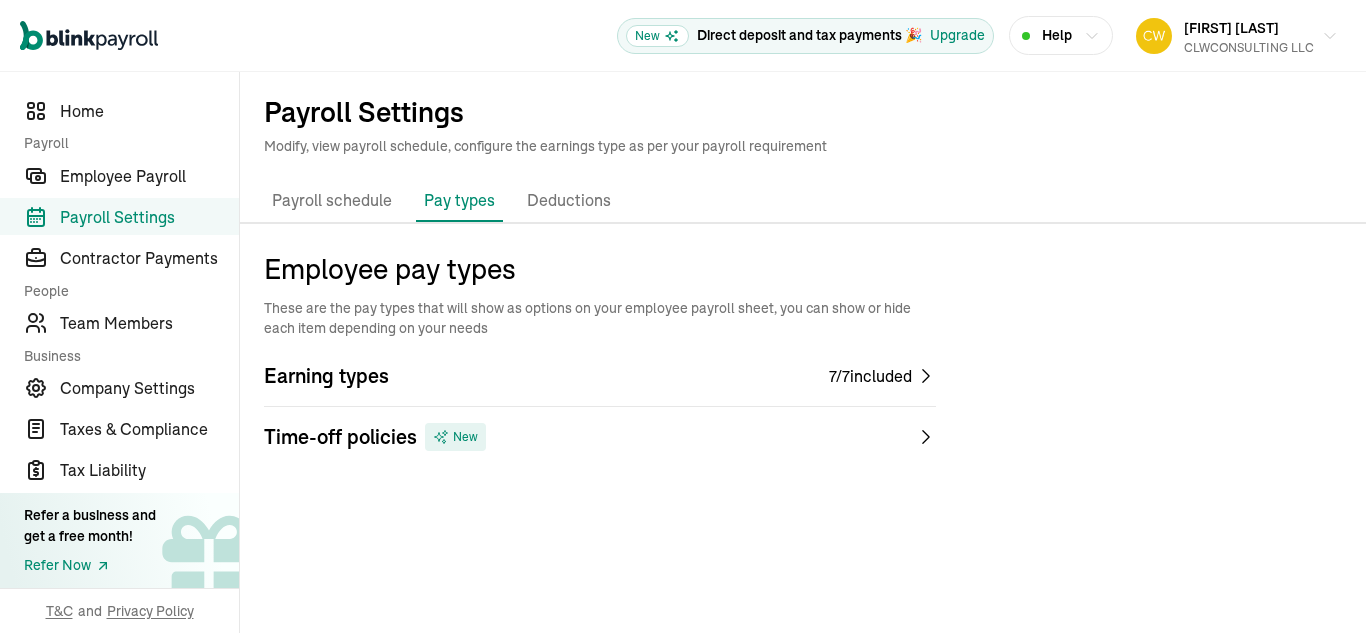 click on "7 / 7  included" at bounding box center (870, 376) 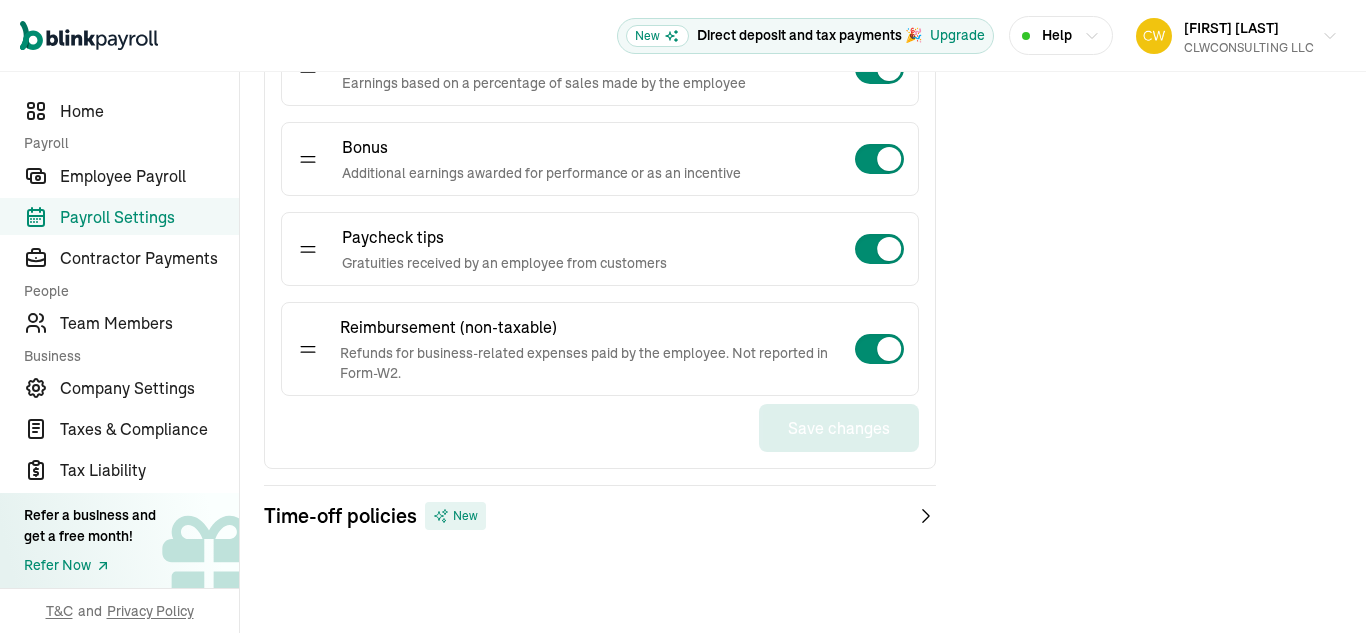 scroll, scrollTop: 758, scrollLeft: 0, axis: vertical 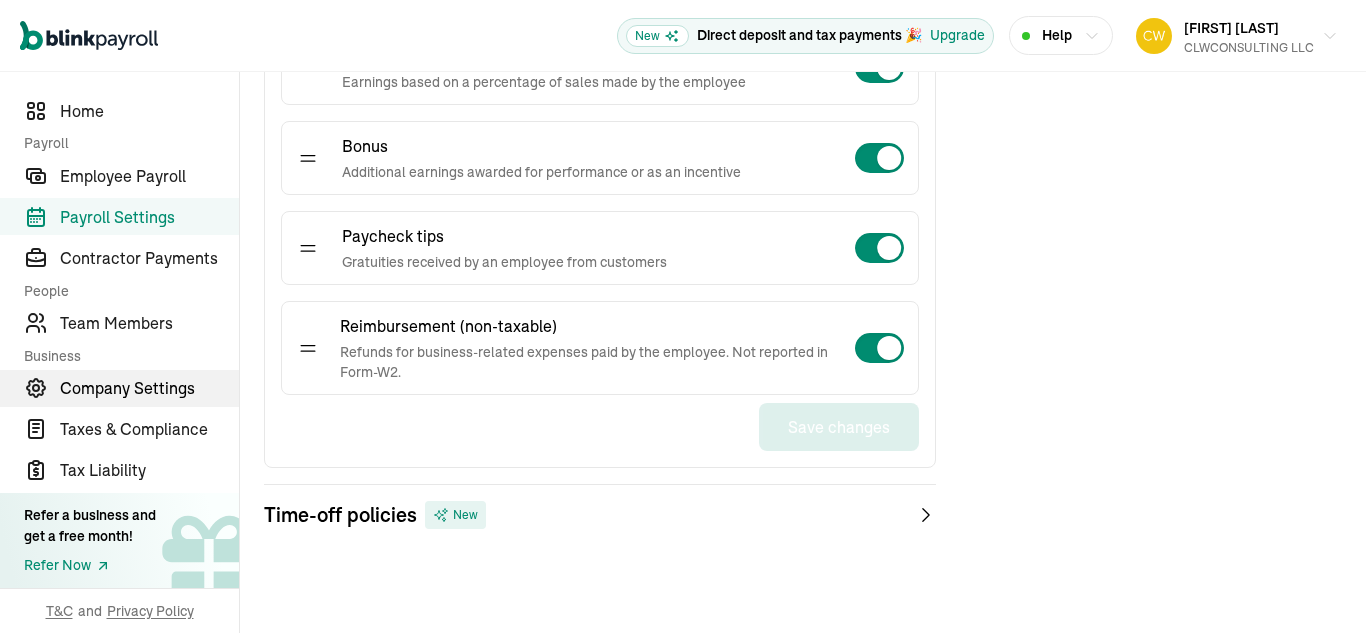 click on "Company Settings" at bounding box center [149, 388] 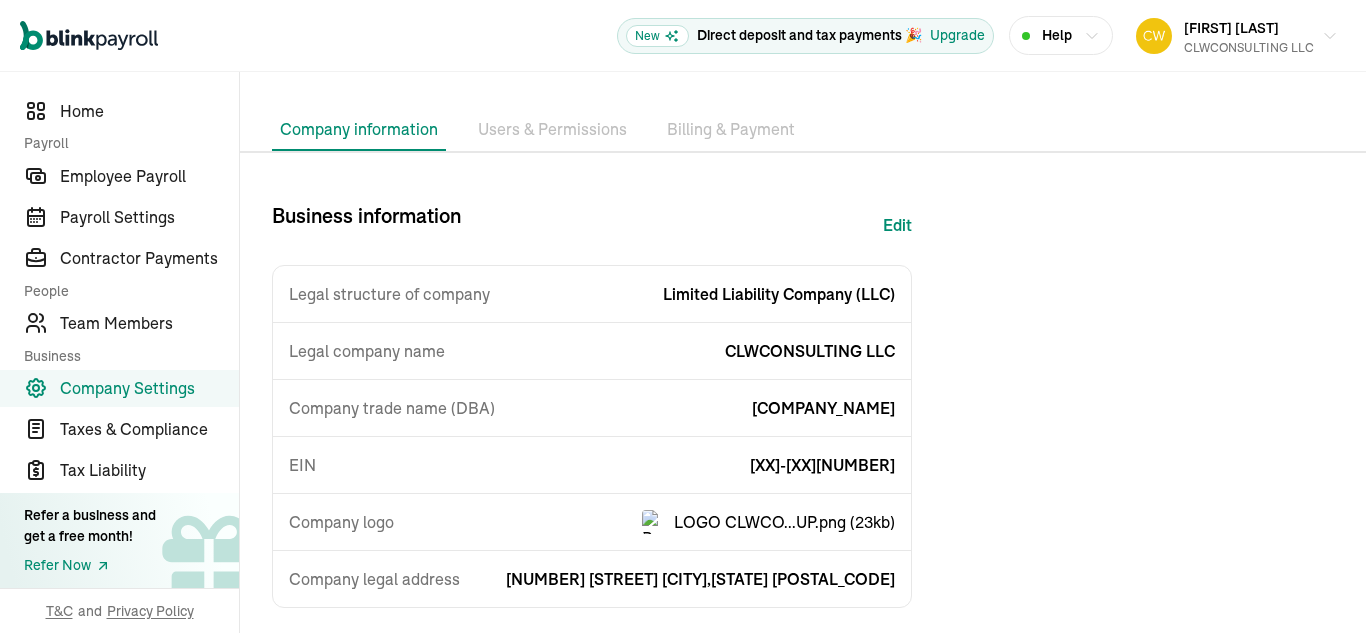 scroll, scrollTop: 84, scrollLeft: 0, axis: vertical 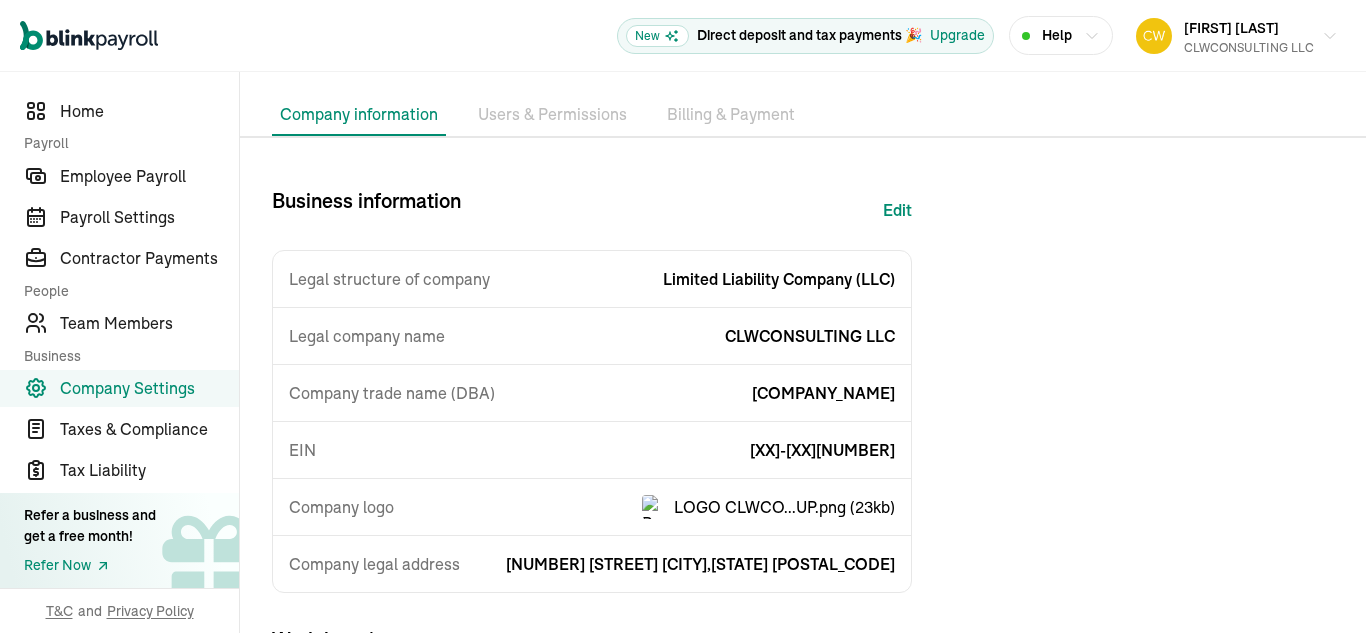 click on "Edit" at bounding box center (897, 210) 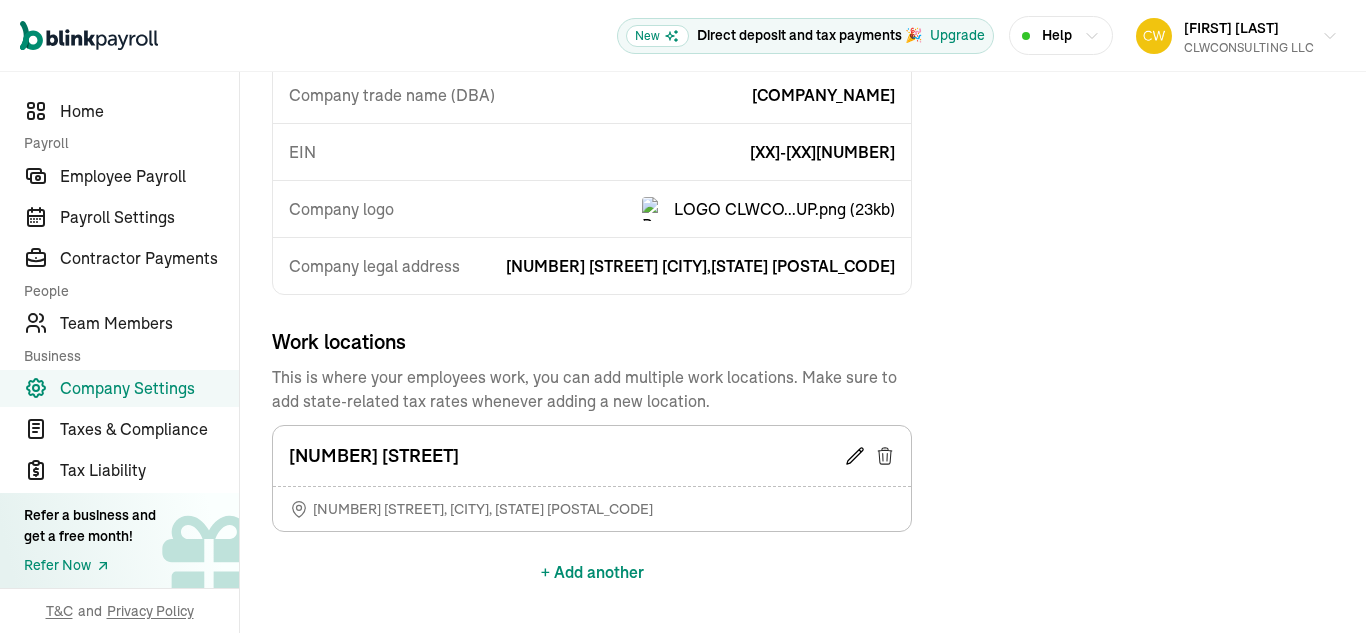 scroll, scrollTop: 445, scrollLeft: 0, axis: vertical 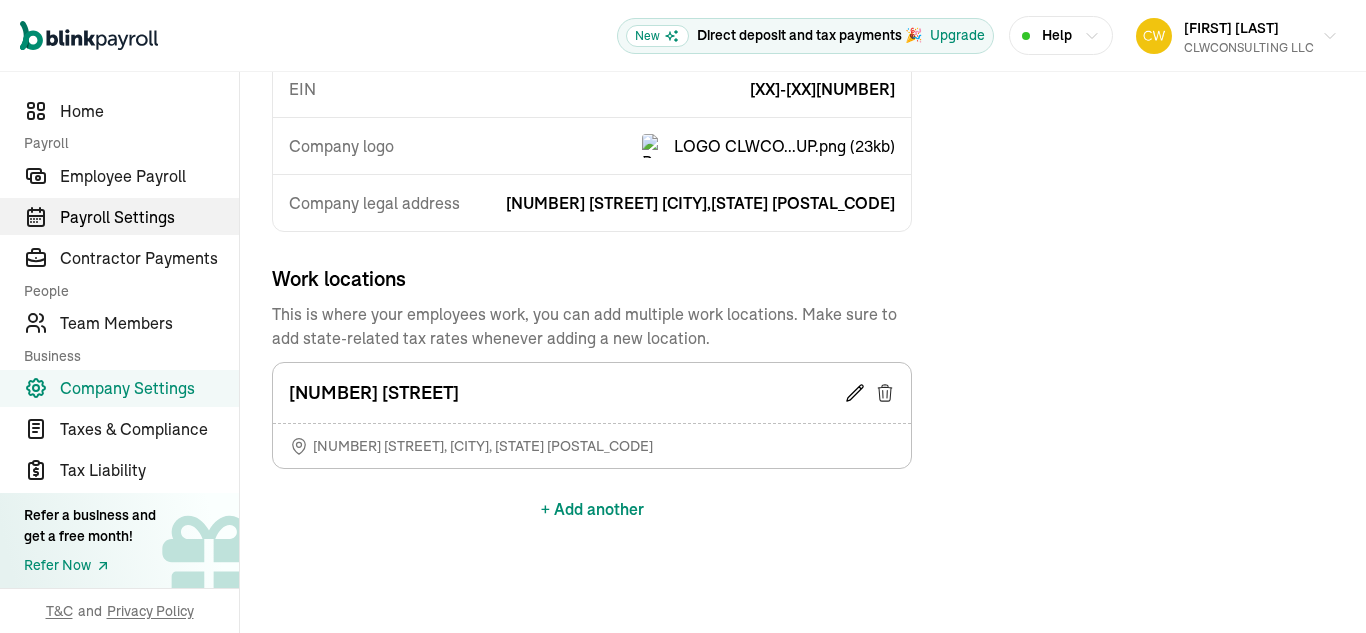 click on "Payroll Settings" at bounding box center [149, 217] 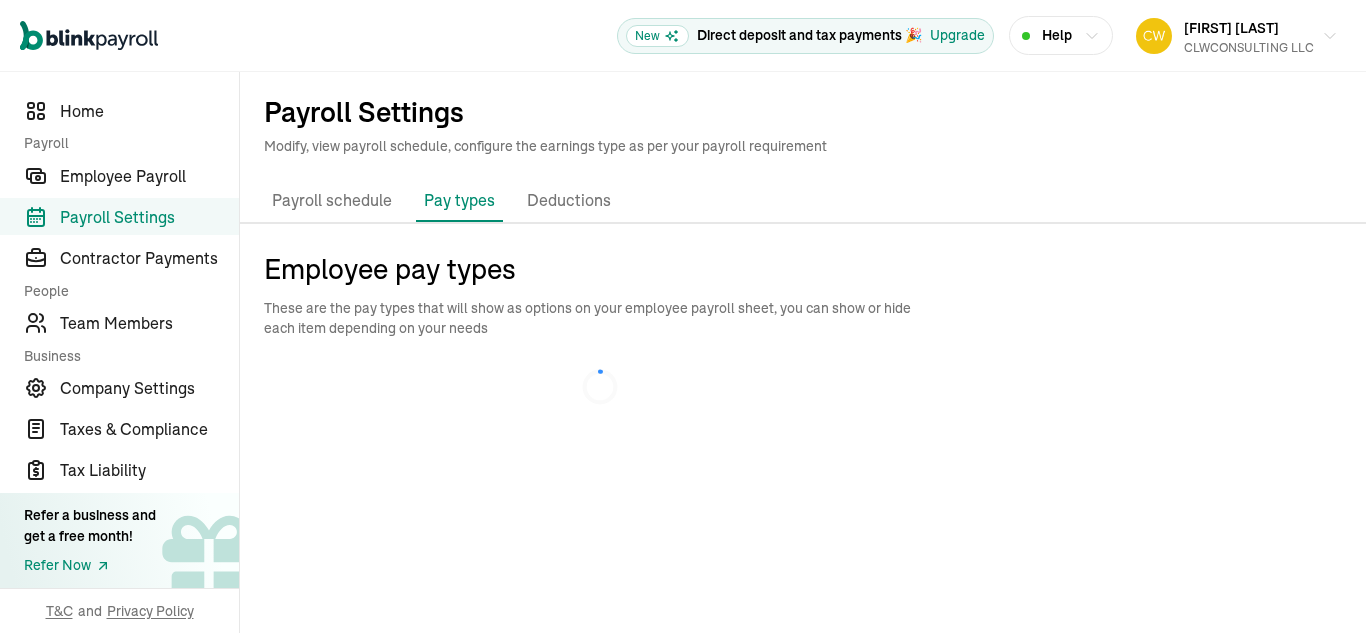 scroll, scrollTop: 0, scrollLeft: 0, axis: both 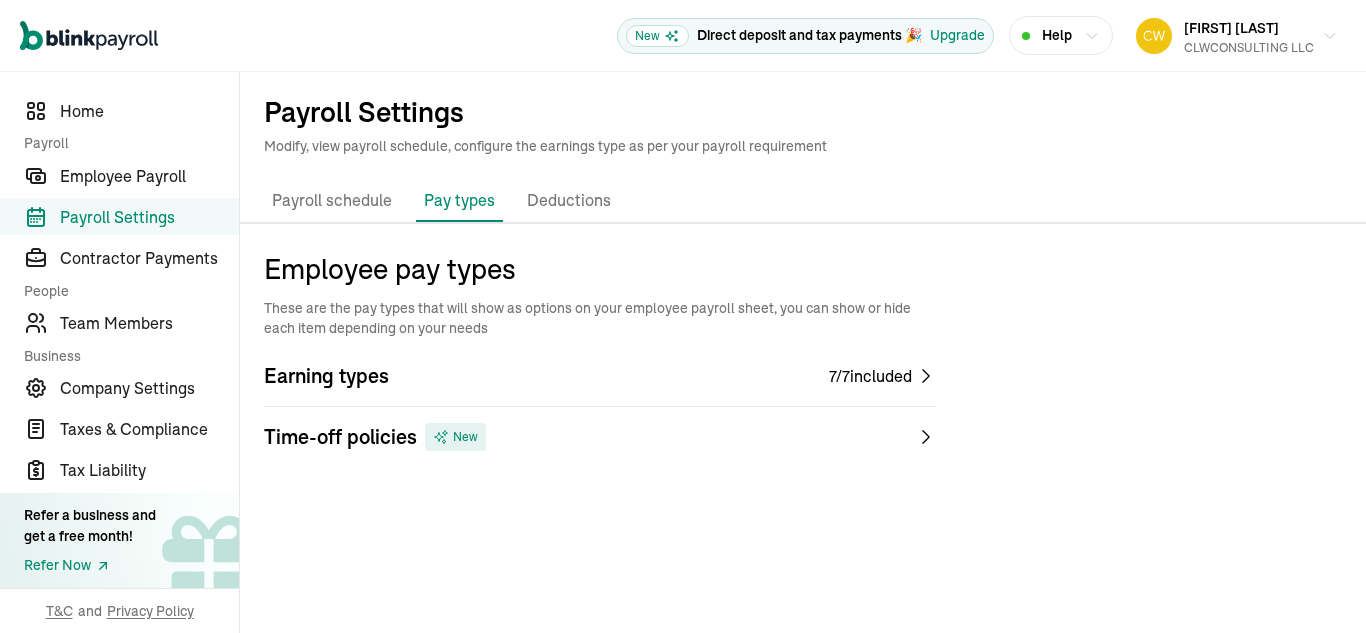 click on "Deductions" at bounding box center [569, 201] 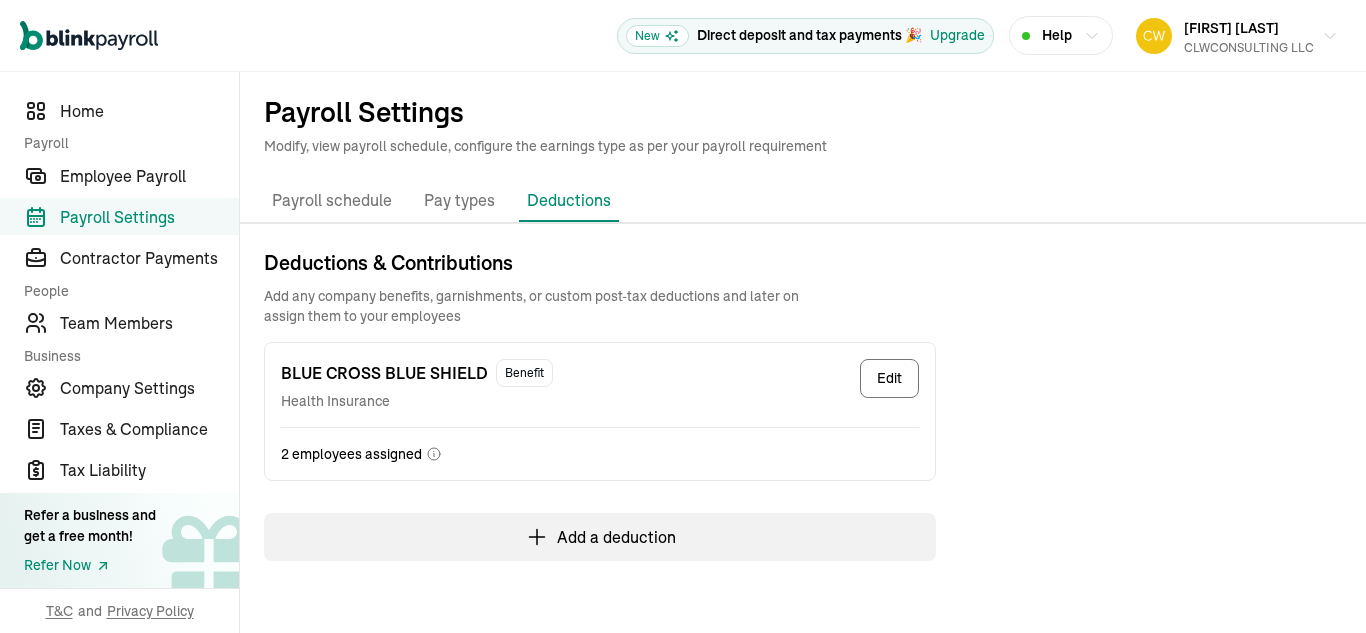 click on "Payroll schedule" at bounding box center [332, 201] 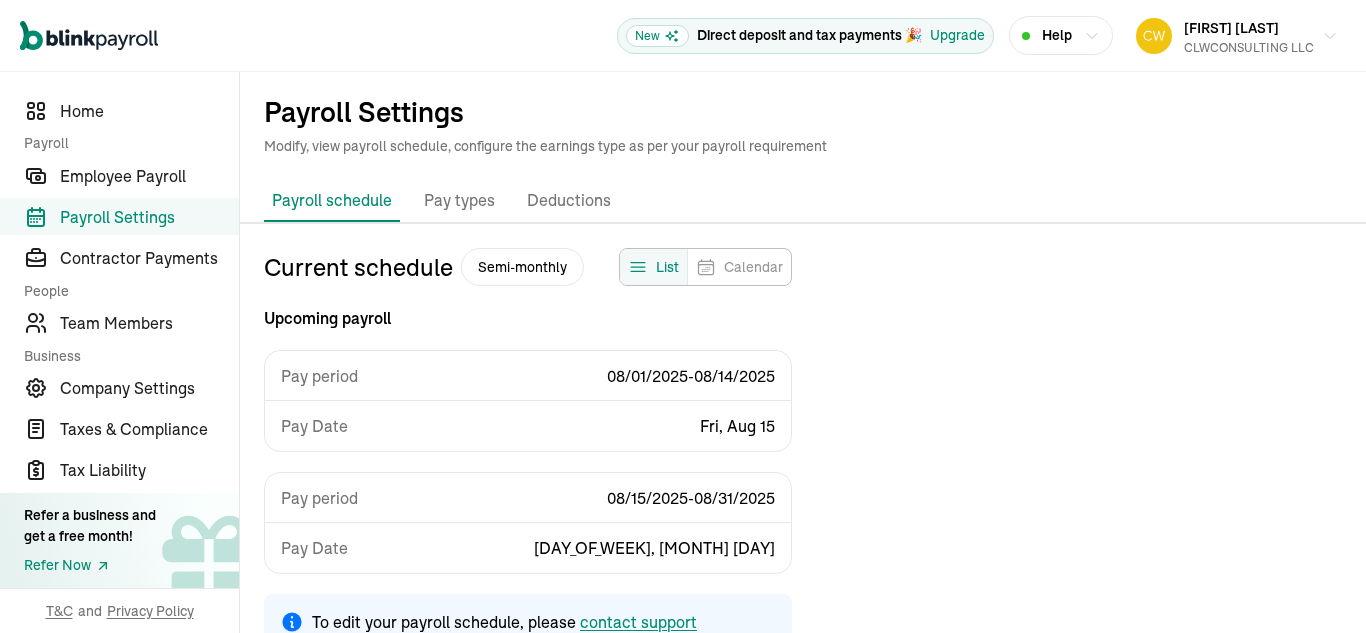 scroll, scrollTop: 37, scrollLeft: 0, axis: vertical 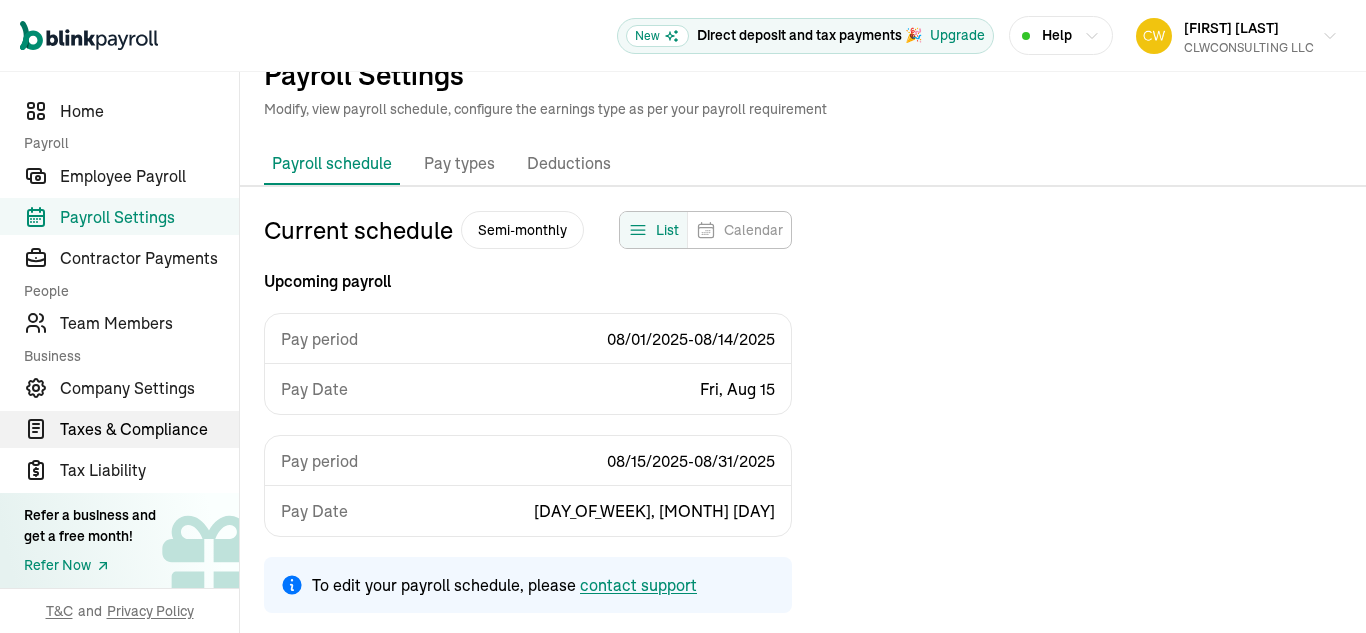 click on "Taxes & Compliance" at bounding box center (149, 429) 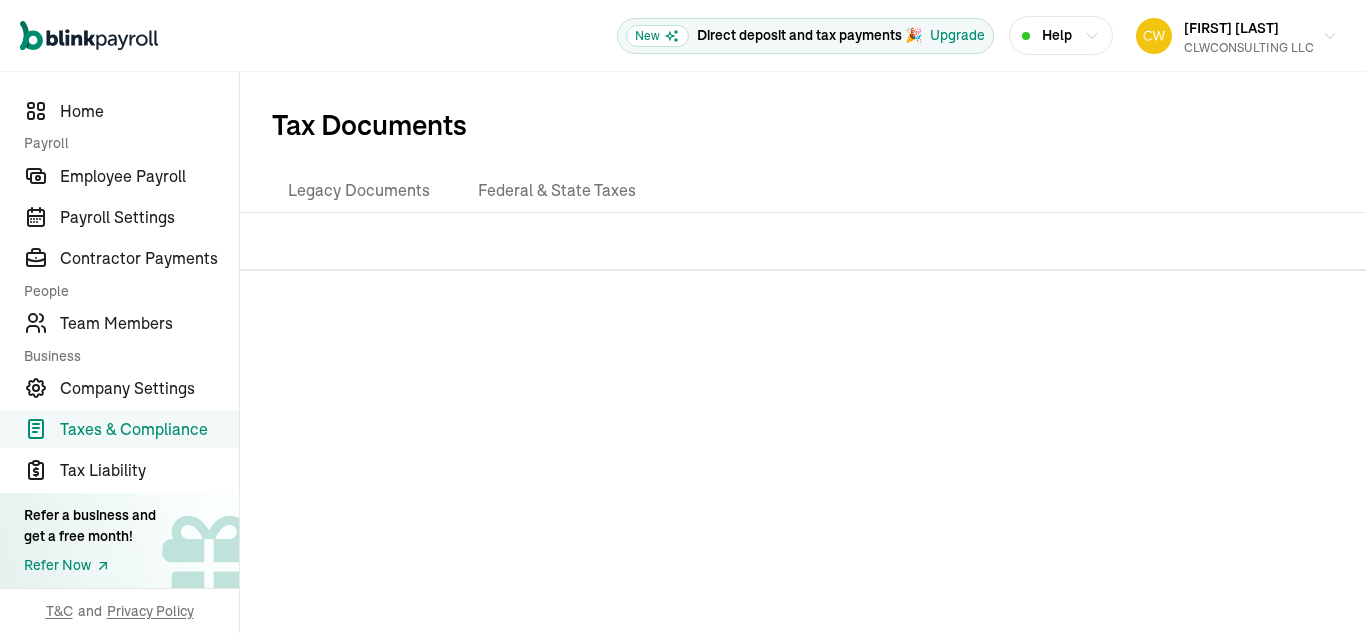 scroll, scrollTop: 0, scrollLeft: 0, axis: both 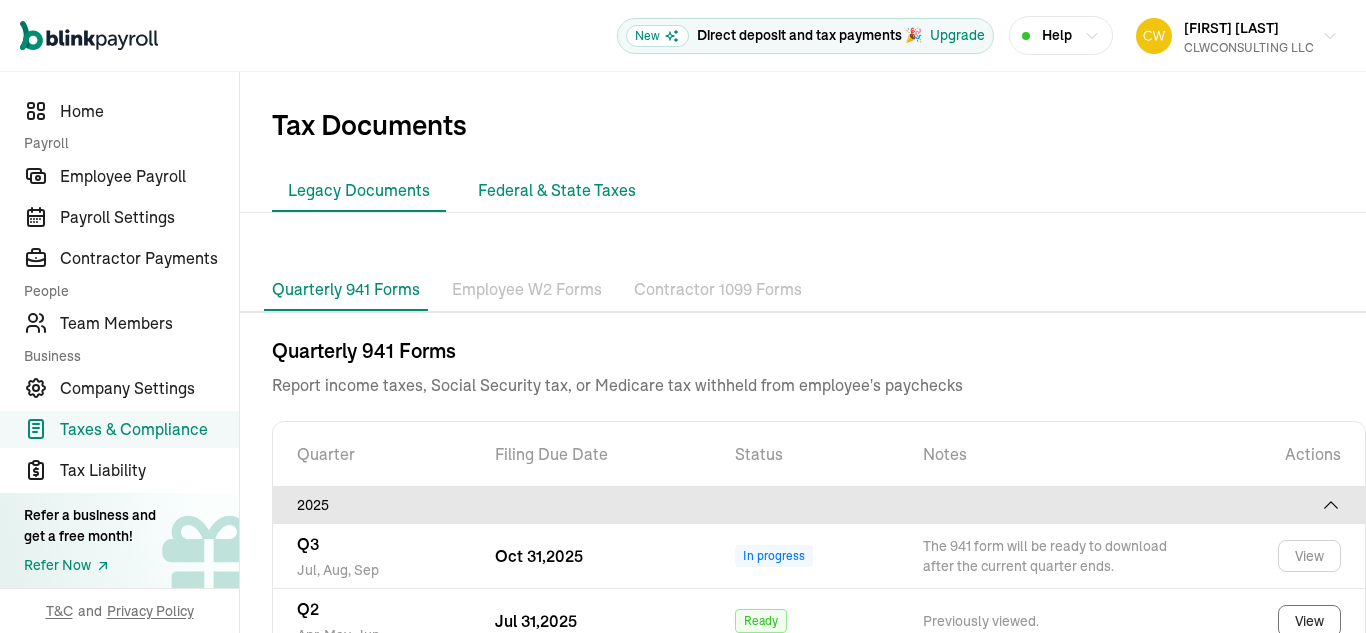 click on "Federal & State Taxes" at bounding box center (557, 191) 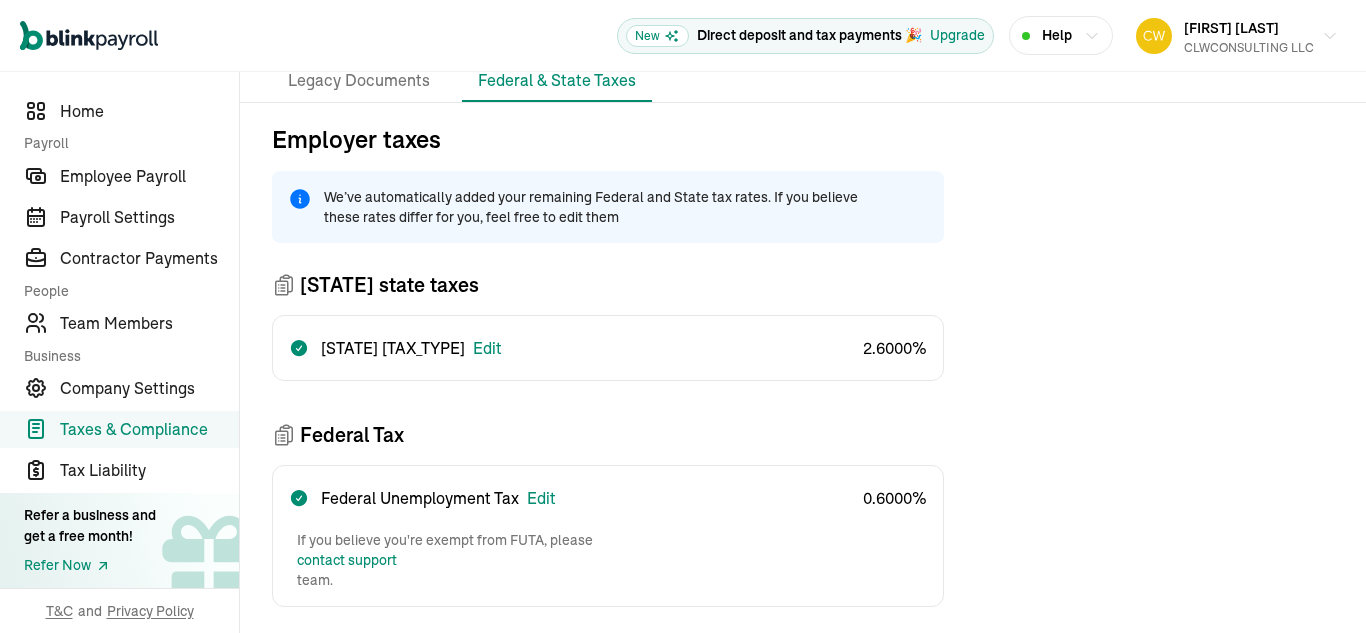 scroll, scrollTop: 112, scrollLeft: 0, axis: vertical 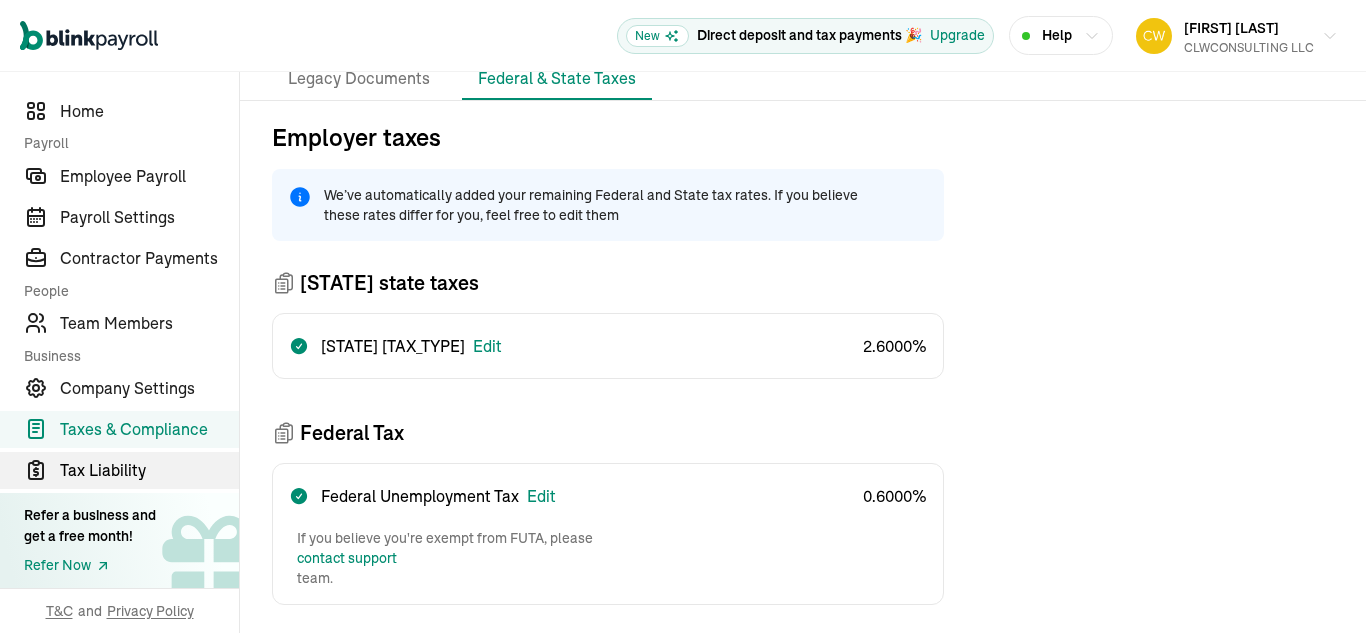 click on "Tax Liability" at bounding box center [149, 470] 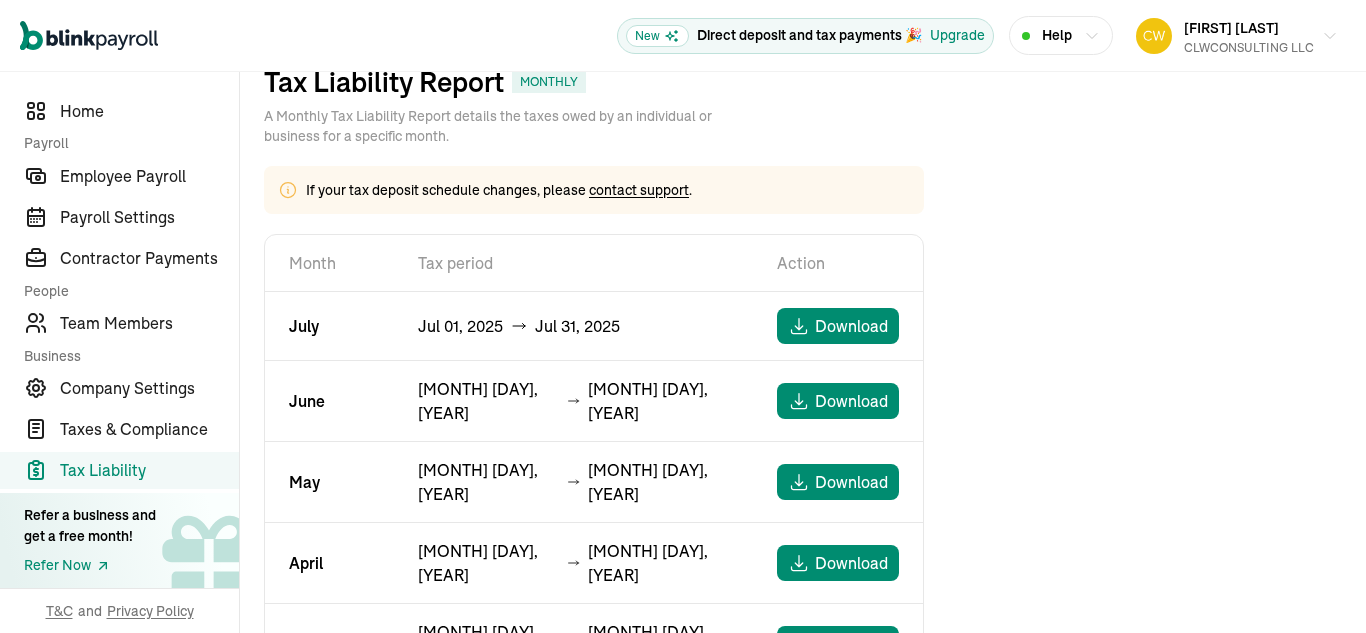 scroll, scrollTop: 0, scrollLeft: 0, axis: both 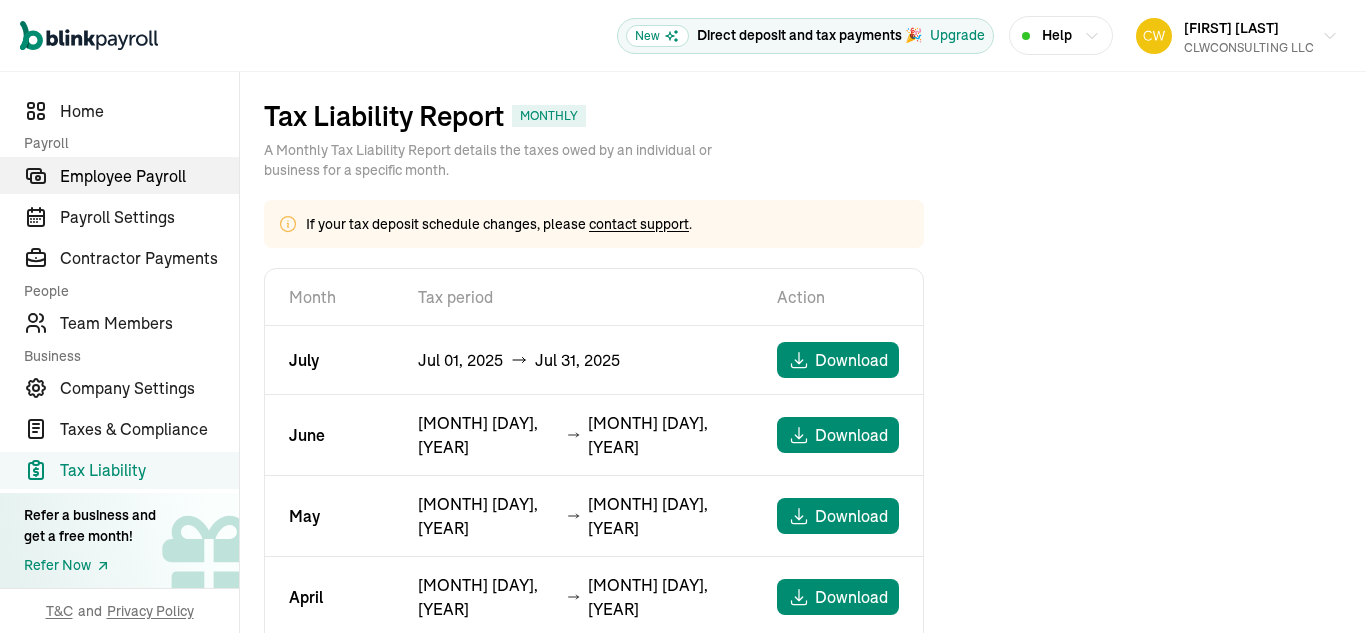 click on "Employee Payroll" at bounding box center (149, 176) 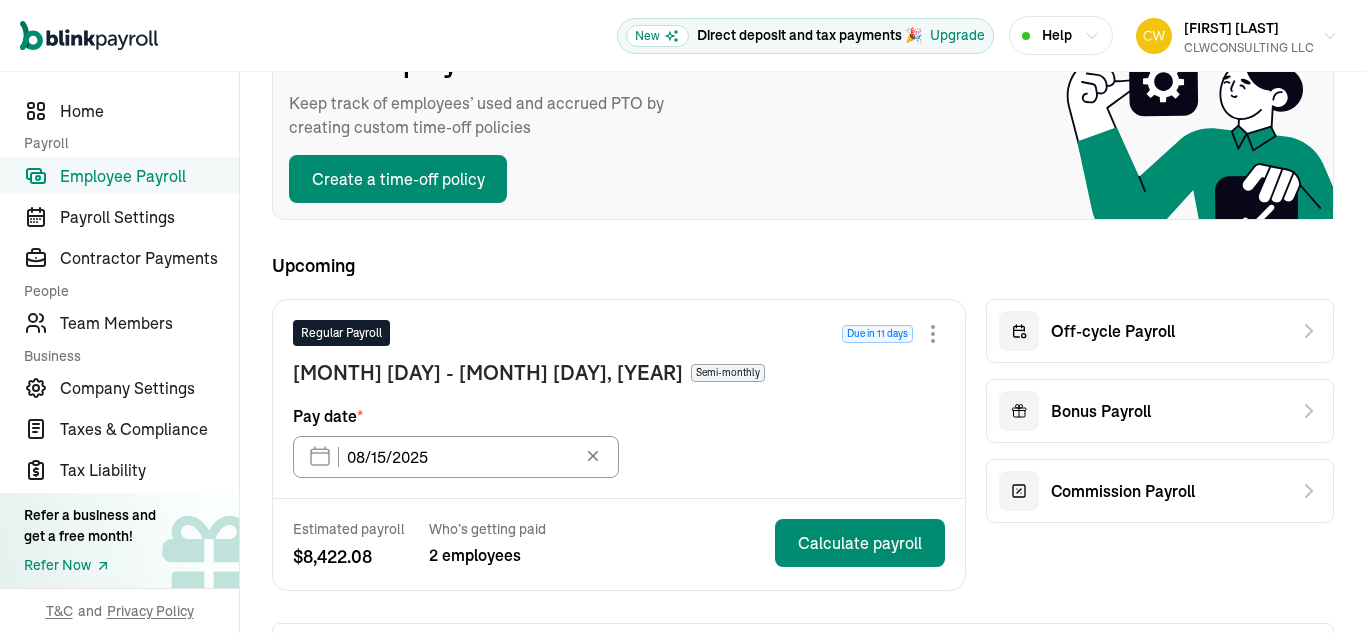 scroll, scrollTop: 0, scrollLeft: 0, axis: both 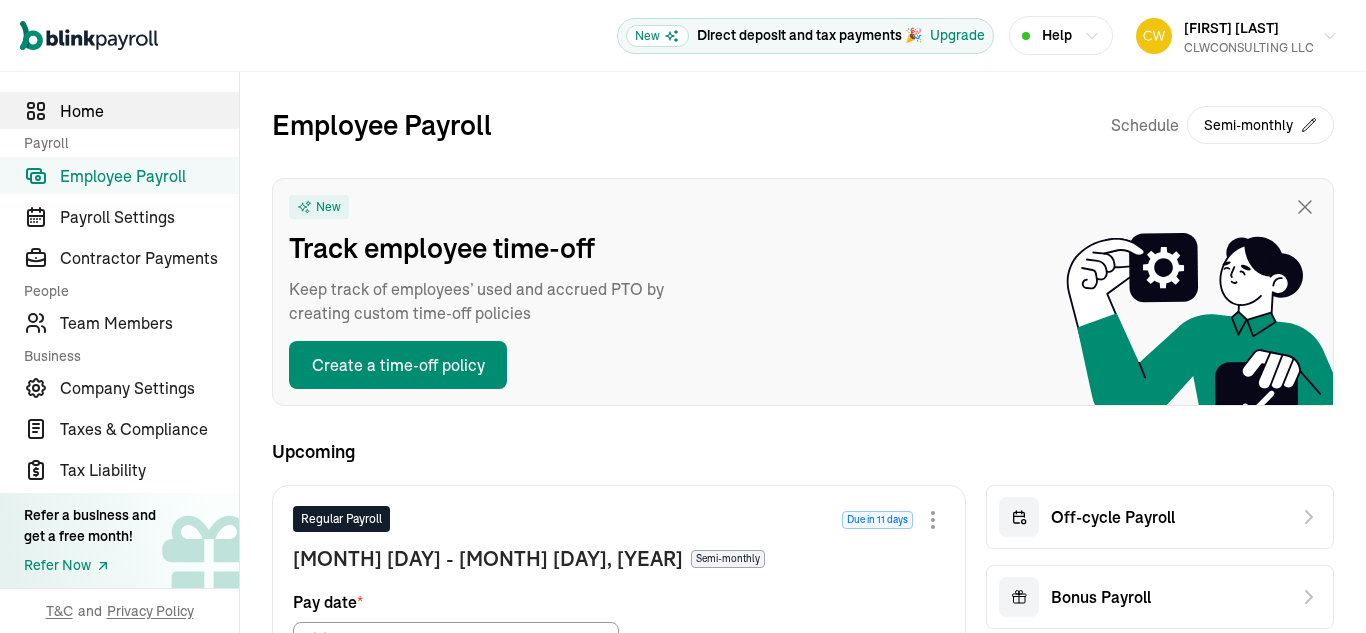 click on "Home" at bounding box center (149, 111) 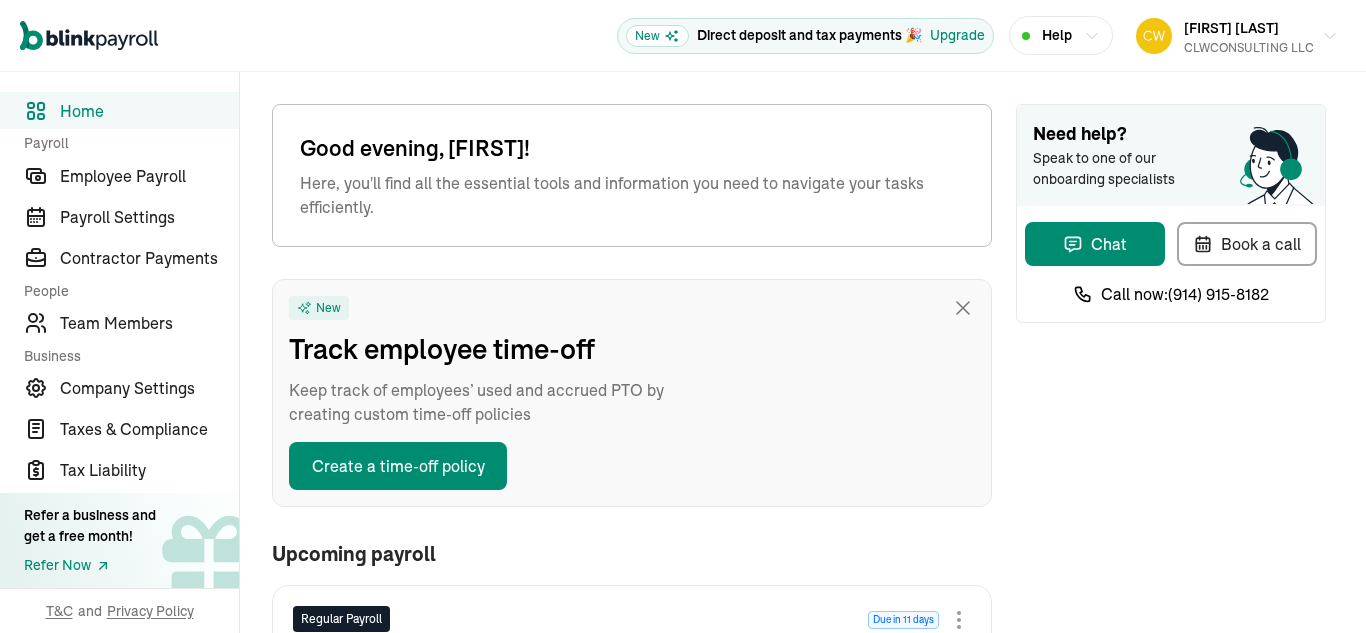 type on "08/15/2025" 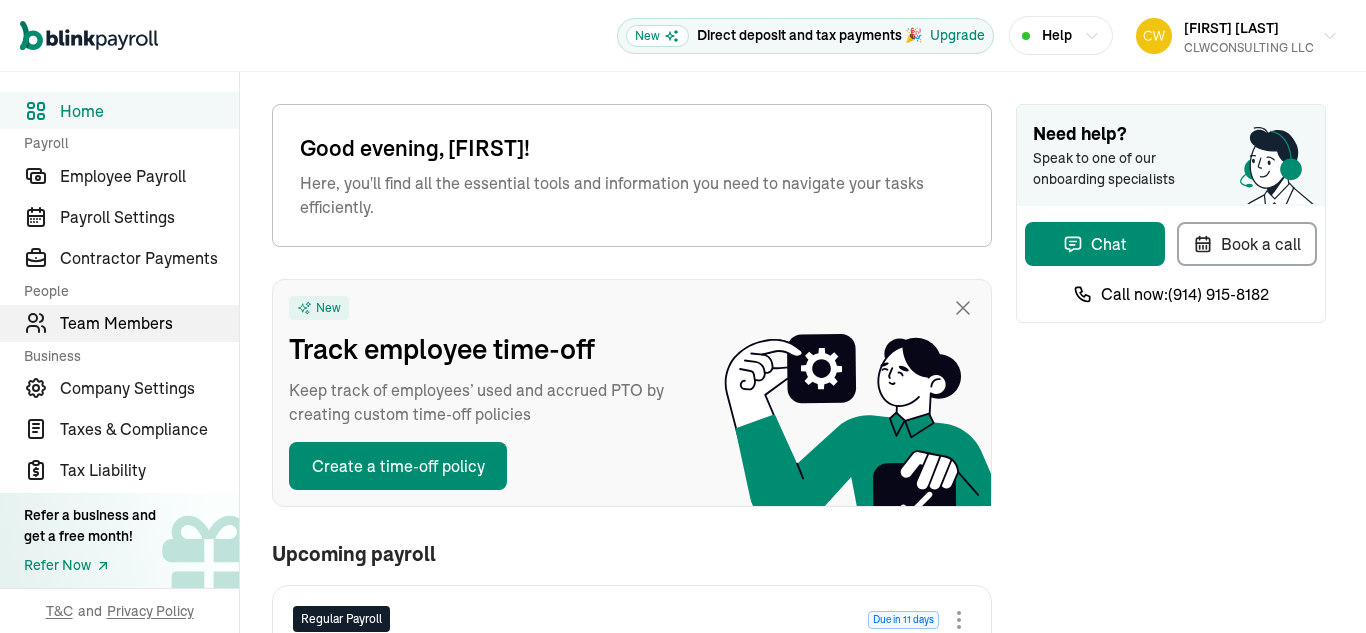 click on "Team Members" at bounding box center (149, 323) 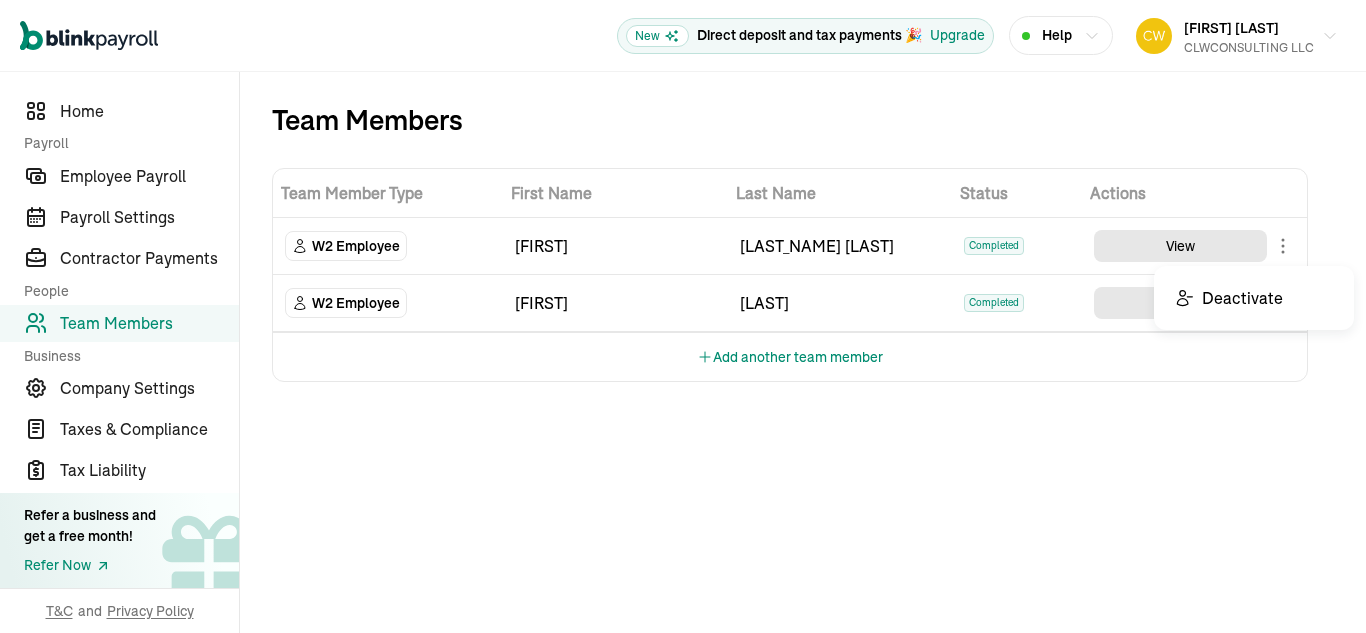click on "Open main menu New  Direct deposit and tax payments 🎉 Upgrade Help Carl Williams CLWCONSULTING LLC Direct deposit and tax payments 🎉 Upgrade Home Payroll Employee Payroll Payroll Settings Contractor Payments People Team Members Business Company Settings Taxes & Compliance Tax Liability Refer a business and   get a free month! Refer Now T&C   and   Privacy Policy Team Members Team Member Type First Name Last Name Status Actions W2 Employee Solace Ekpedzor Williams Completed   View W2 Employee Carl Williams Completed   View  Add another team member Solace Ekpedzor Williams completed   W2 Employee View Carl Williams completed   W2 Employee View  Add another team member
Delete Deactivate" at bounding box center (683, 316) 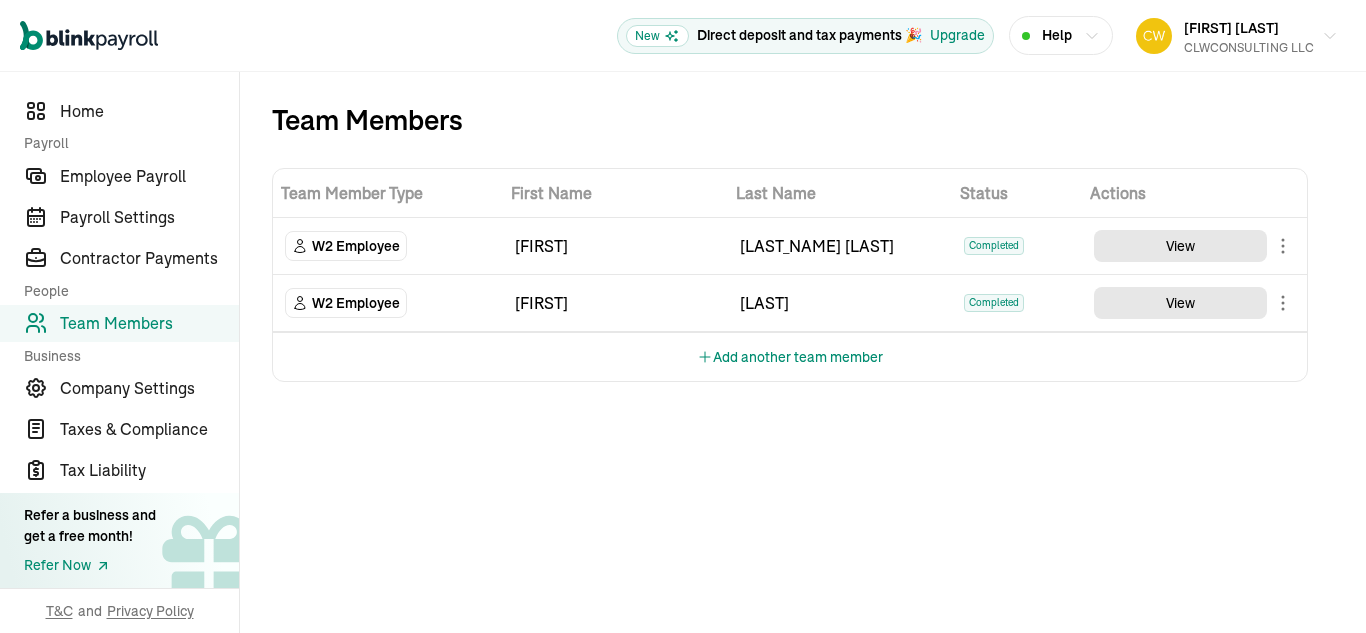 click on "W2 Employee" at bounding box center [356, 246] 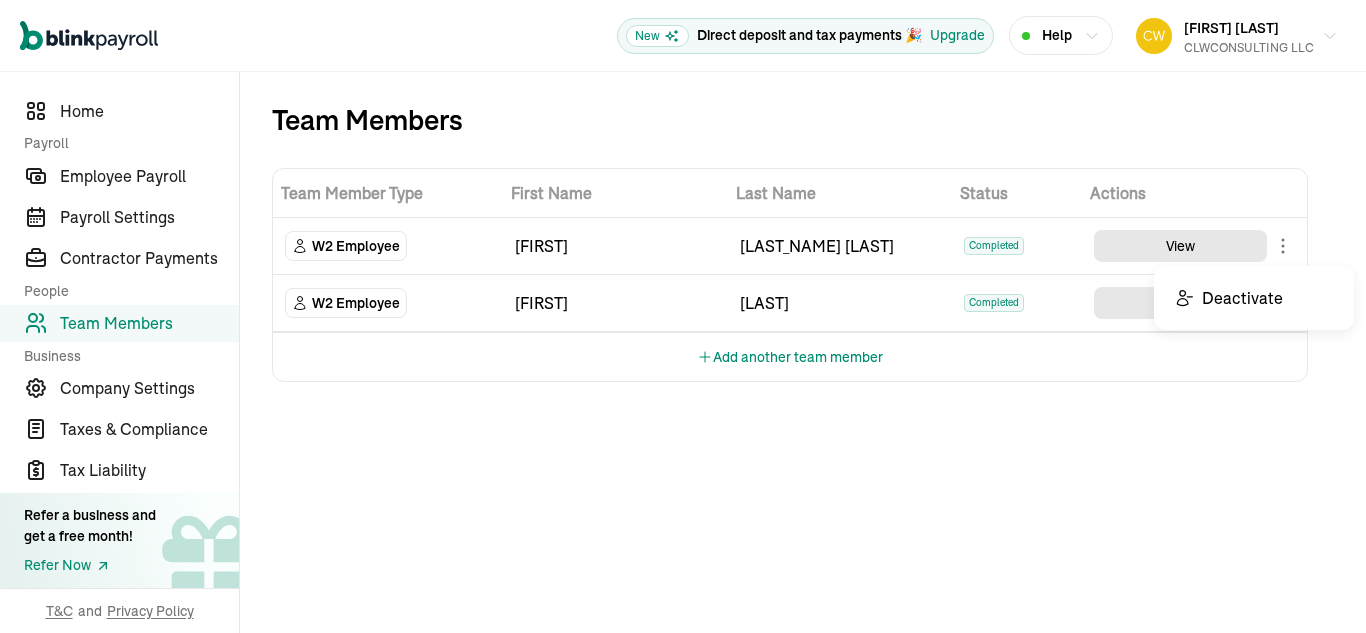 click on "Open main menu New  Direct deposit and tax payments 🎉 Upgrade Help Carl Williams CLWCONSULTING LLC Direct deposit and tax payments 🎉 Upgrade Home Payroll Employee Payroll Payroll Settings Contractor Payments People Team Members Business Company Settings Taxes & Compliance Tax Liability Refer a business and   get a free month! Refer Now T&C   and   Privacy Policy Team Members Team Member Type First Name Last Name Status Actions W2 Employee Solace Ekpedzor Williams Completed   View W2 Employee Carl Williams Completed   View  Add another team member Solace Ekpedzor Williams completed   W2 Employee View Carl Williams completed   W2 Employee View  Add another team member
Delete Deactivate" at bounding box center [683, 316] 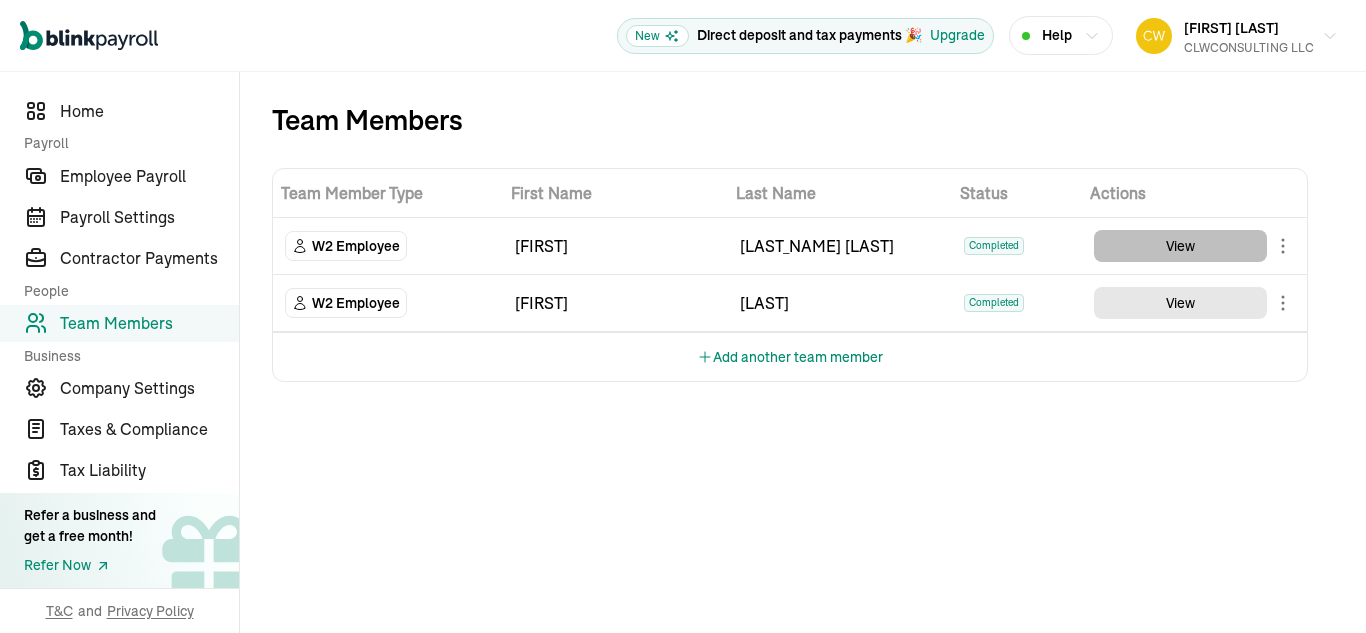 click on "View" at bounding box center (1180, 246) 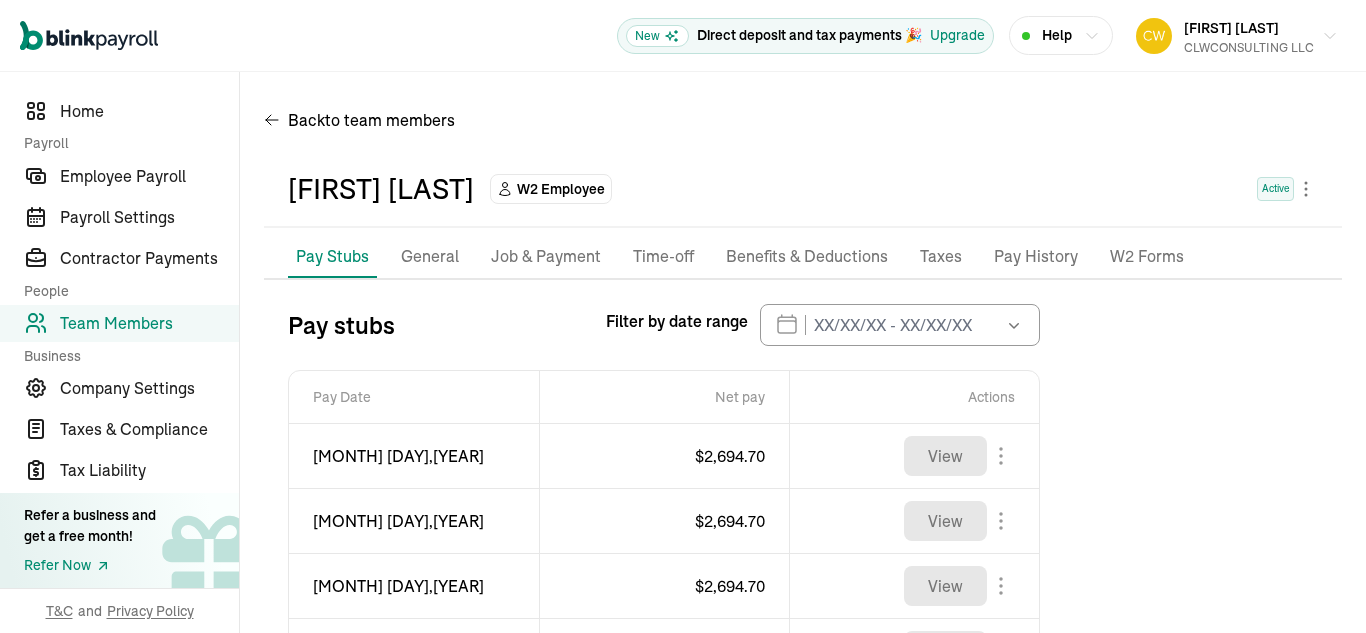 click on "Taxes" at bounding box center (941, 257) 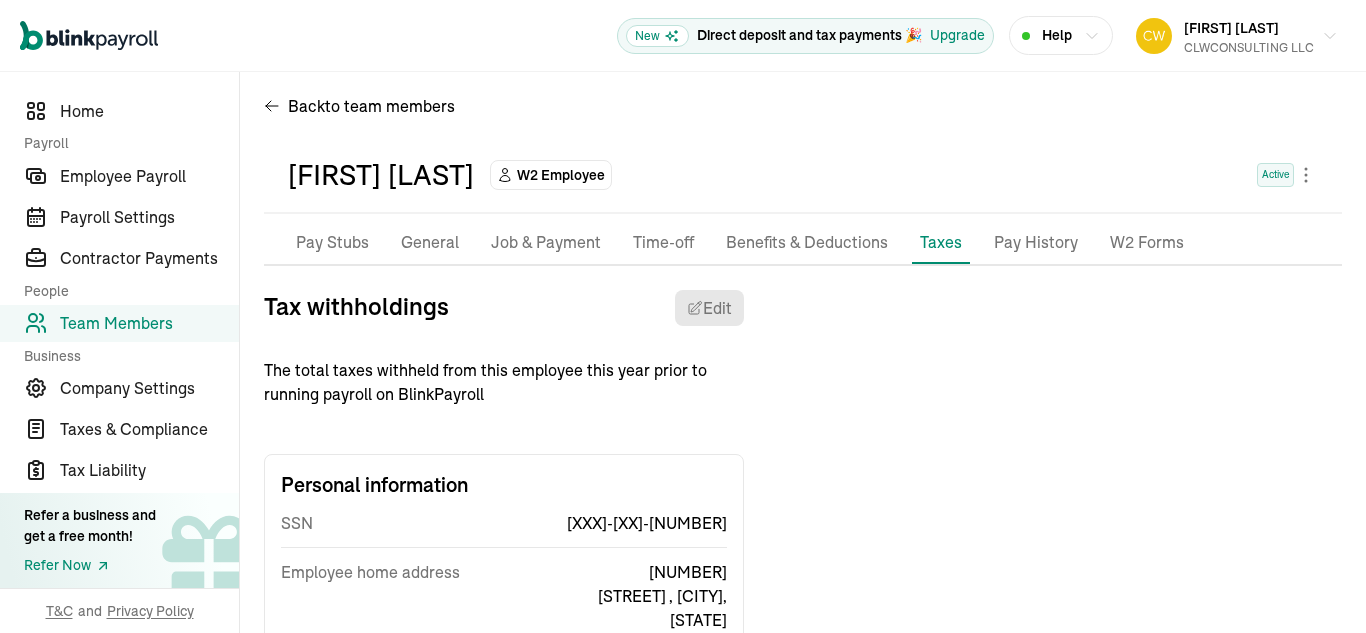 scroll, scrollTop: 0, scrollLeft: 0, axis: both 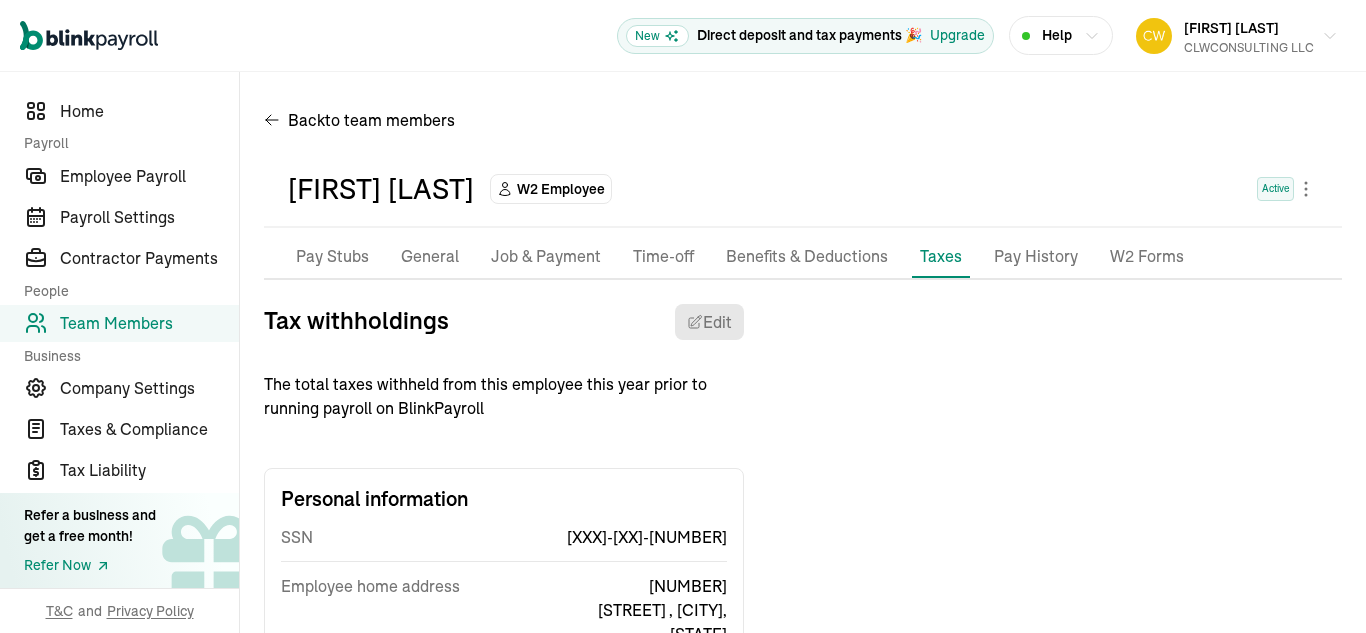 click on "W2 Forms" at bounding box center [1147, 257] 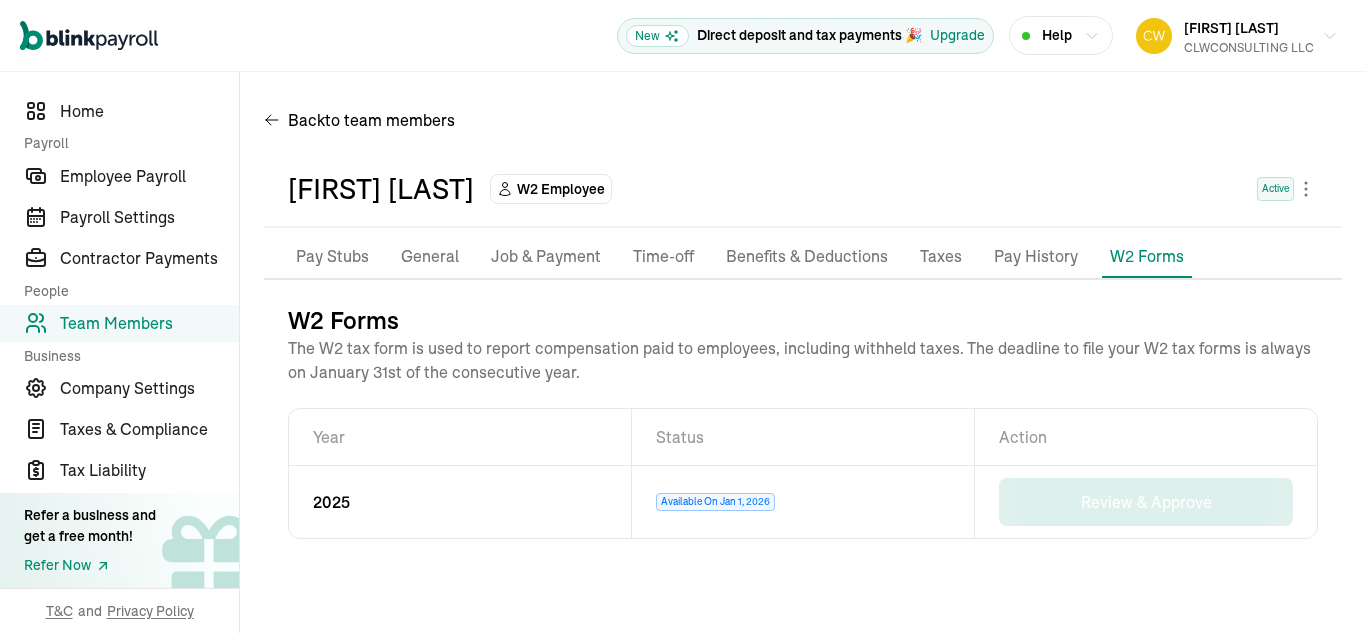click on "Job & Payment" at bounding box center (546, 257) 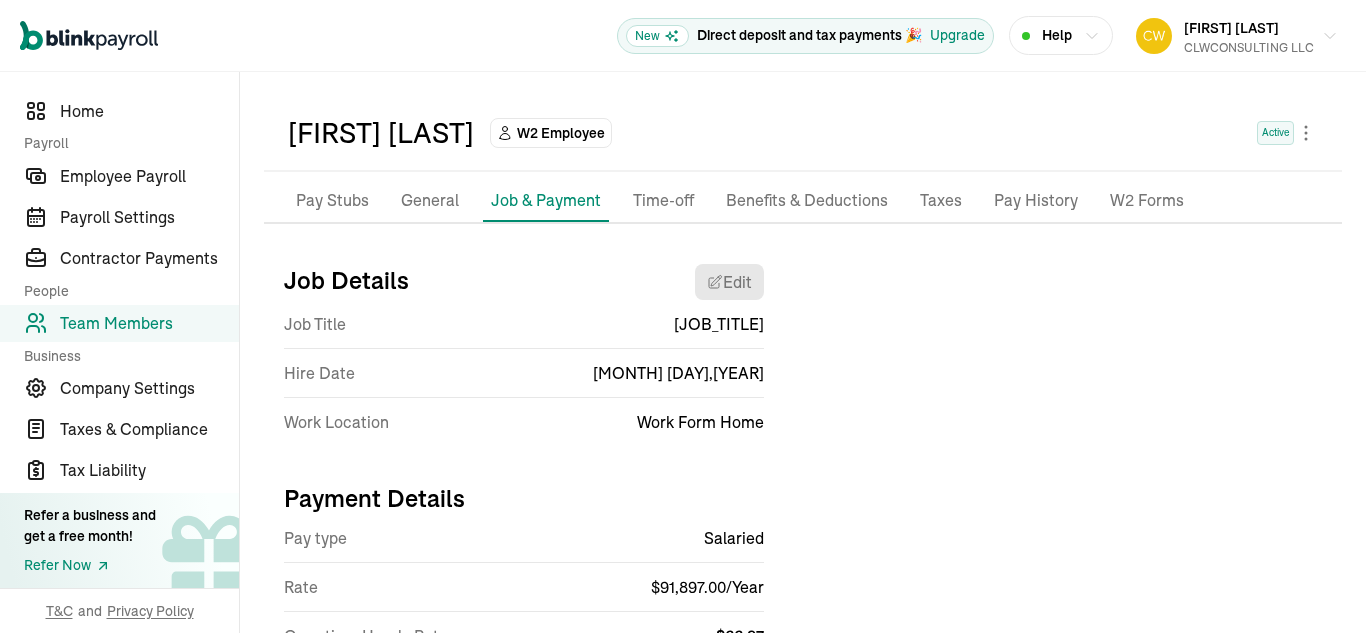scroll, scrollTop: 54, scrollLeft: 0, axis: vertical 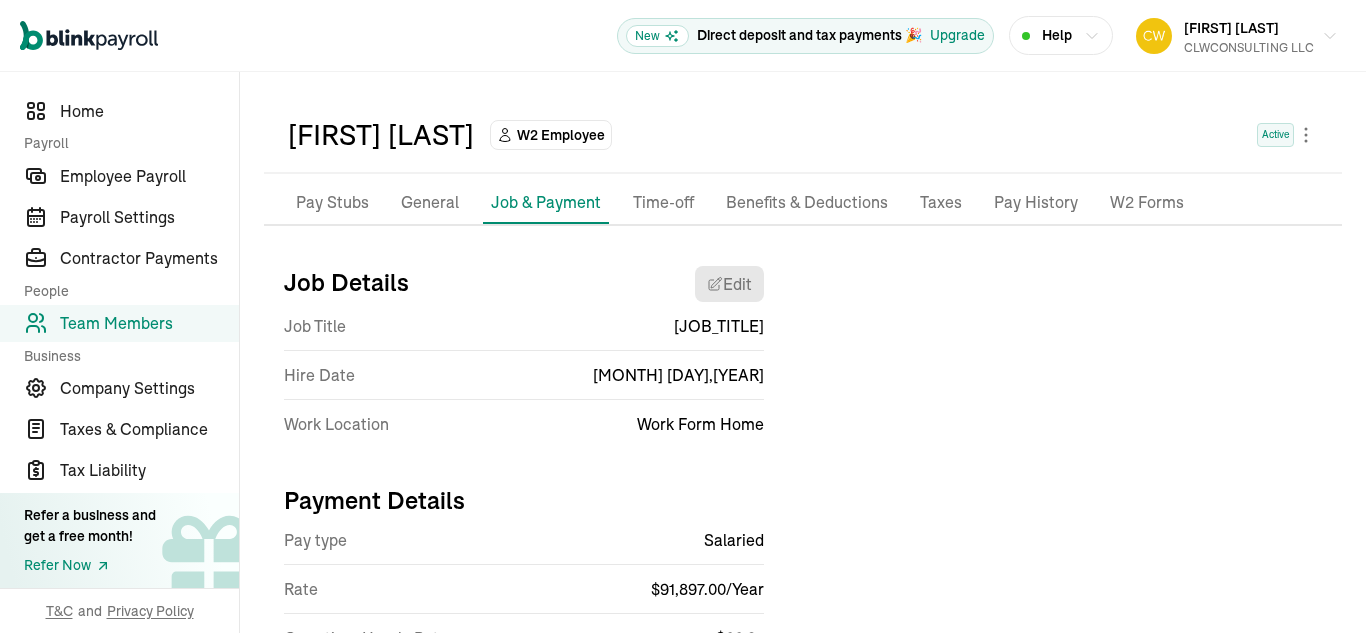 click on "General" at bounding box center (430, 203) 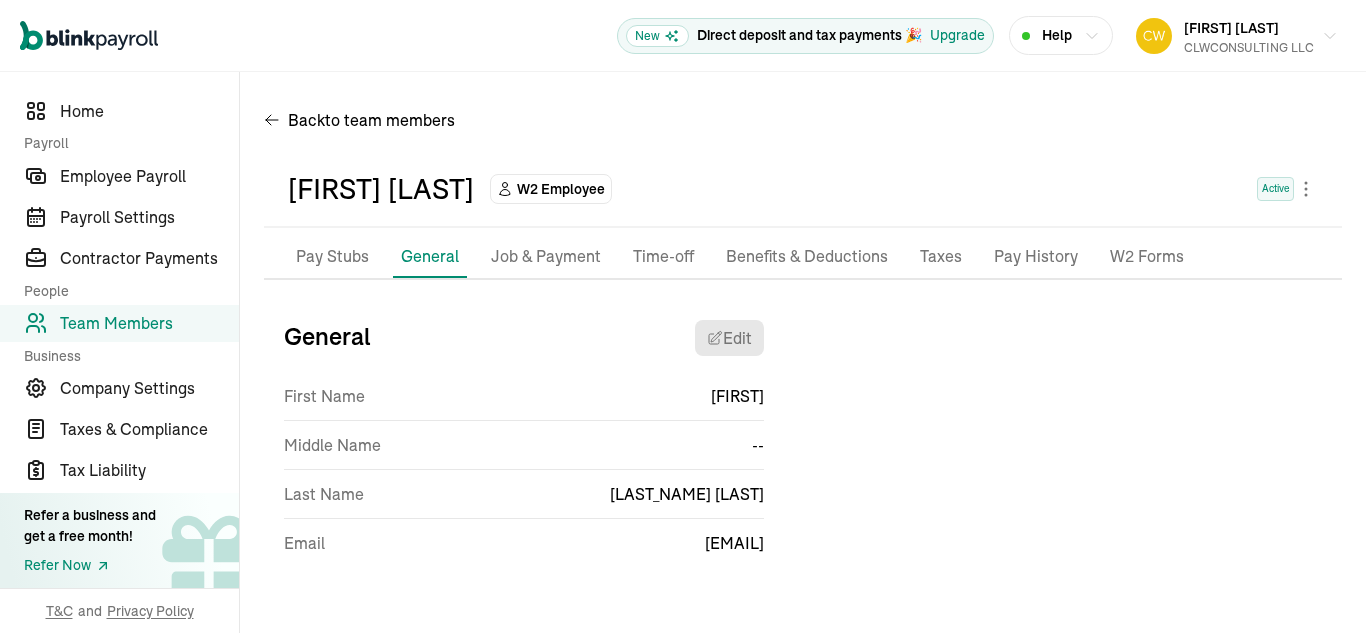 scroll, scrollTop: 0, scrollLeft: 0, axis: both 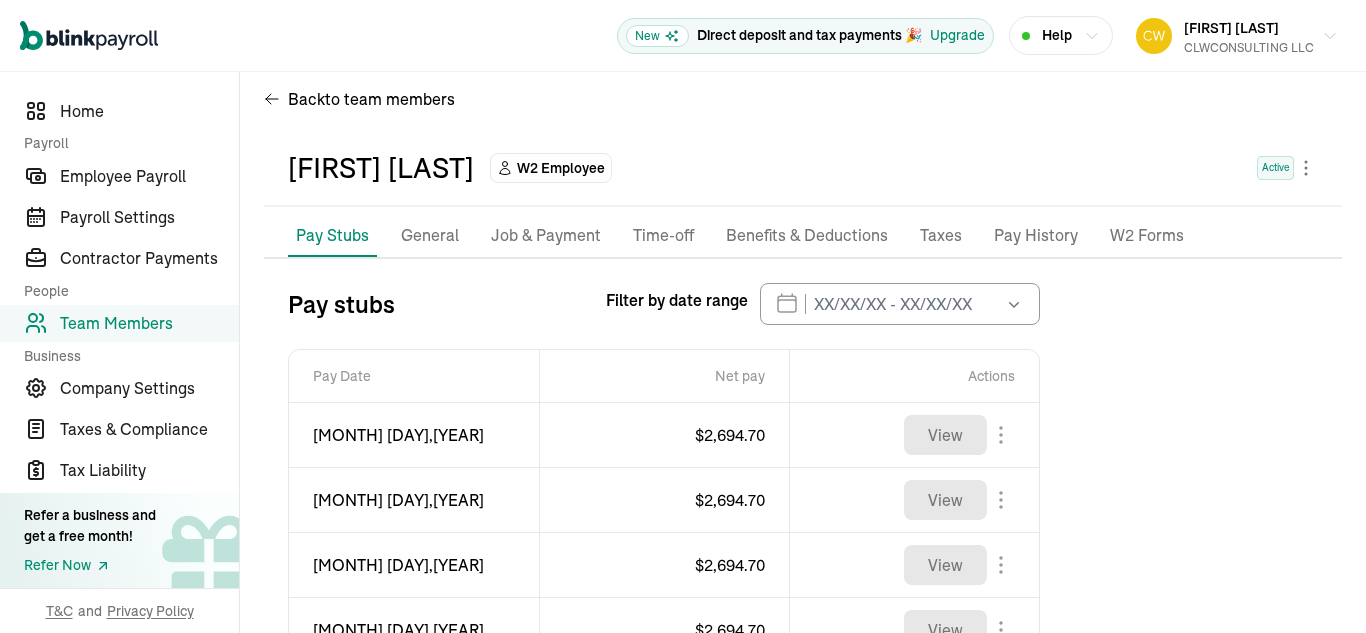 click on "Job & Payment" at bounding box center (546, 236) 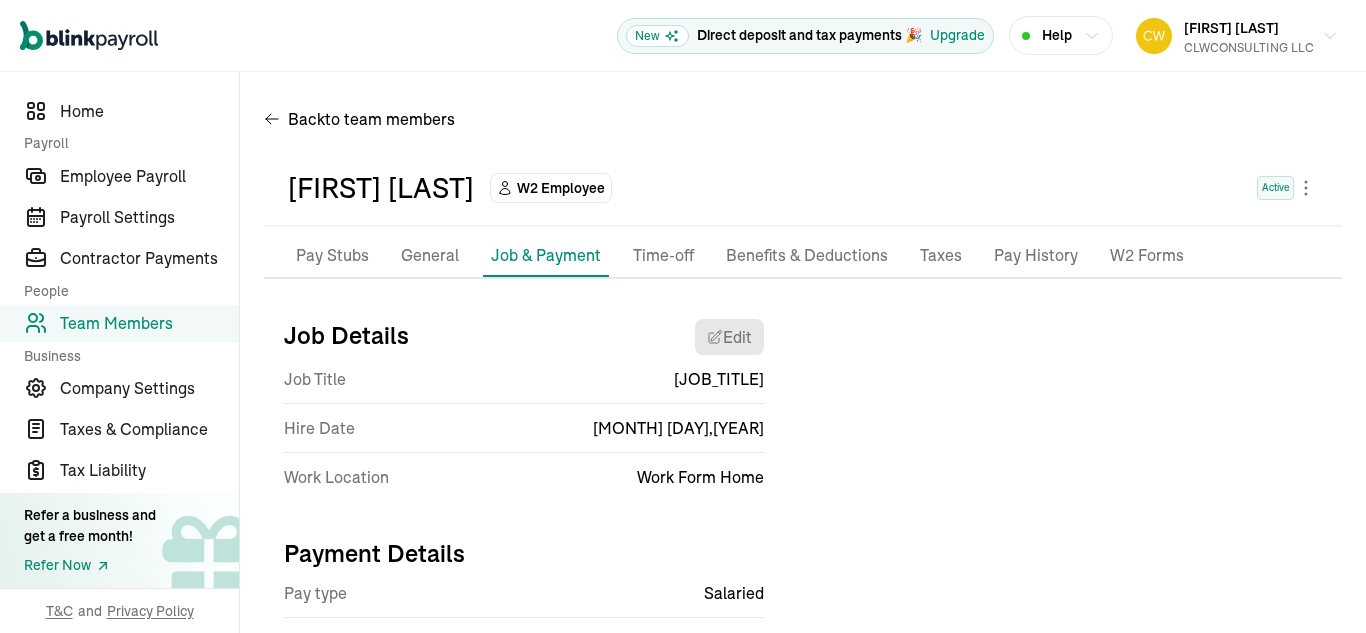 scroll, scrollTop: 0, scrollLeft: 0, axis: both 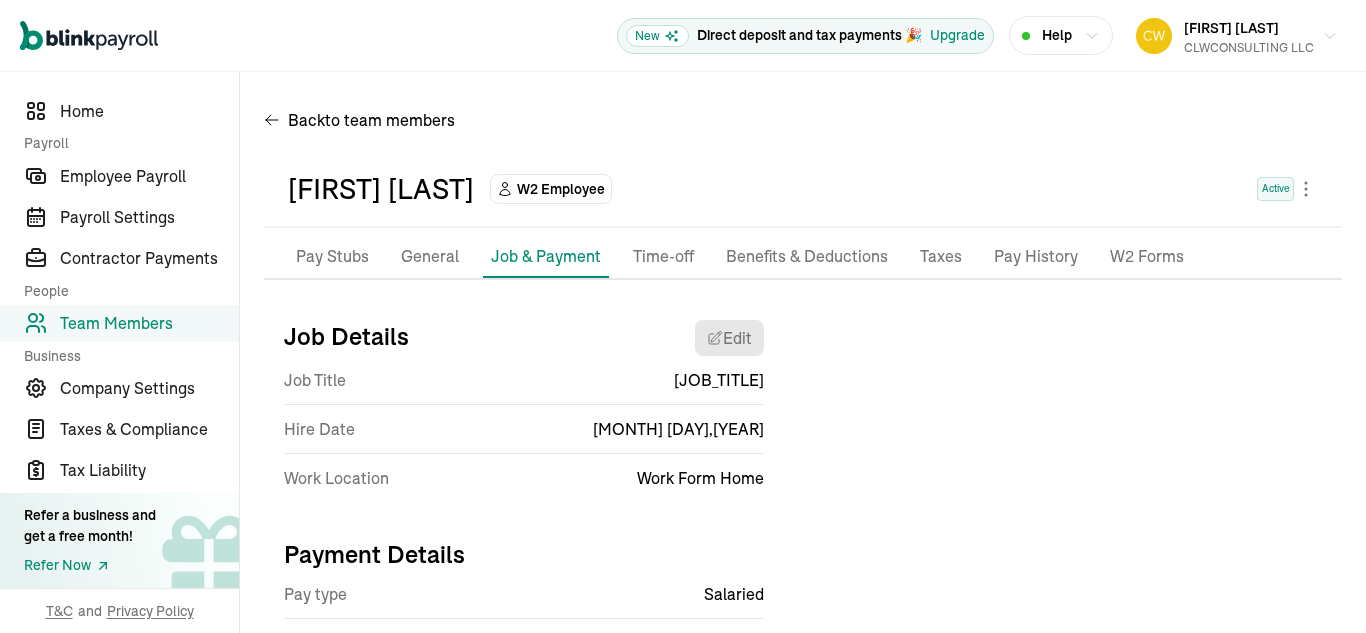 click on "Benefits & Deductions" at bounding box center [807, 257] 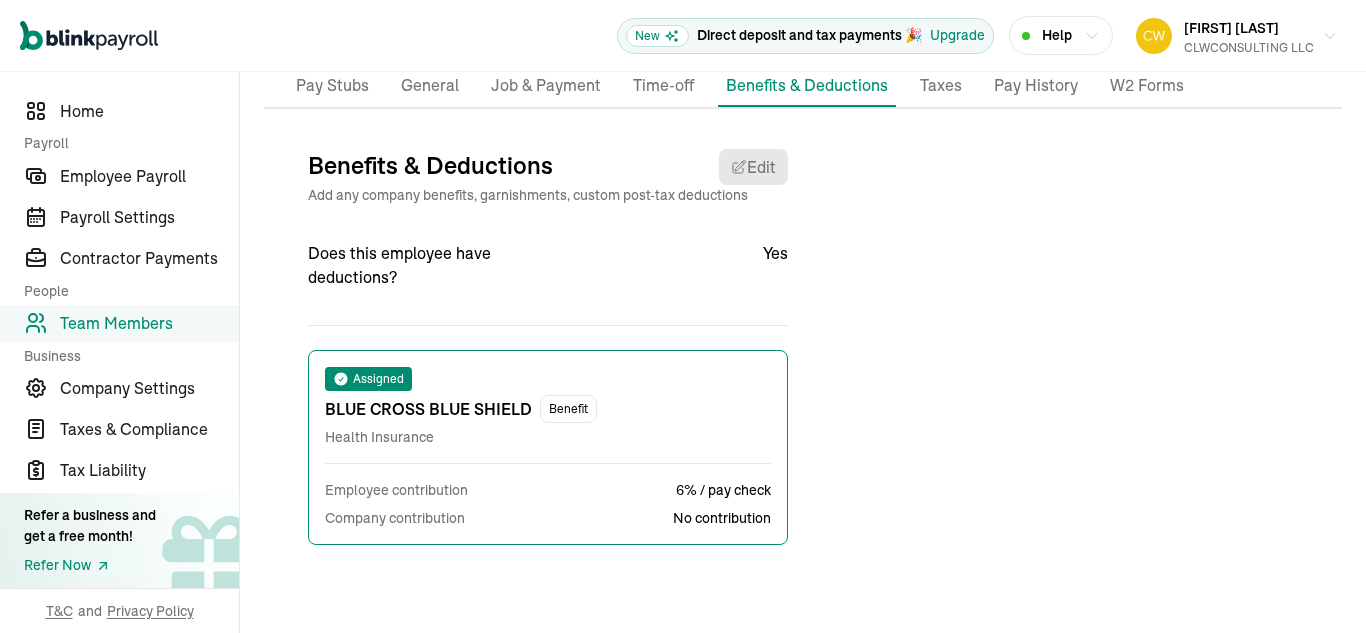 scroll, scrollTop: 0, scrollLeft: 0, axis: both 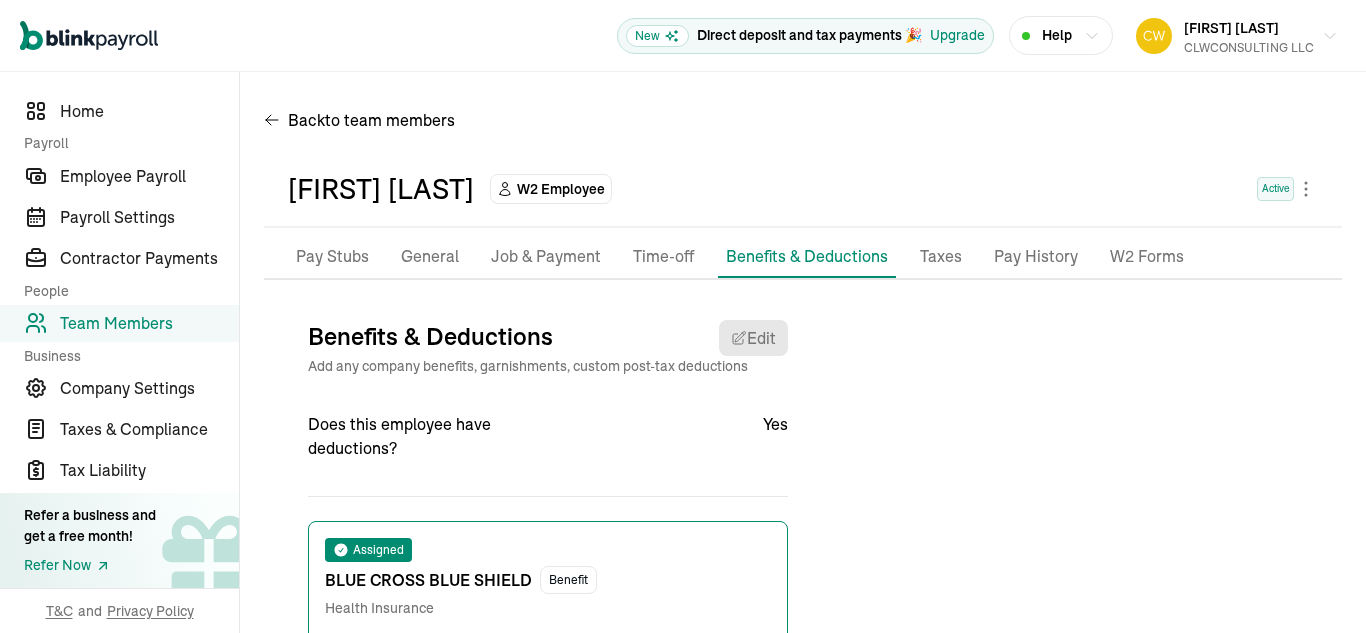 click on "Taxes" at bounding box center (941, 257) 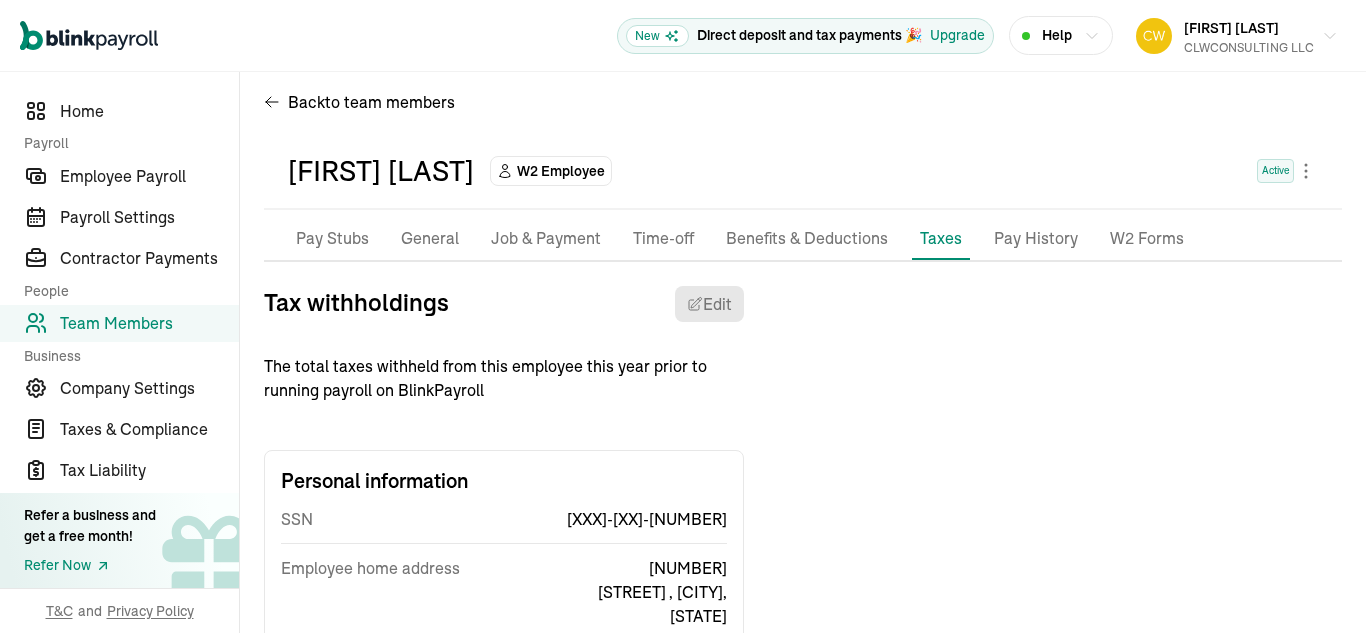scroll, scrollTop: 0, scrollLeft: 0, axis: both 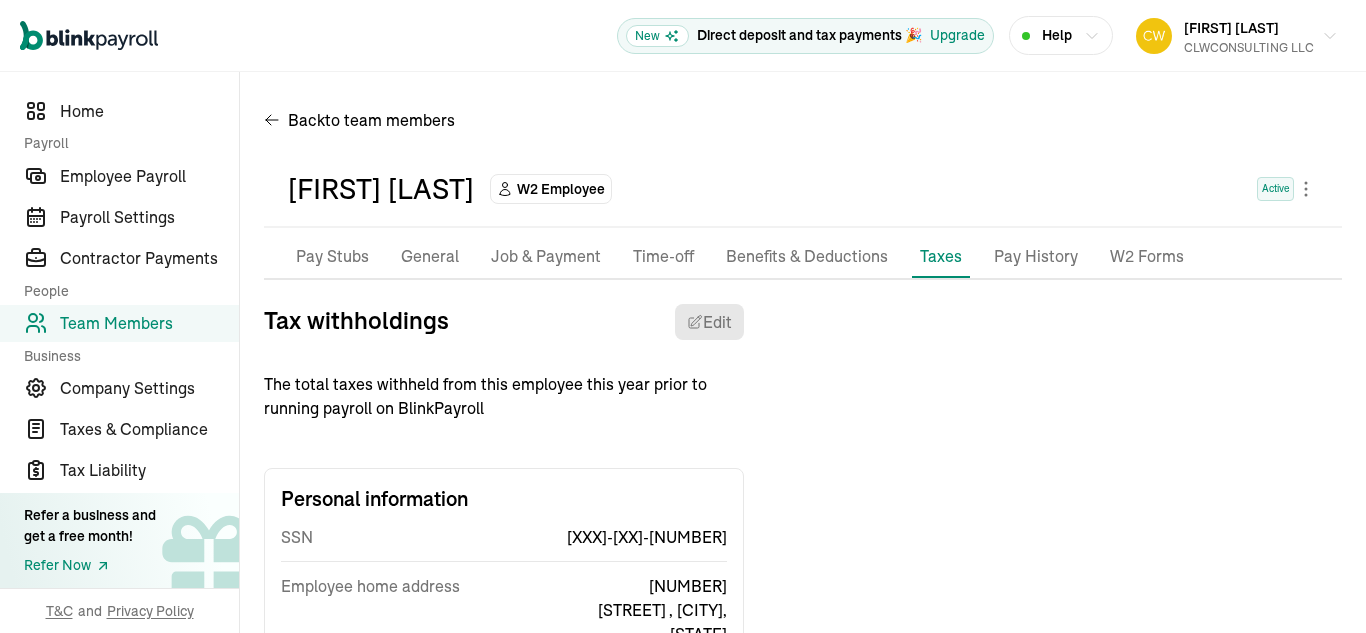 click on "Pay History" at bounding box center (1036, 257) 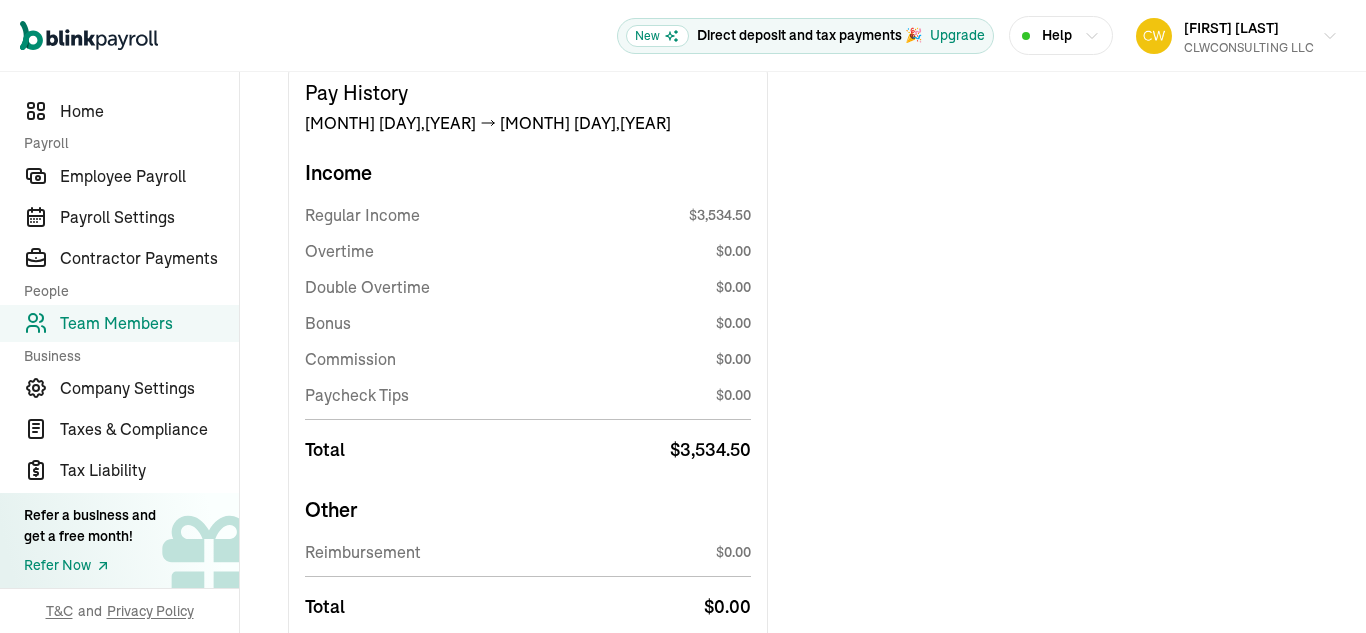 scroll, scrollTop: 0, scrollLeft: 0, axis: both 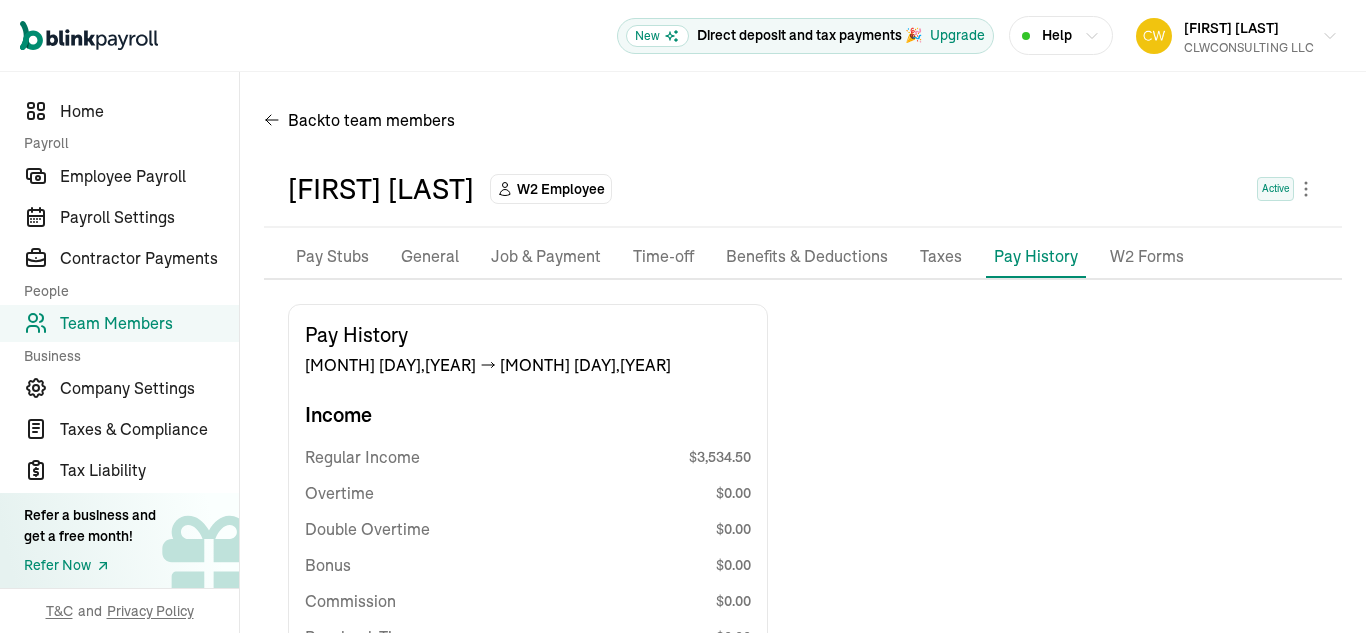 click on "W2 Forms" at bounding box center (1147, 257) 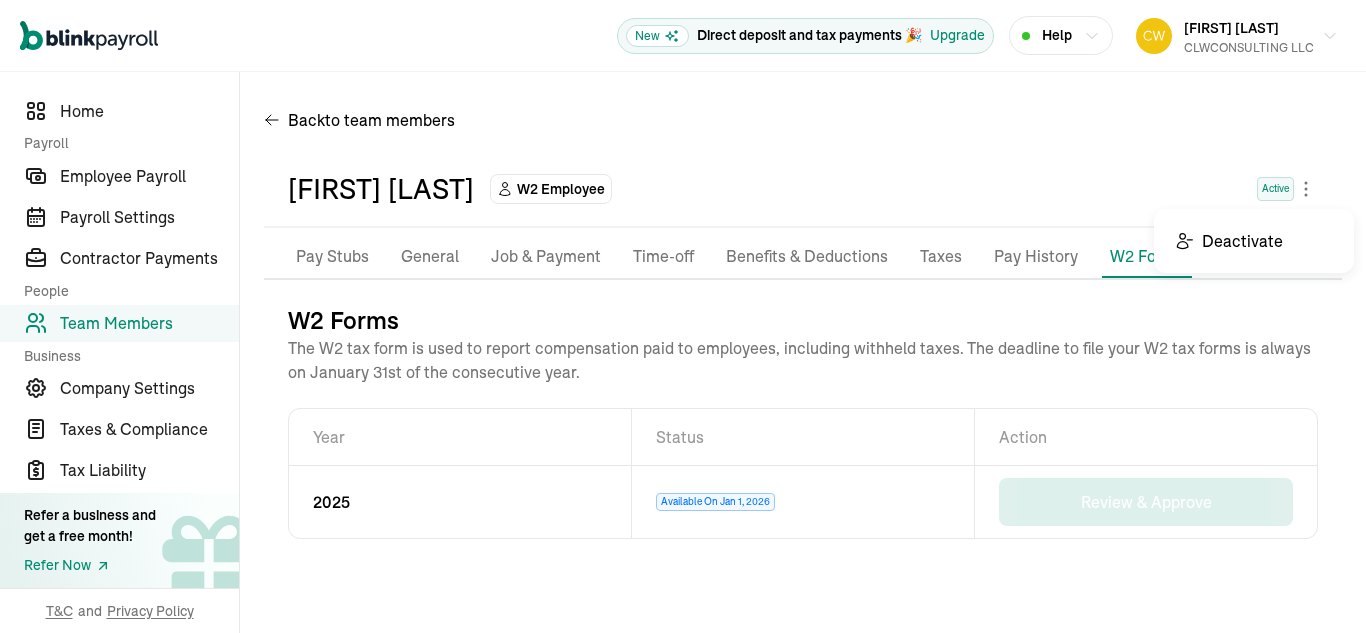 click on "Open main menu New  Direct deposit and tax payments 🎉 Upgrade Help Carl Williams CLWCONSULTING LLC Direct deposit and tax payments 🎉 Upgrade Home Payroll Employee Payroll Payroll Settings Contractor Payments People Team Members Business Company Settings Taxes & Compliance Tax Liability Refer a business and   get a free month! Refer Now T&C   and   Privacy Policy Back  to team members Solace Ekpedzor Williams W2 Employee Active   Pay Stubs General Job & Payment Time-off Benefits & Deductions Taxes Documents Pay History W2 Forms W2 Forms The W2 tax form is used to report compensation paid to employees, including withheld taxes. The deadline to file your W2 tax forms is always on January 31st of the consecutive year. 2025 Available On Jan 1, 2026   Review & Approve Year Status Action 2025 Available On Jan 1, 2026   Review & Approve
Delete Deactivate" at bounding box center (683, 316) 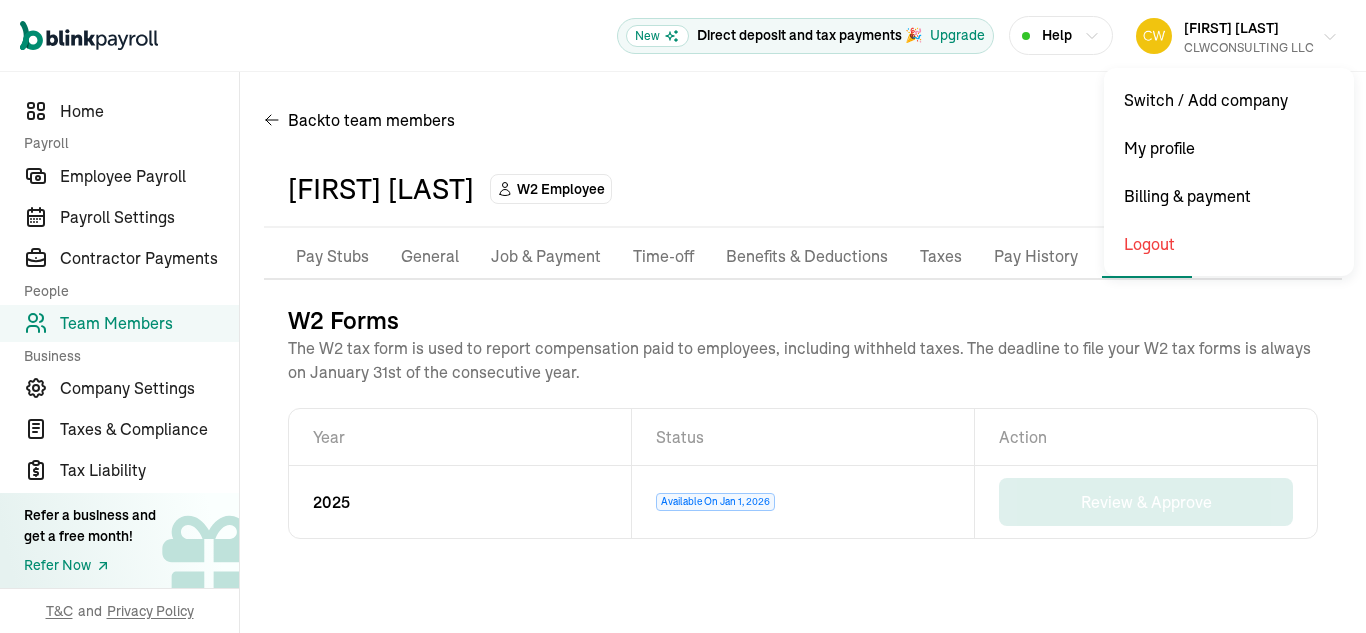 click 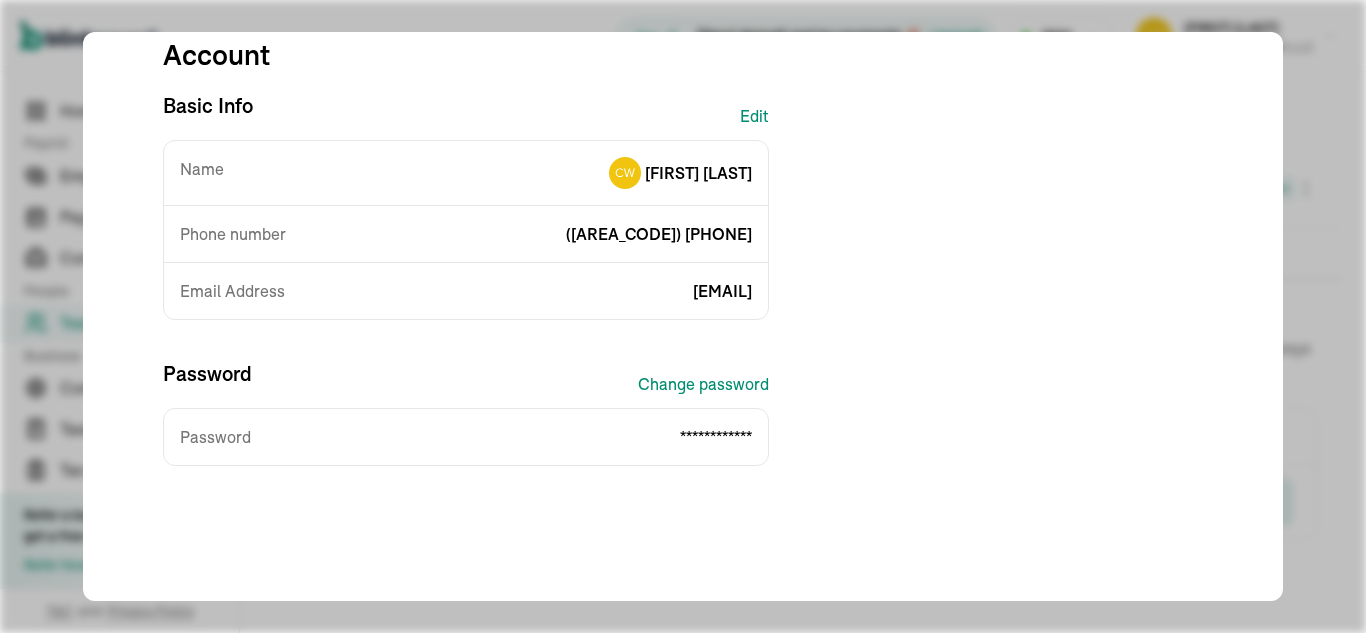 scroll, scrollTop: 0, scrollLeft: 0, axis: both 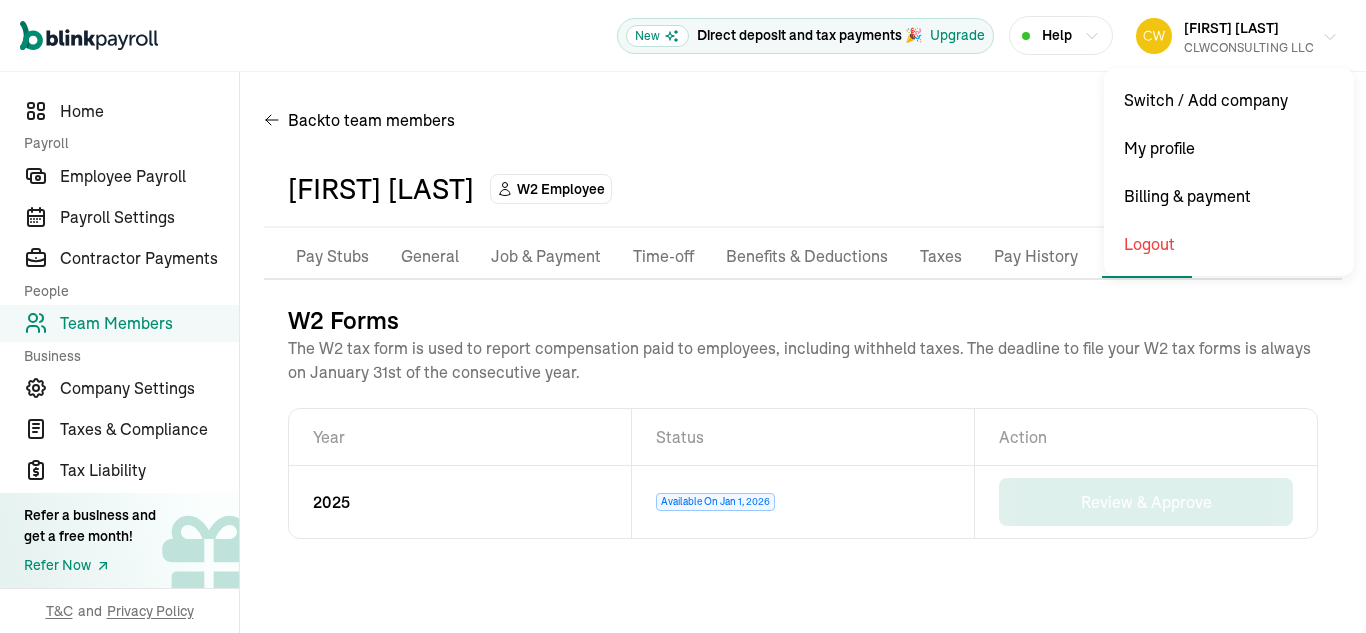 click 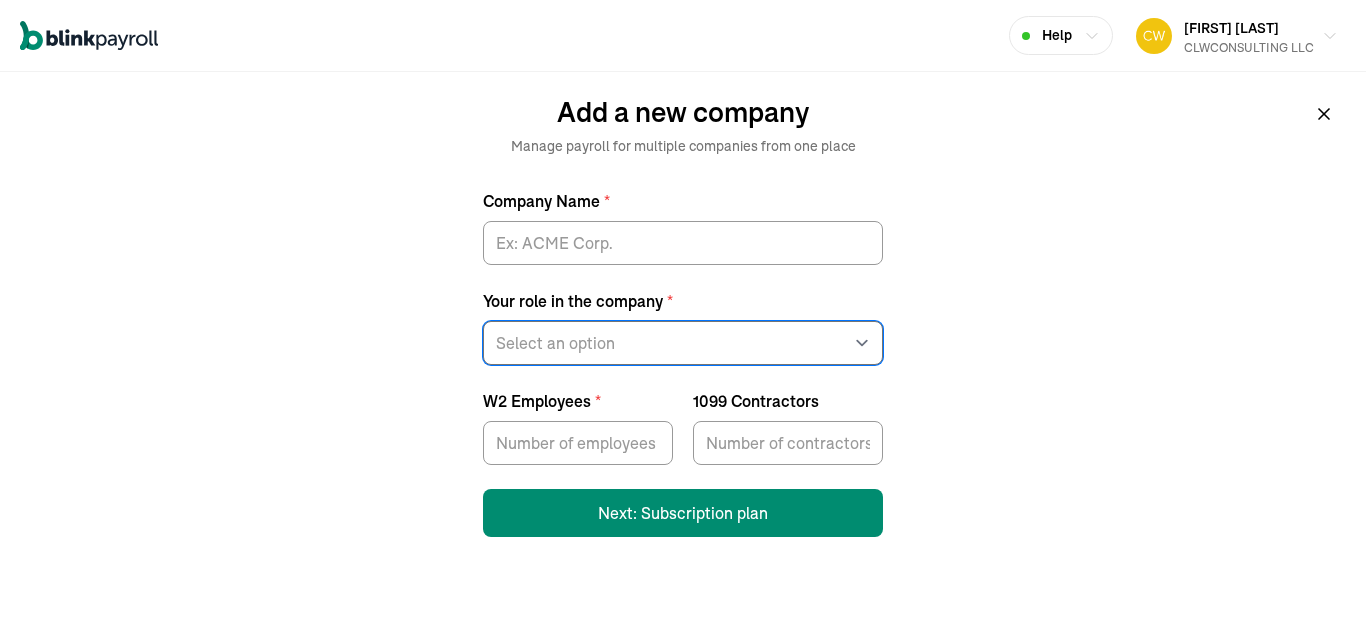 click on "Select an option Business owner HR CPA / Accountant Other" at bounding box center (683, 343) 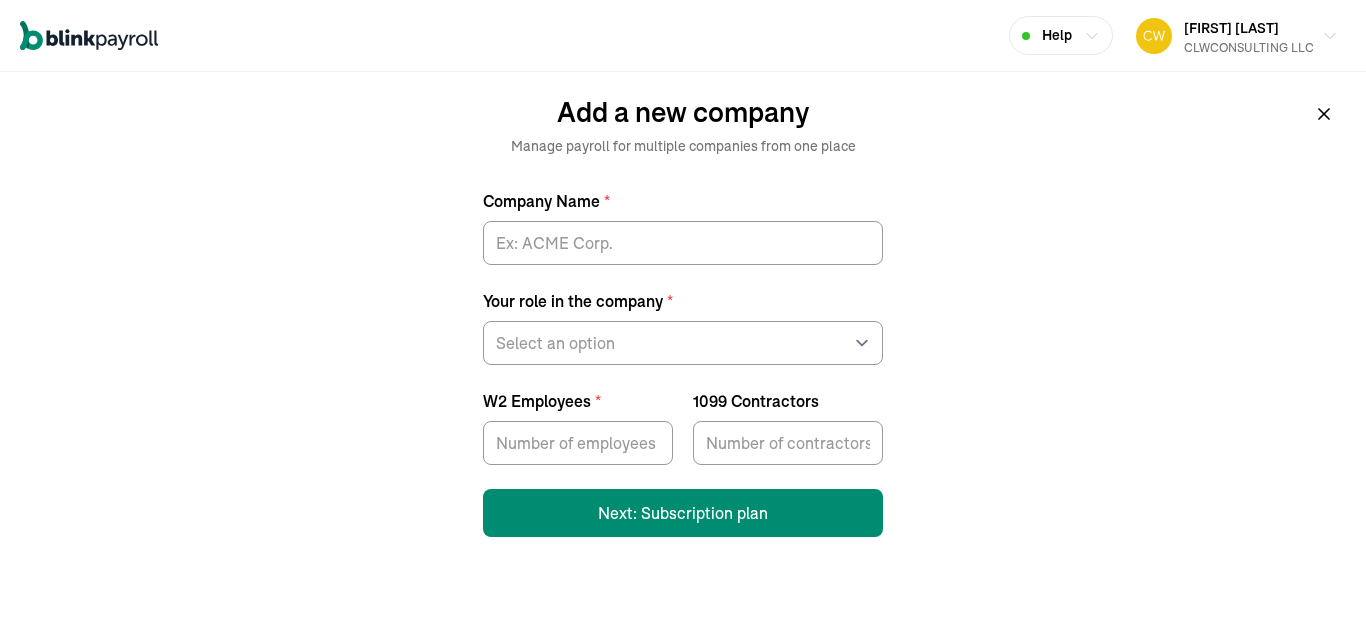 click 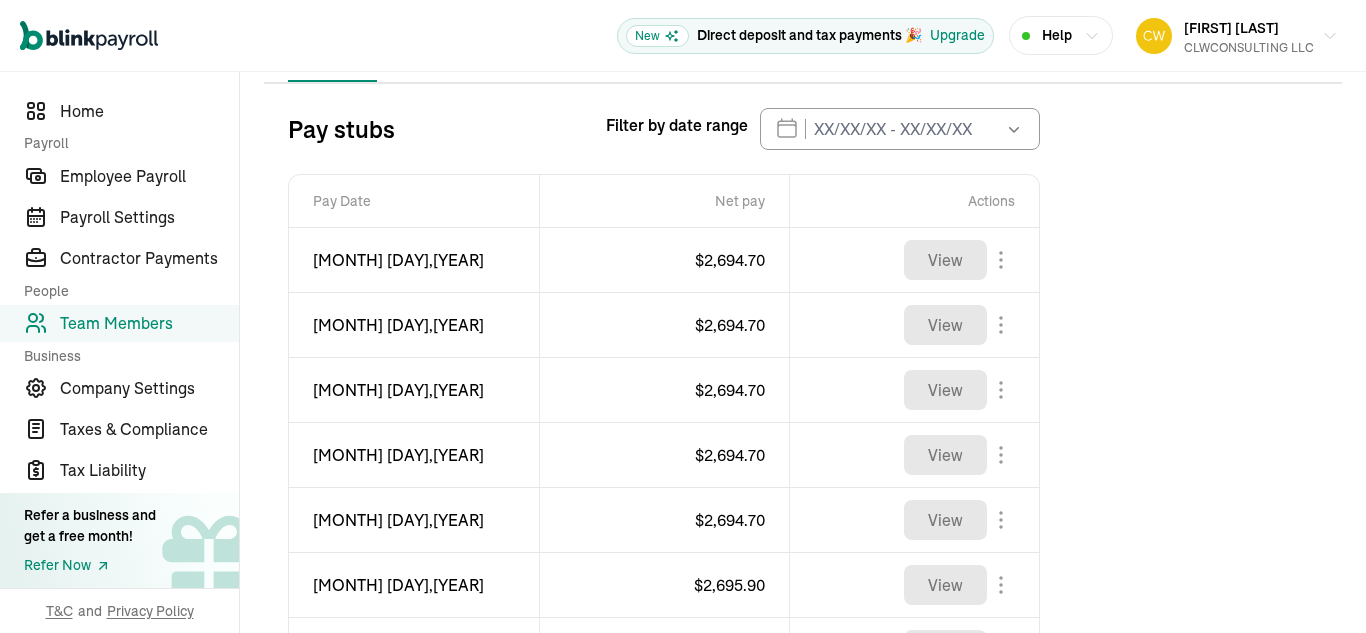 scroll, scrollTop: 236, scrollLeft: 0, axis: vertical 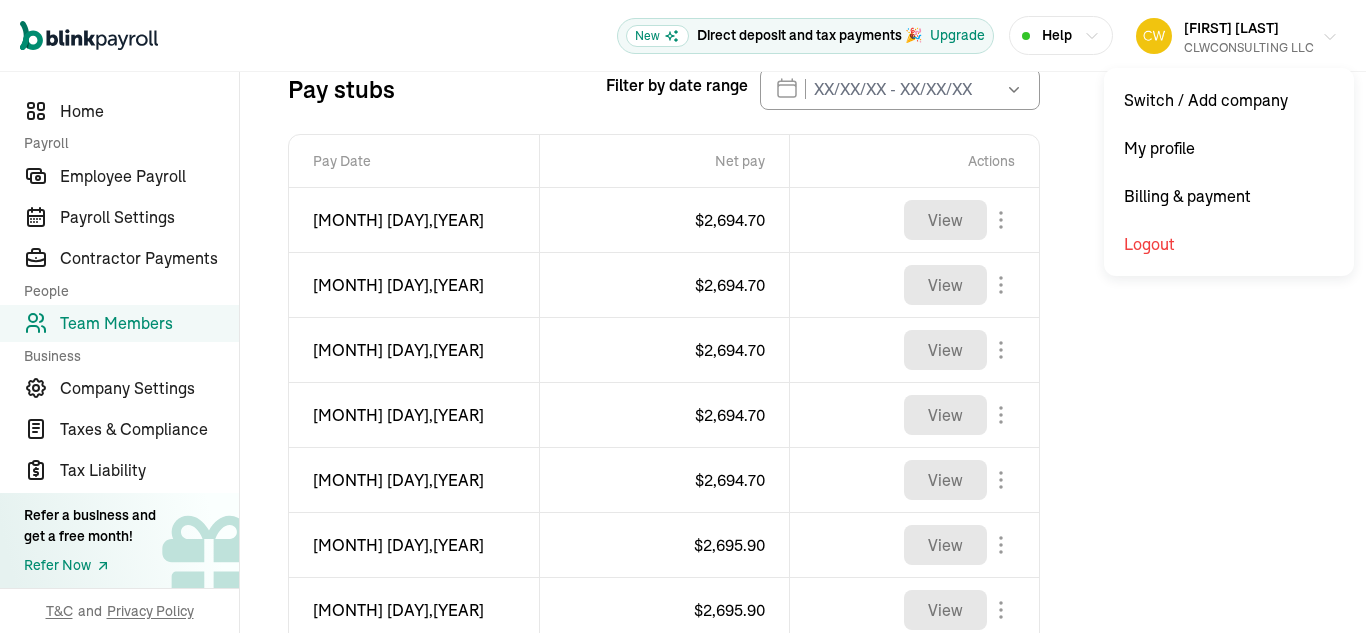 click 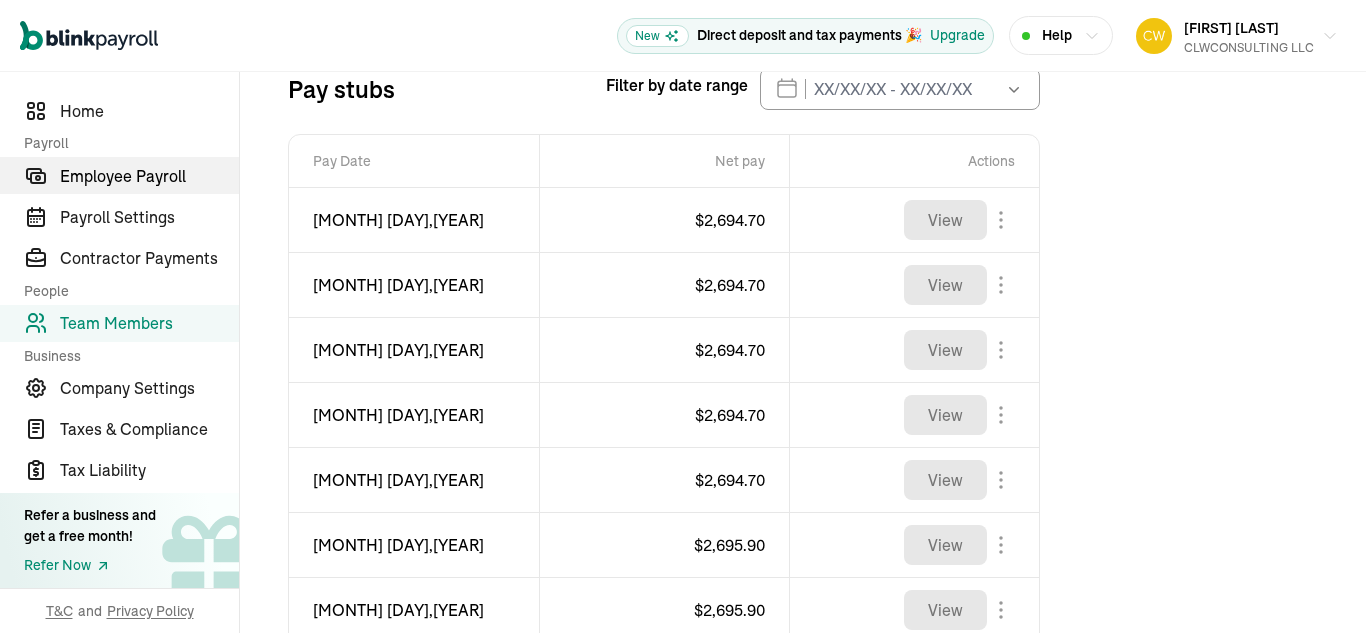 click on "Employee Payroll" at bounding box center (149, 176) 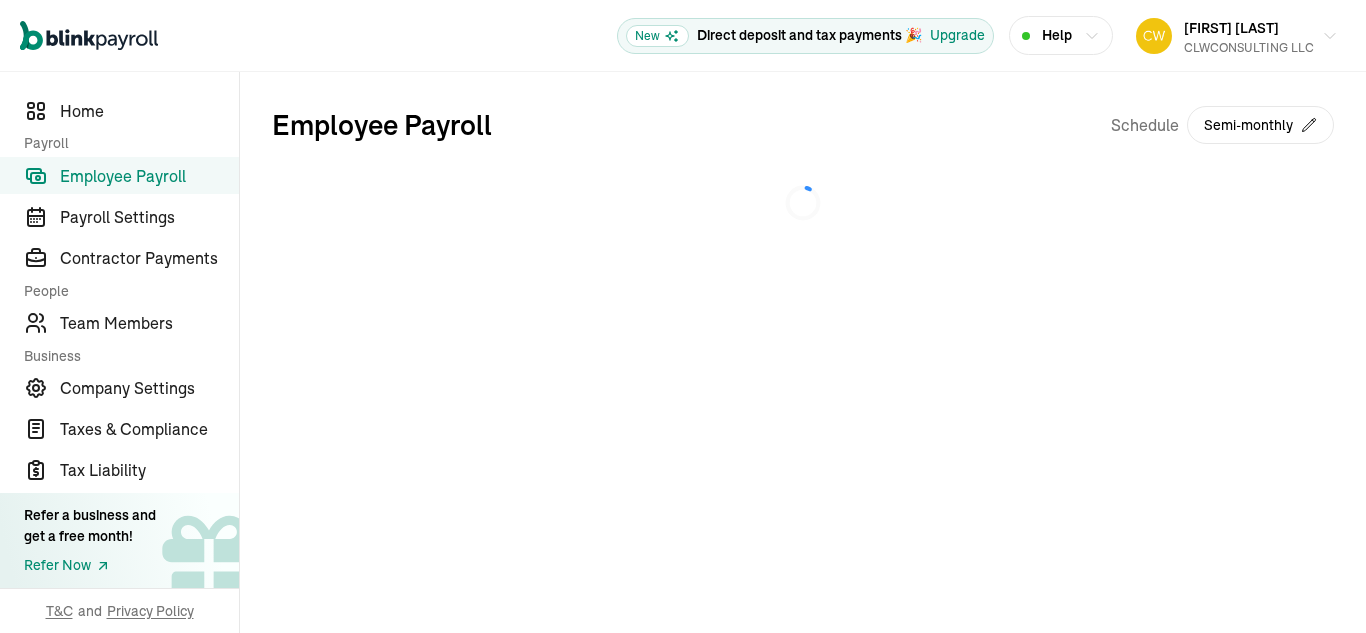 scroll, scrollTop: 0, scrollLeft: 0, axis: both 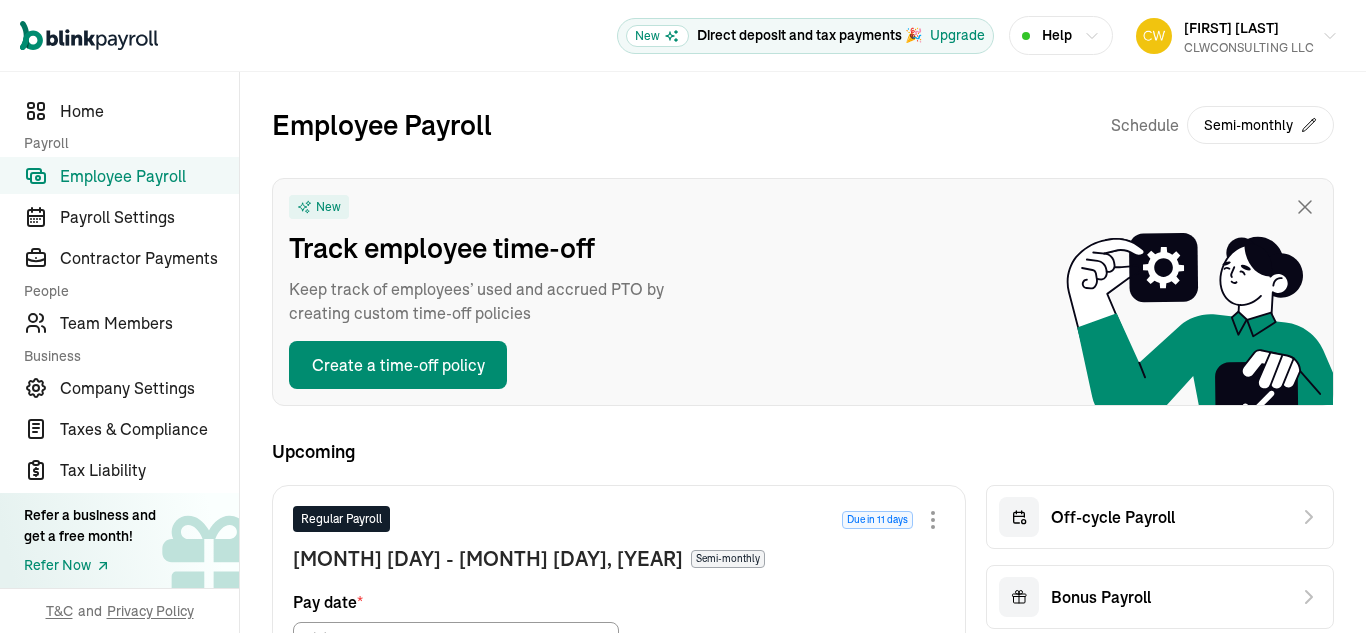 click 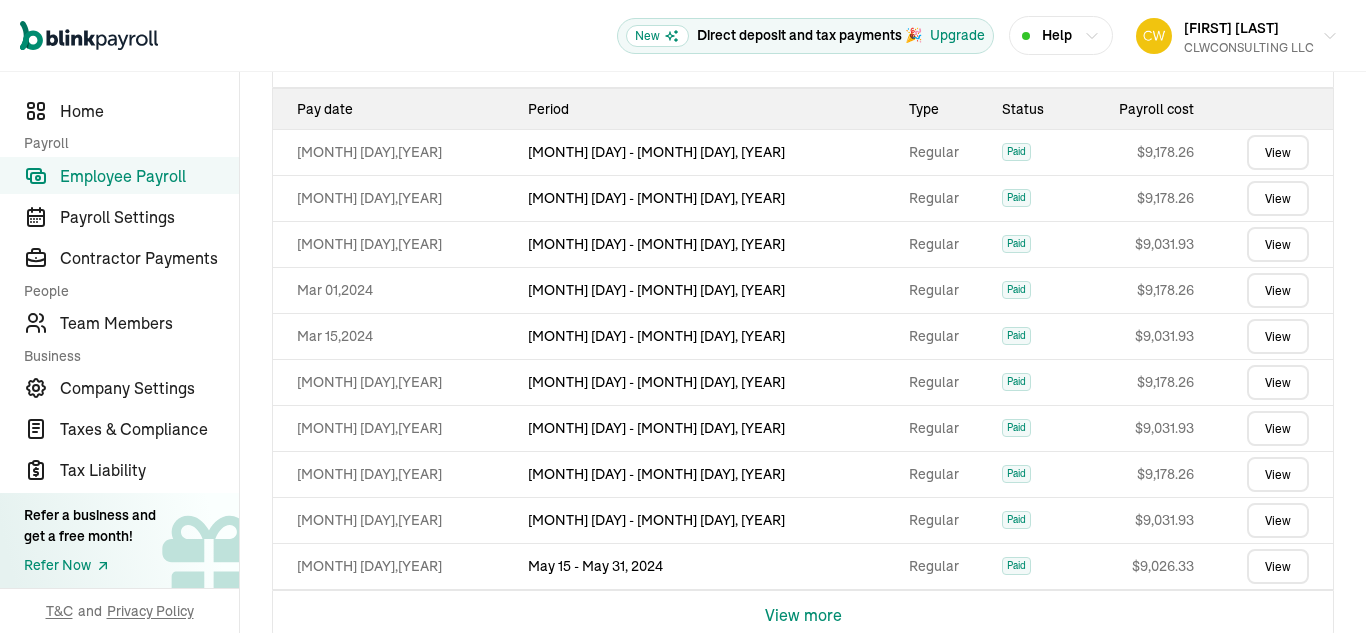 scroll, scrollTop: 584, scrollLeft: 0, axis: vertical 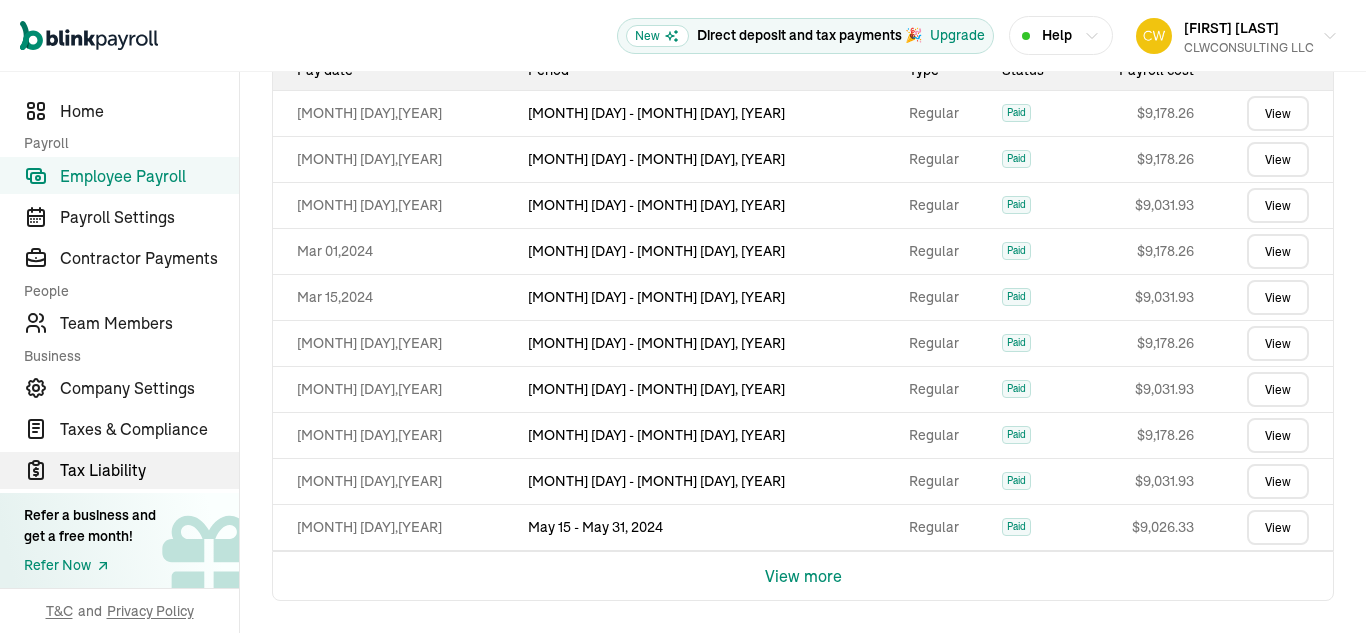 click on "Tax Liability" at bounding box center (149, 470) 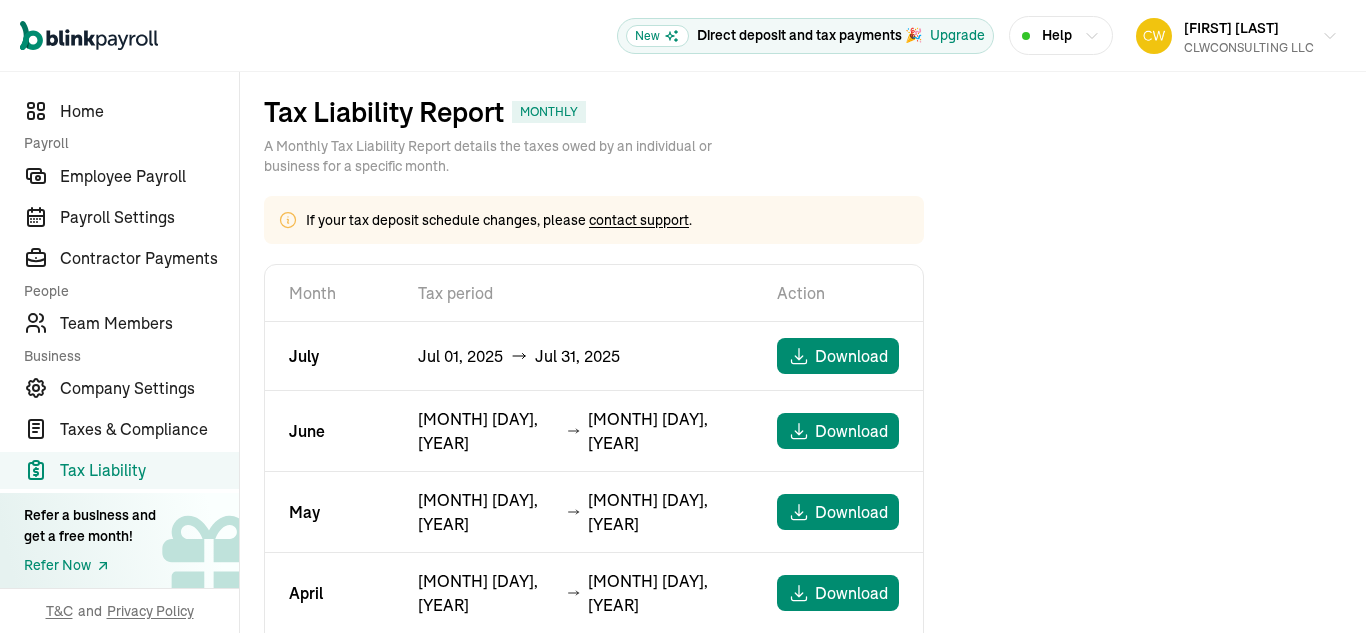 scroll, scrollTop: 0, scrollLeft: 0, axis: both 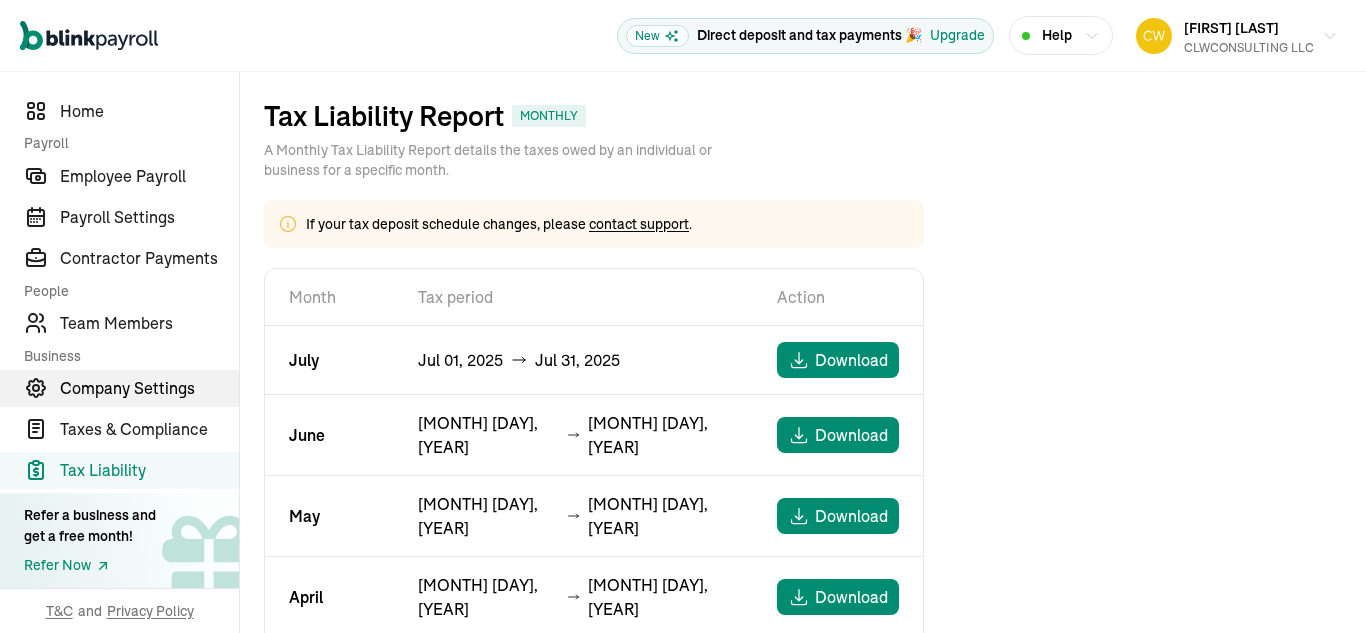 click on "Company Settings" at bounding box center (149, 388) 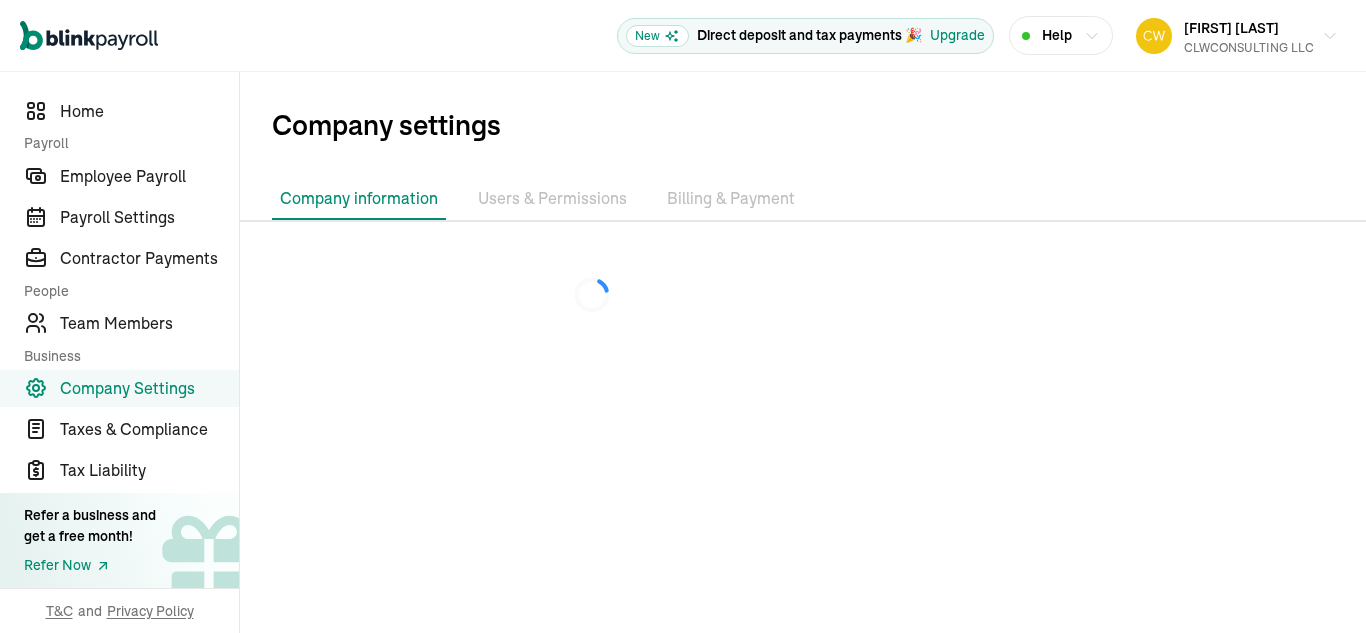 click on "Company Settings" at bounding box center (149, 388) 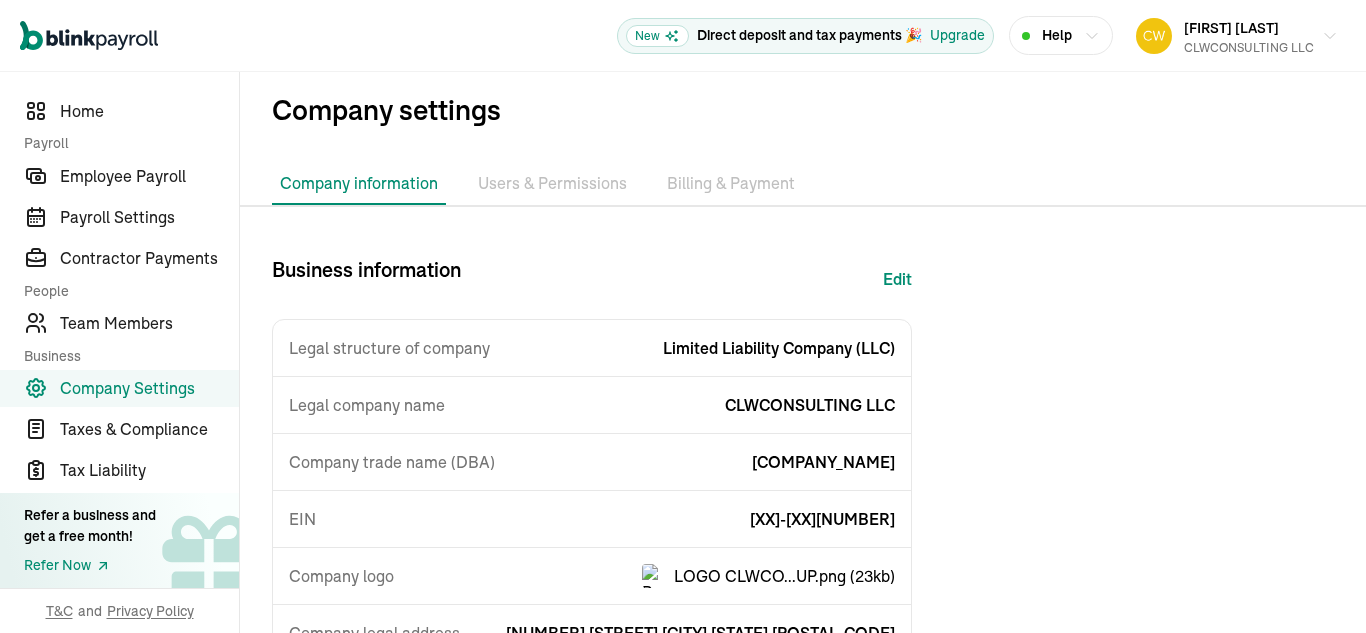 scroll, scrollTop: 0, scrollLeft: 0, axis: both 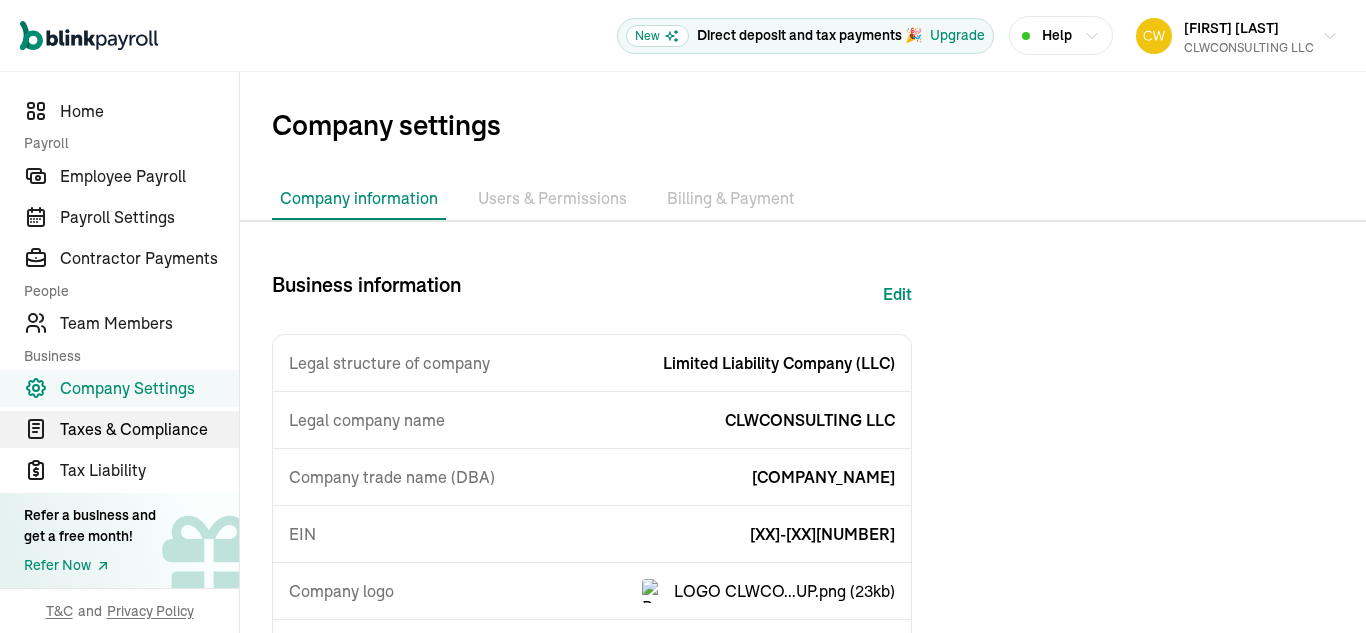 click on "Taxes & Compliance" at bounding box center [149, 429] 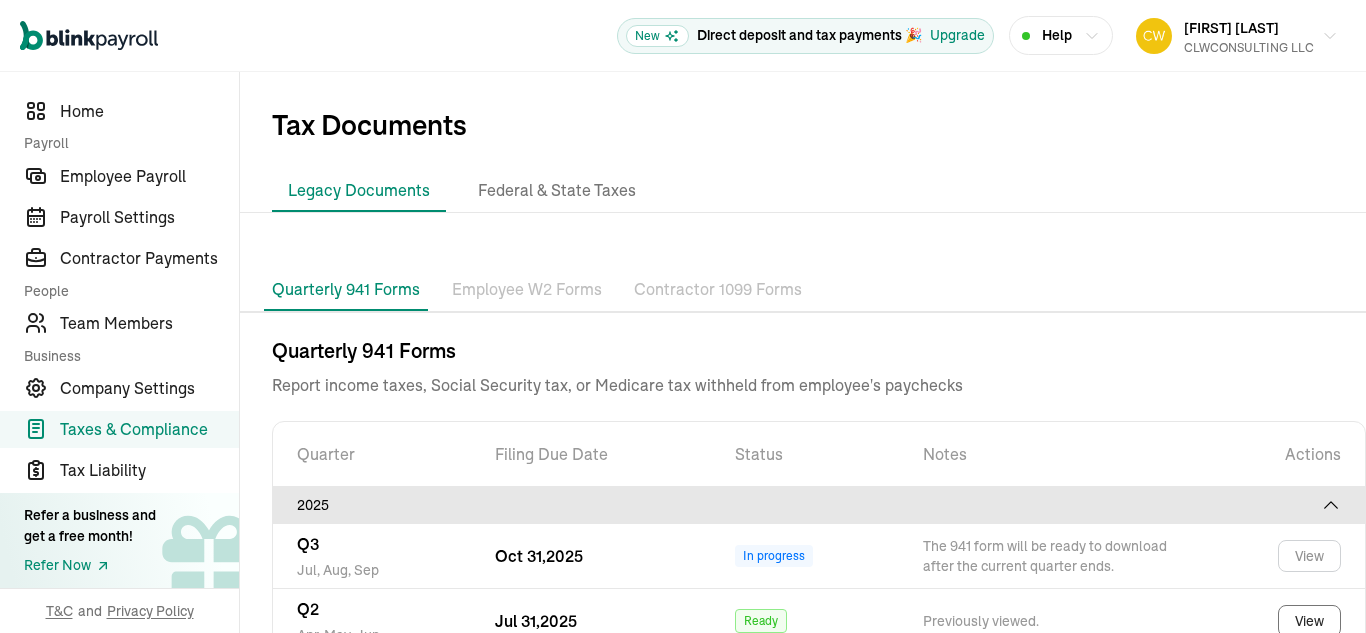 click on "Employee W2 Forms" at bounding box center [527, 290] 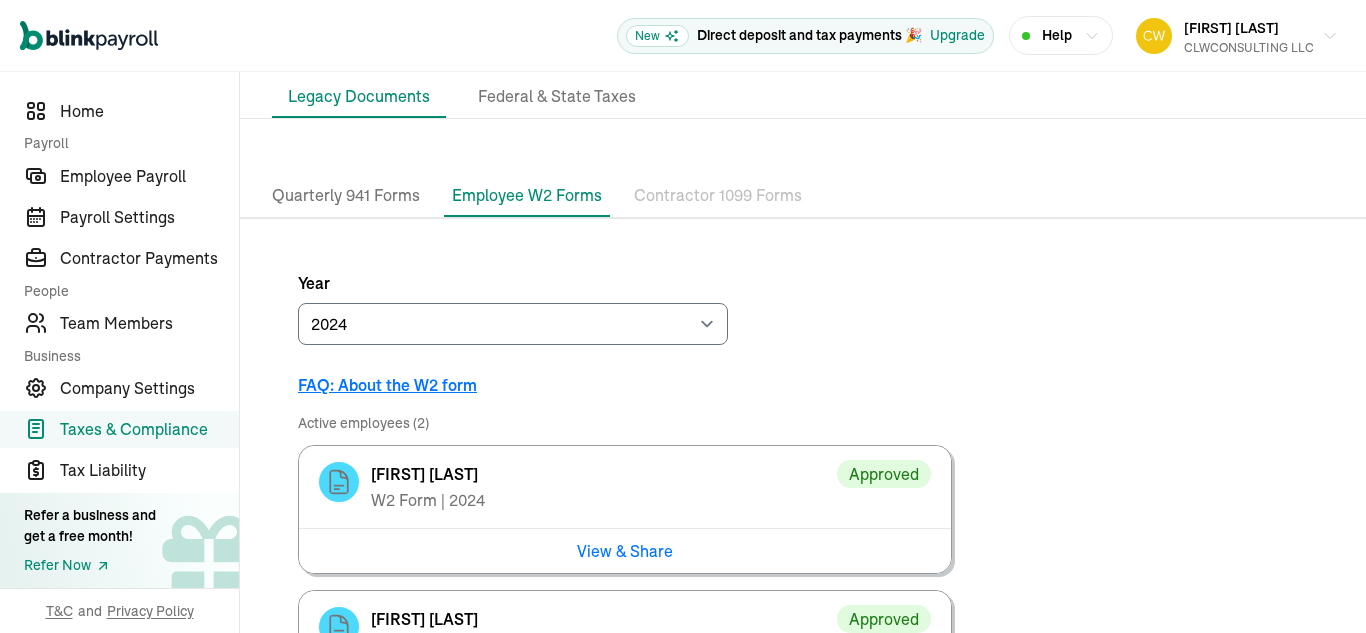 scroll, scrollTop: 0, scrollLeft: 0, axis: both 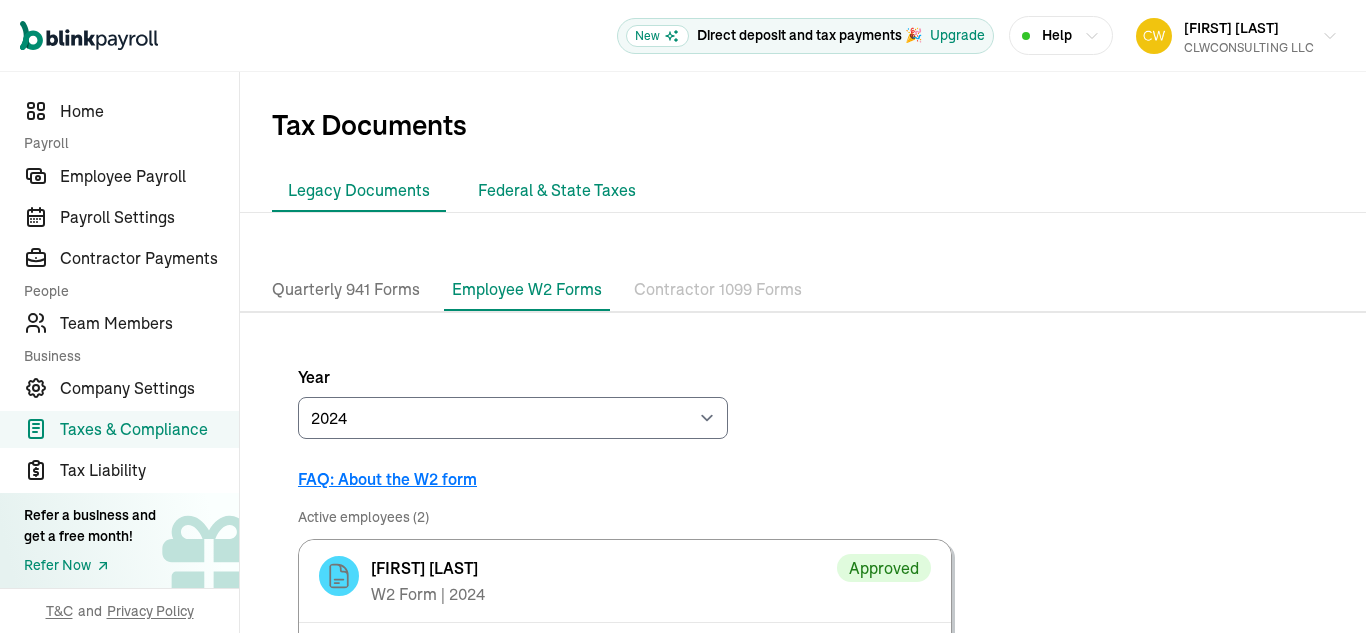 click on "Federal & State Taxes" at bounding box center (557, 191) 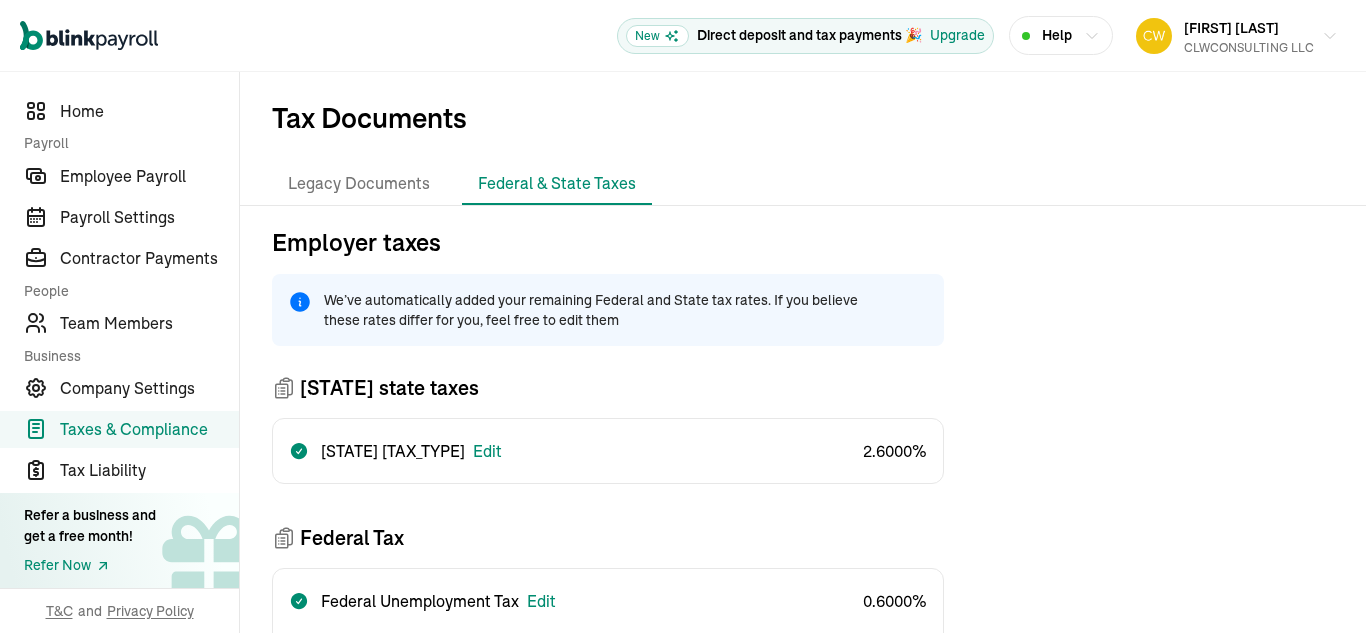 scroll, scrollTop: 0, scrollLeft: 0, axis: both 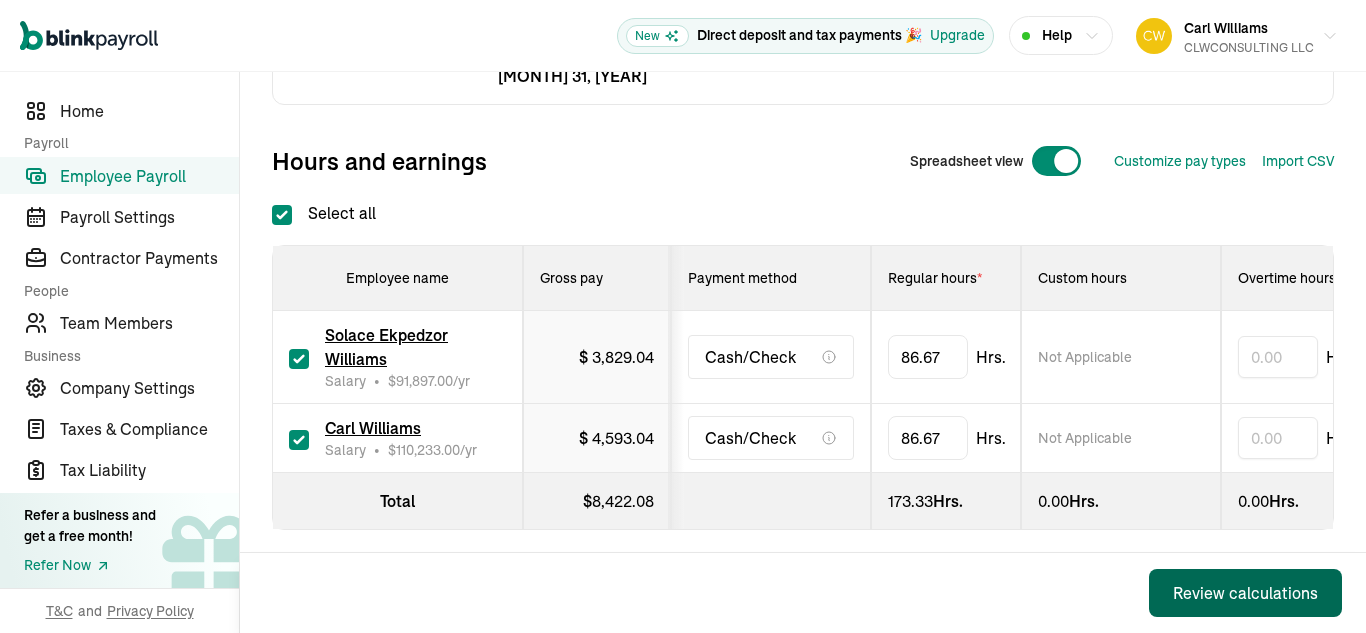 click on "Review calculations" at bounding box center (1245, 593) 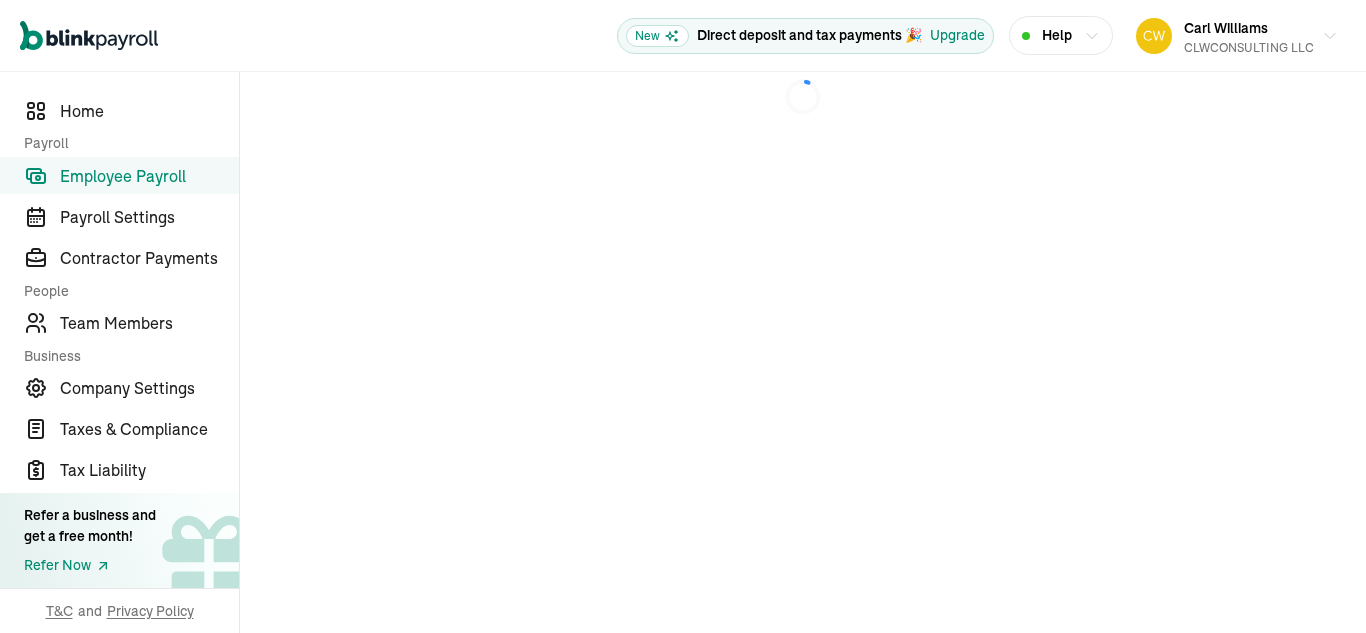 scroll, scrollTop: 0, scrollLeft: 0, axis: both 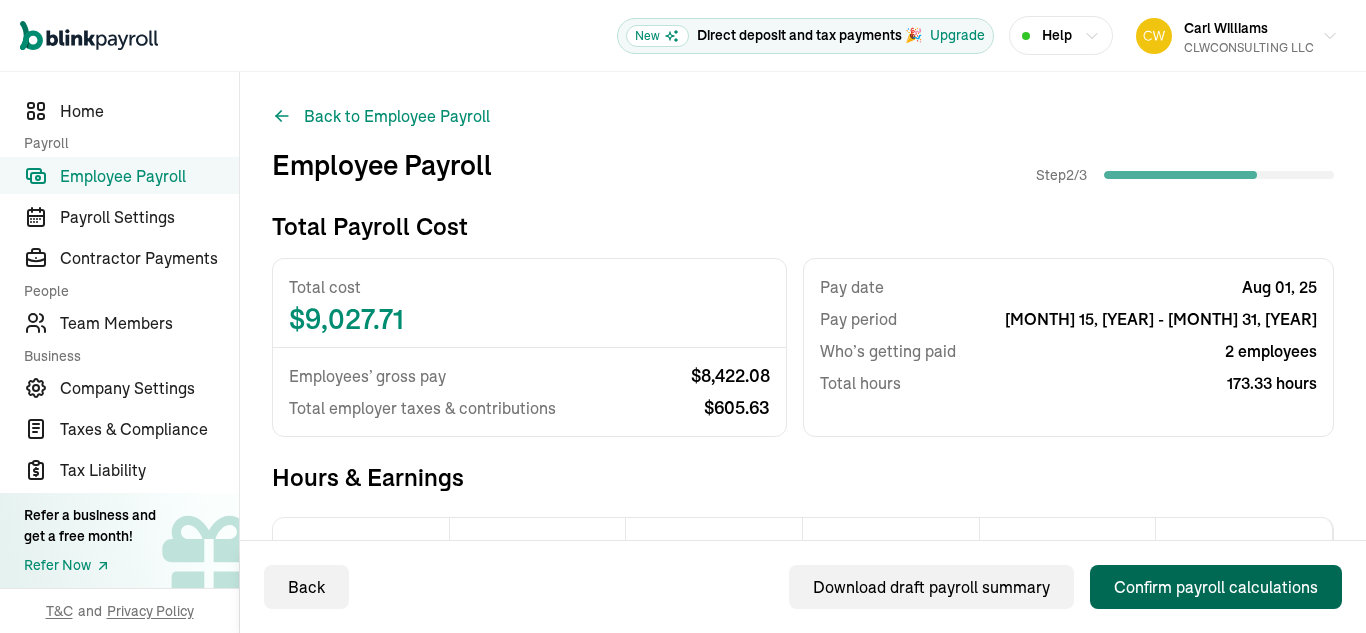 click on "Confirm payroll calculations" at bounding box center (1216, 587) 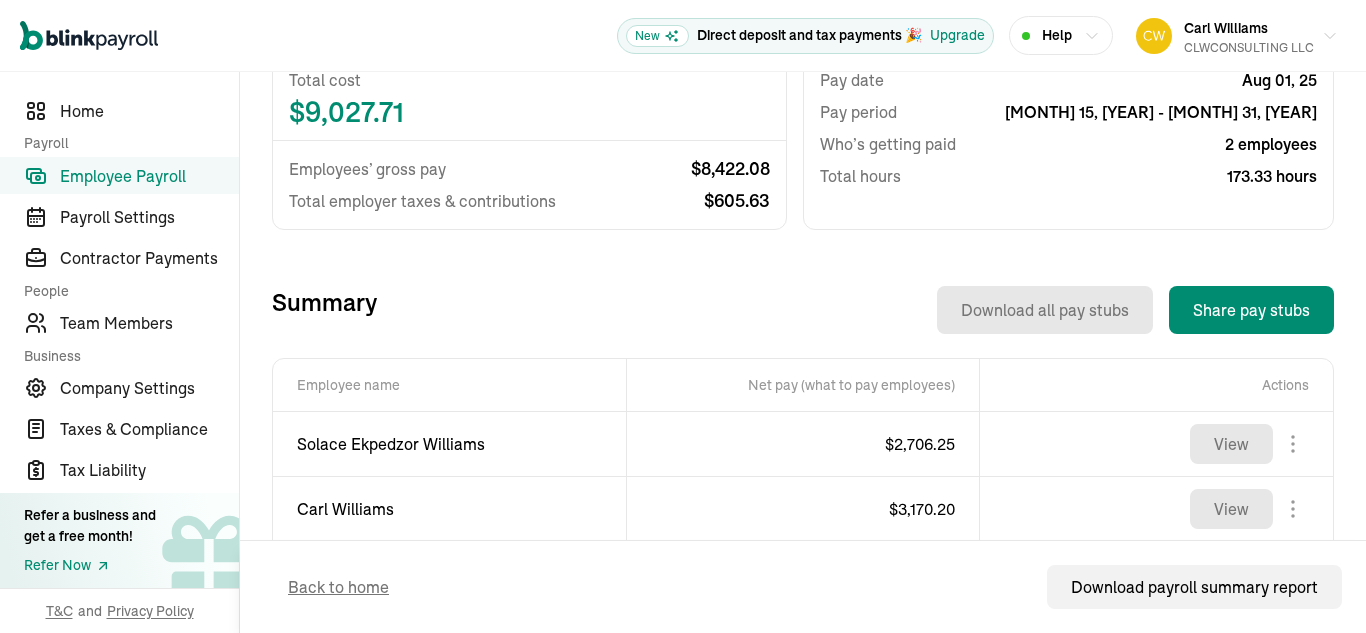 scroll, scrollTop: 487, scrollLeft: 0, axis: vertical 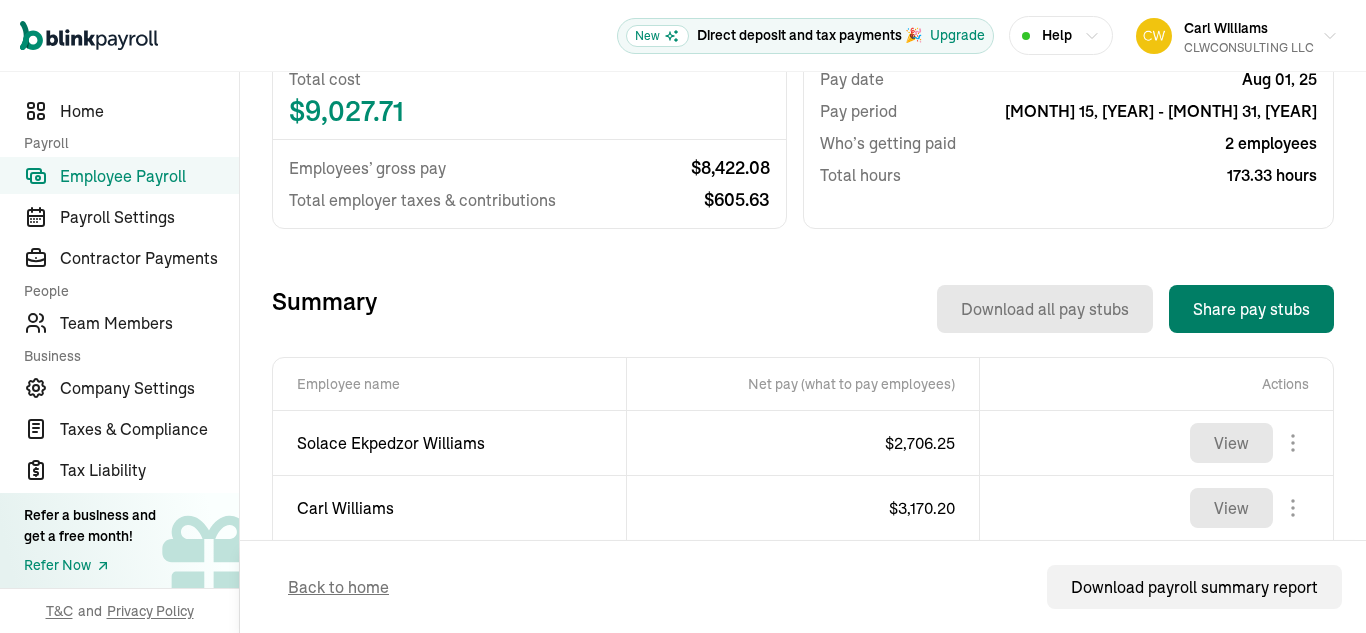 click on "Share pay stubs" at bounding box center [1251, 309] 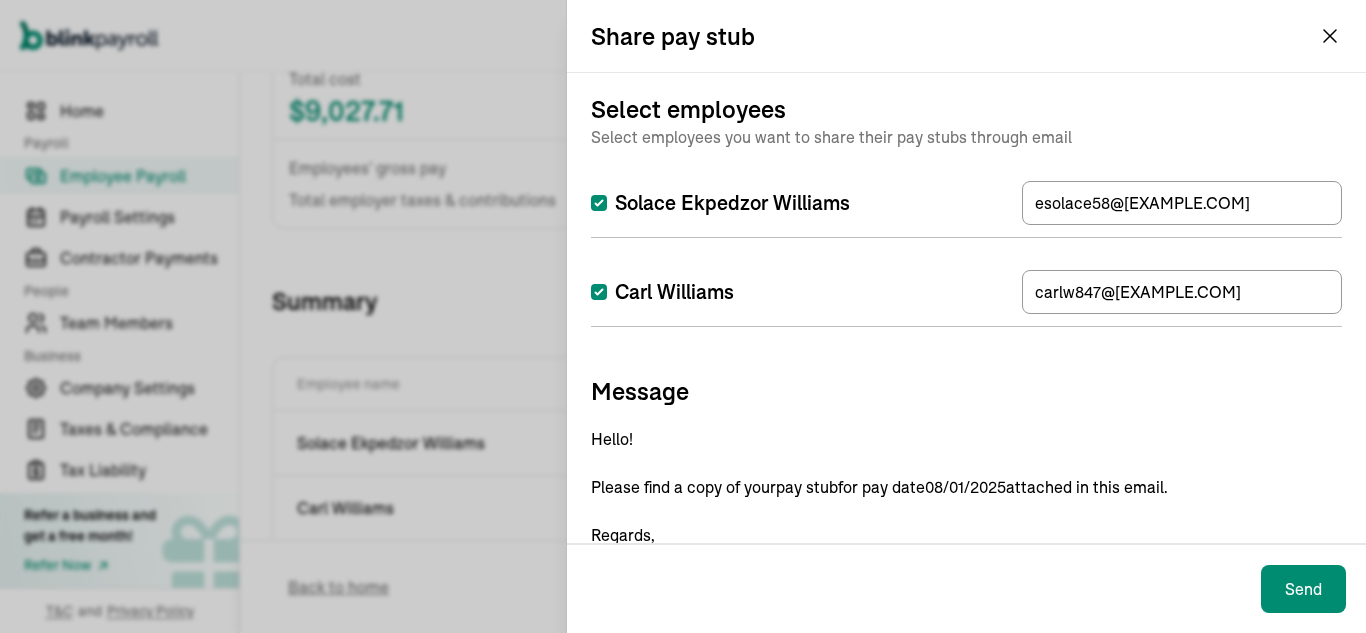 scroll, scrollTop: 136, scrollLeft: 0, axis: vertical 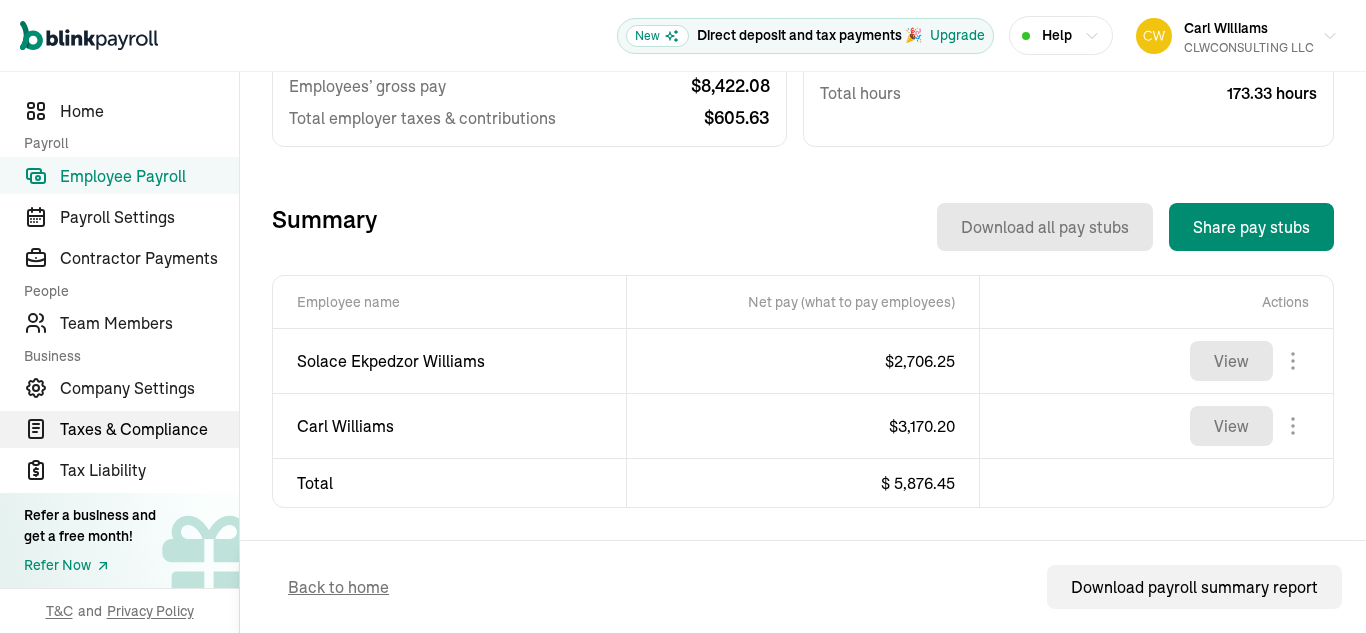 click on "Taxes & Compliance" at bounding box center [149, 429] 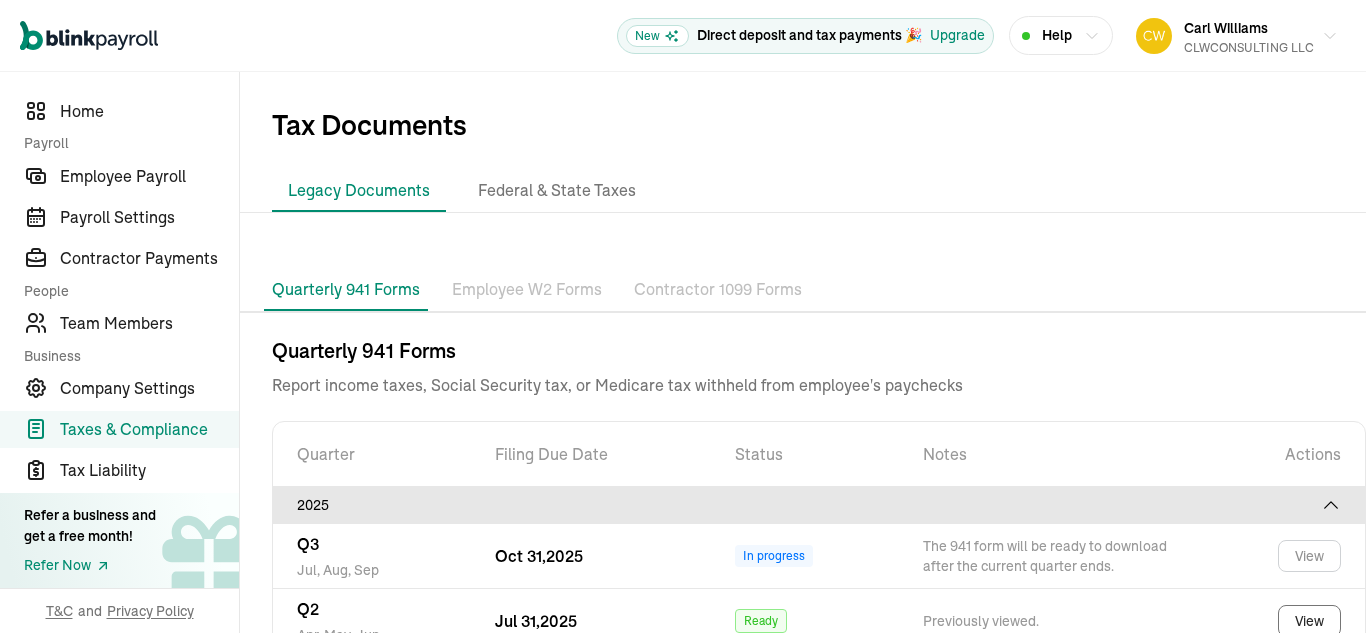 scroll, scrollTop: 143, scrollLeft: 0, axis: vertical 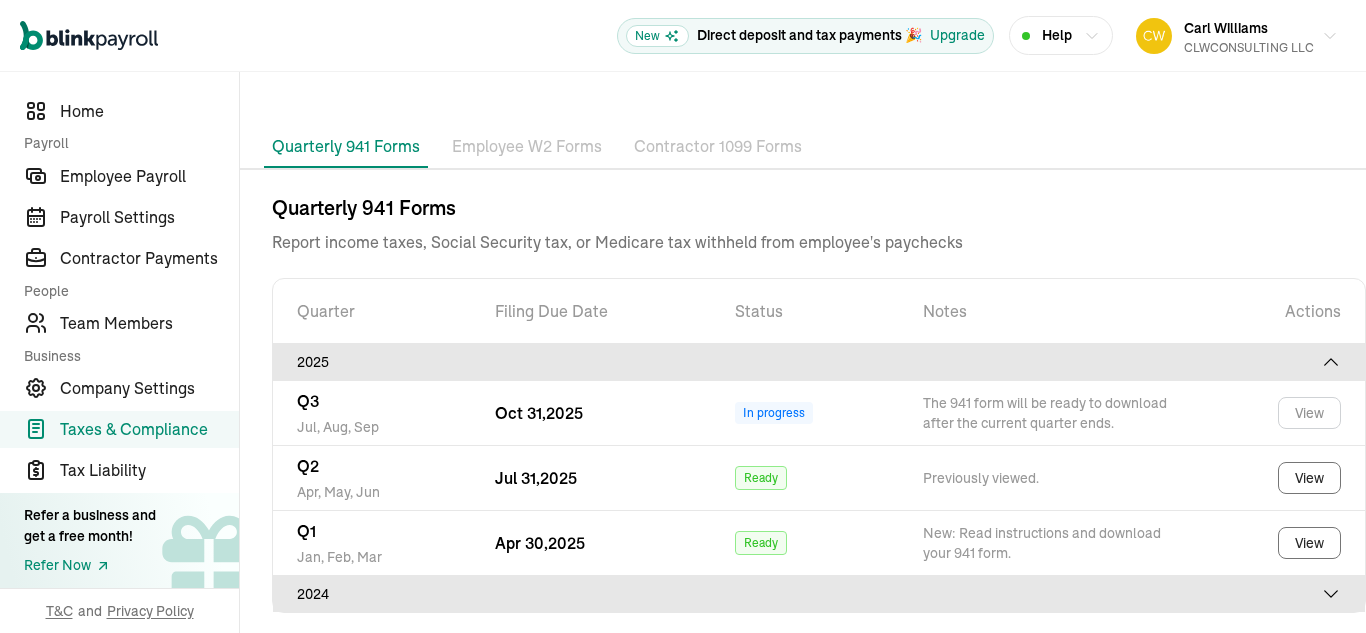 click on "Employee W2 Forms" at bounding box center [527, 147] 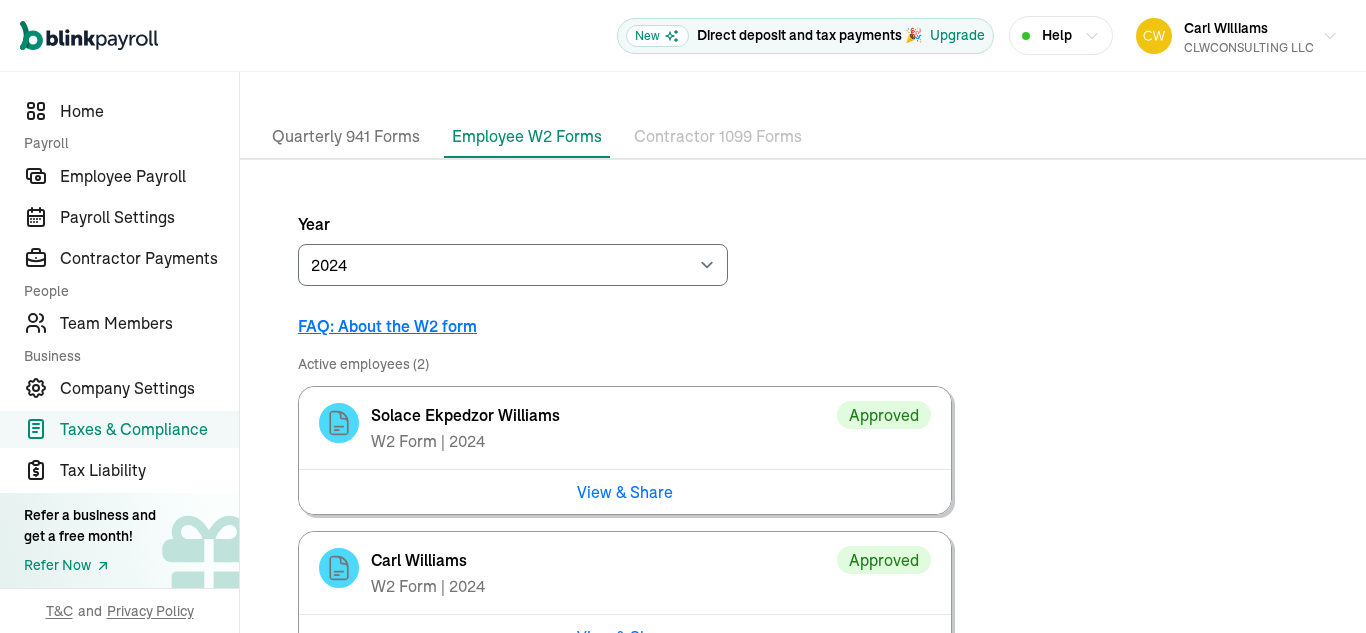 scroll, scrollTop: 252, scrollLeft: 0, axis: vertical 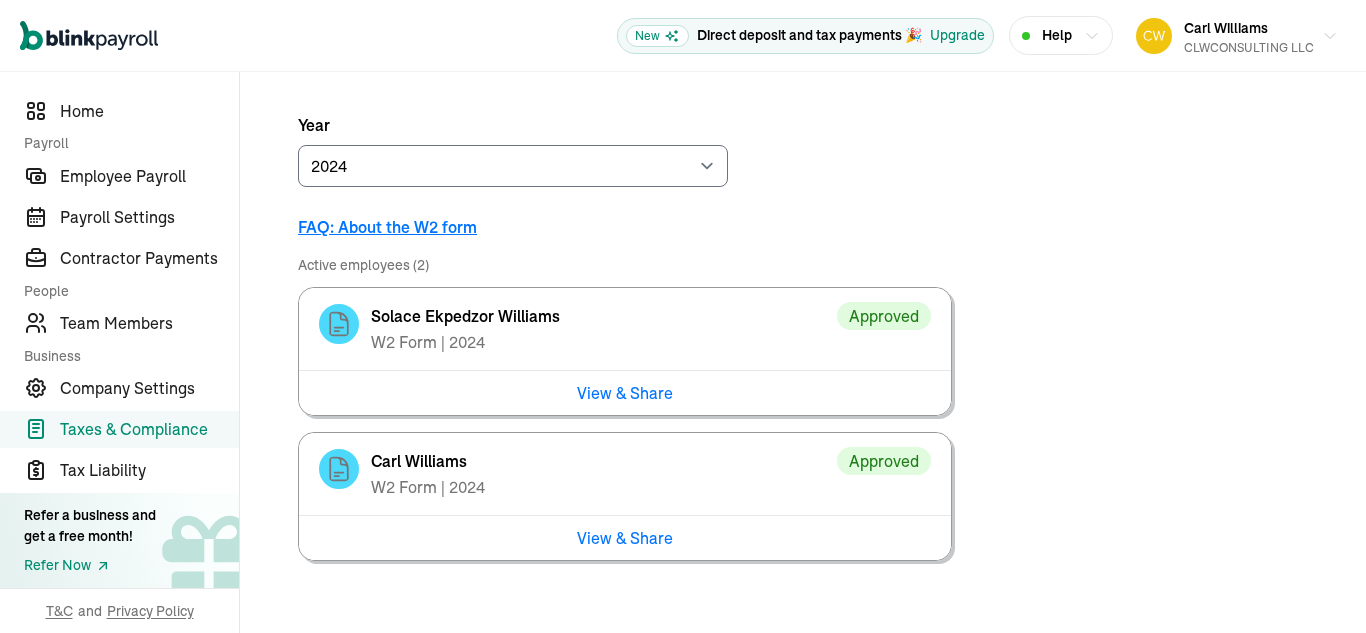 click on "View & Share" at bounding box center (625, 392) 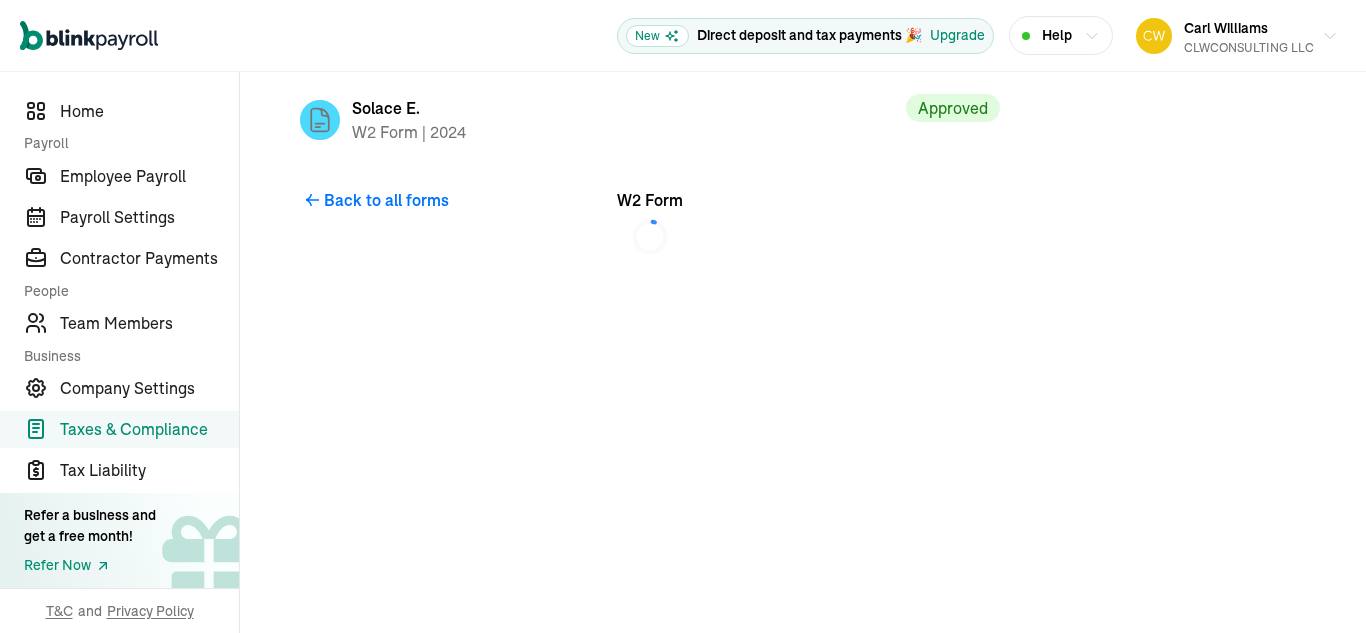 scroll, scrollTop: 0, scrollLeft: 0, axis: both 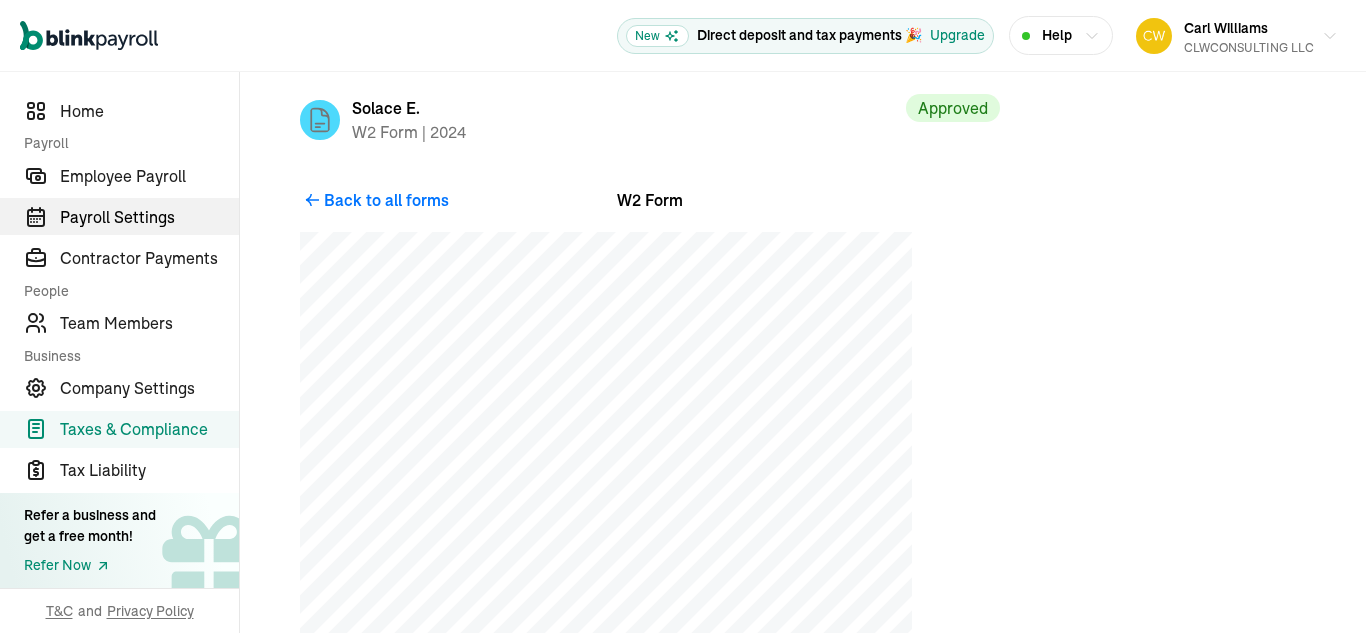 click on "Payroll Settings" at bounding box center (149, 217) 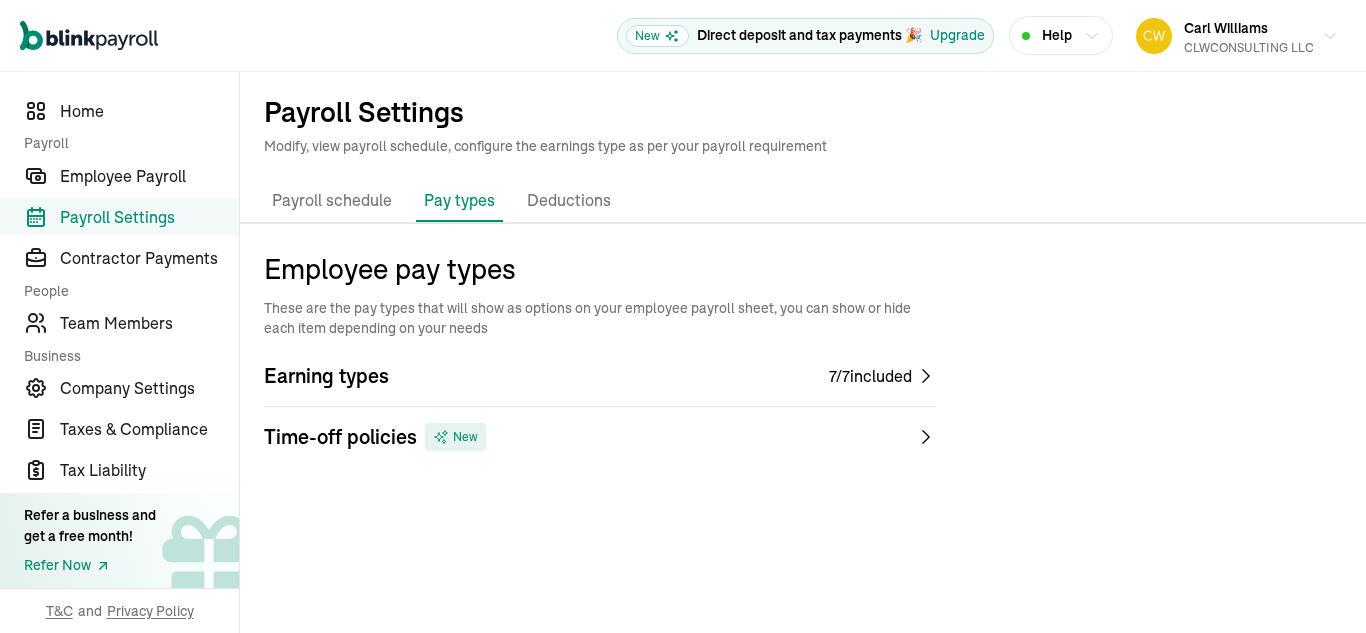 click on "7 / 7  included" at bounding box center [870, 376] 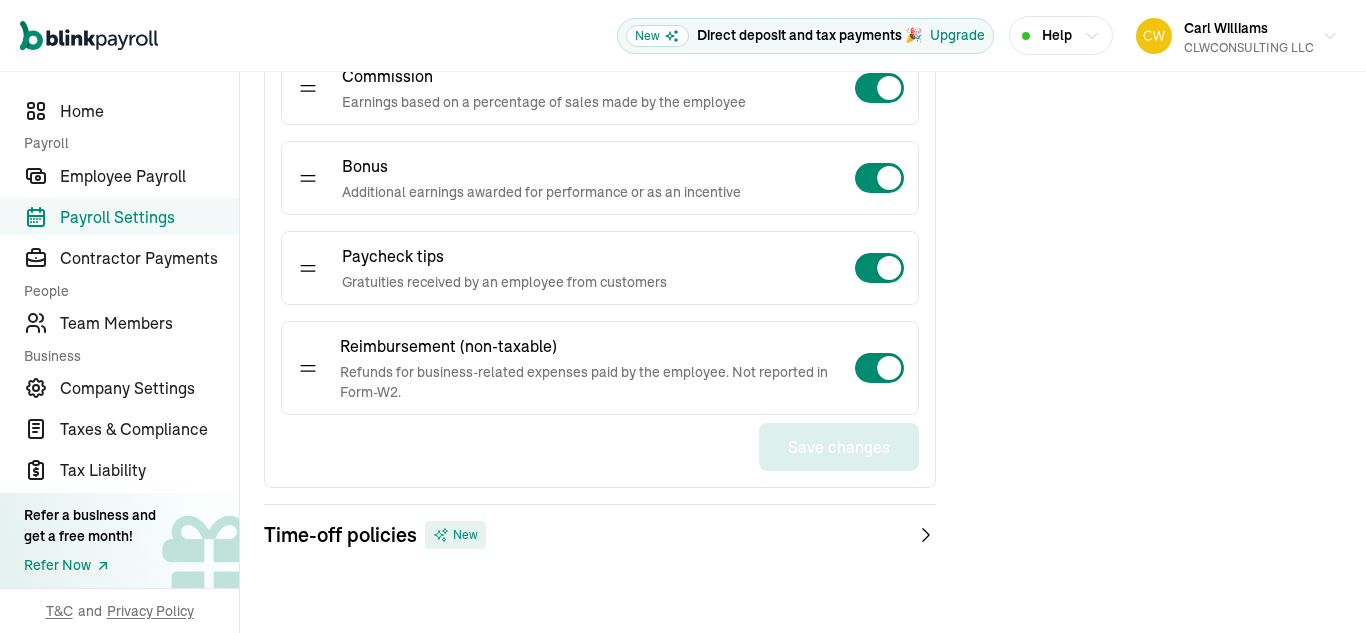 scroll, scrollTop: 758, scrollLeft: 0, axis: vertical 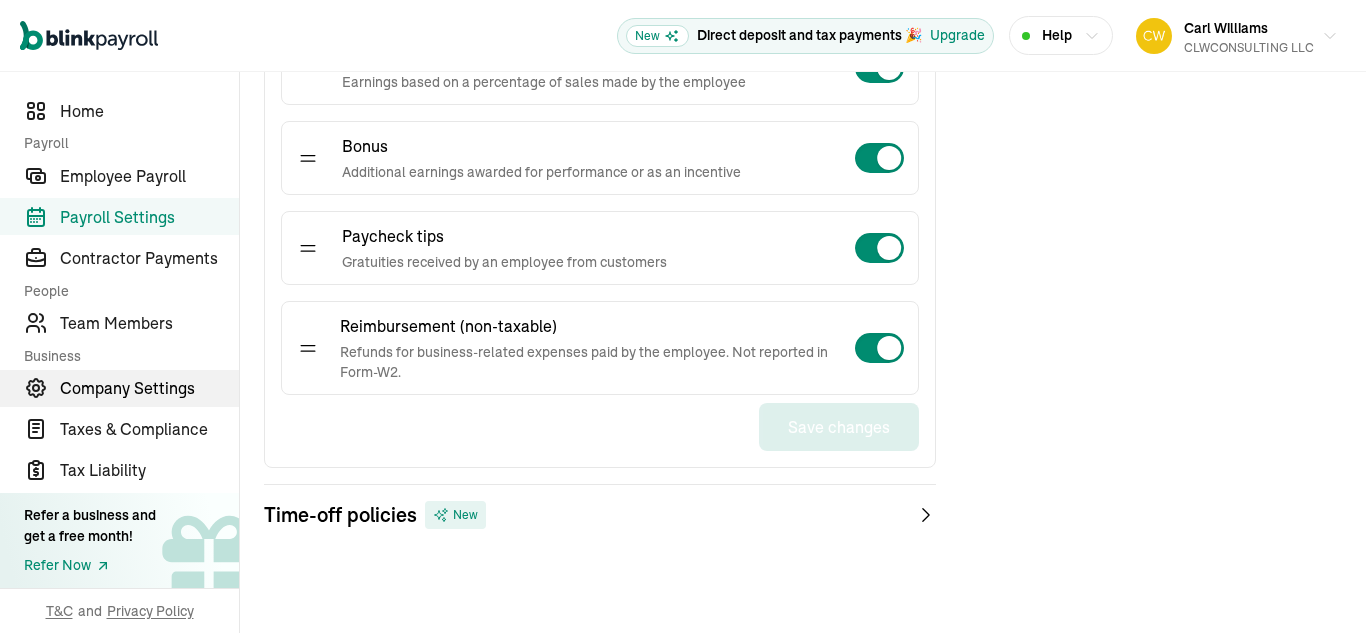 click on "Company Settings" at bounding box center (149, 388) 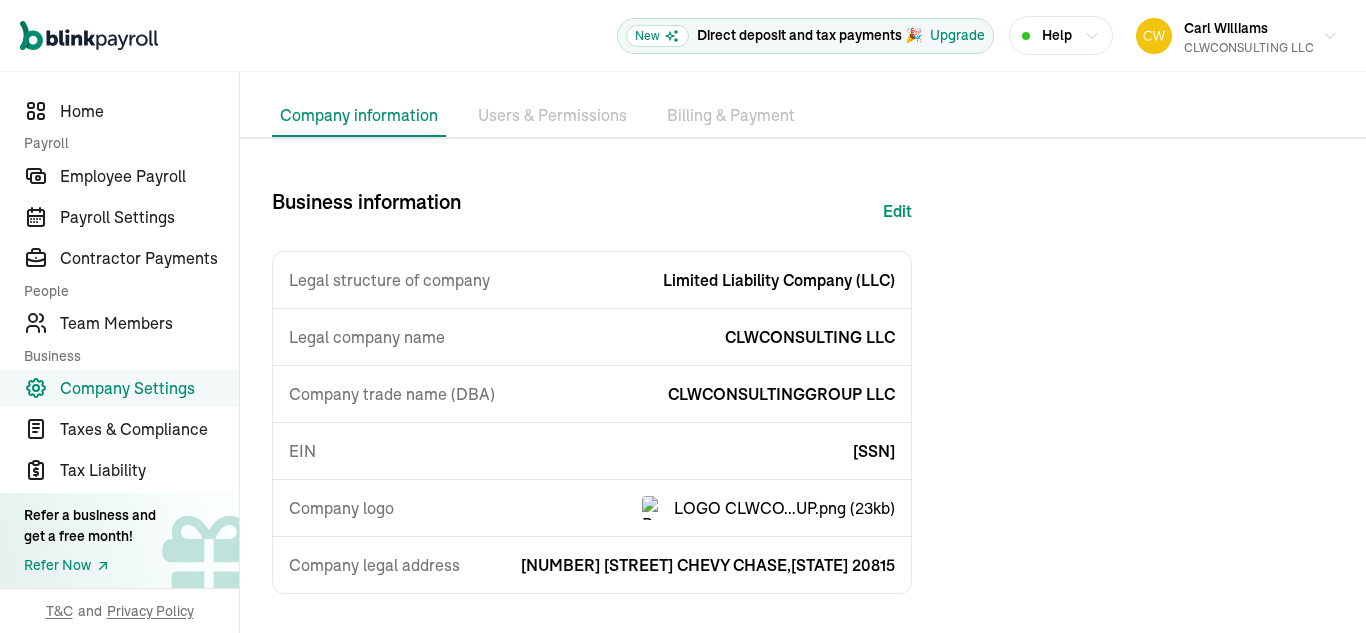 scroll, scrollTop: 84, scrollLeft: 0, axis: vertical 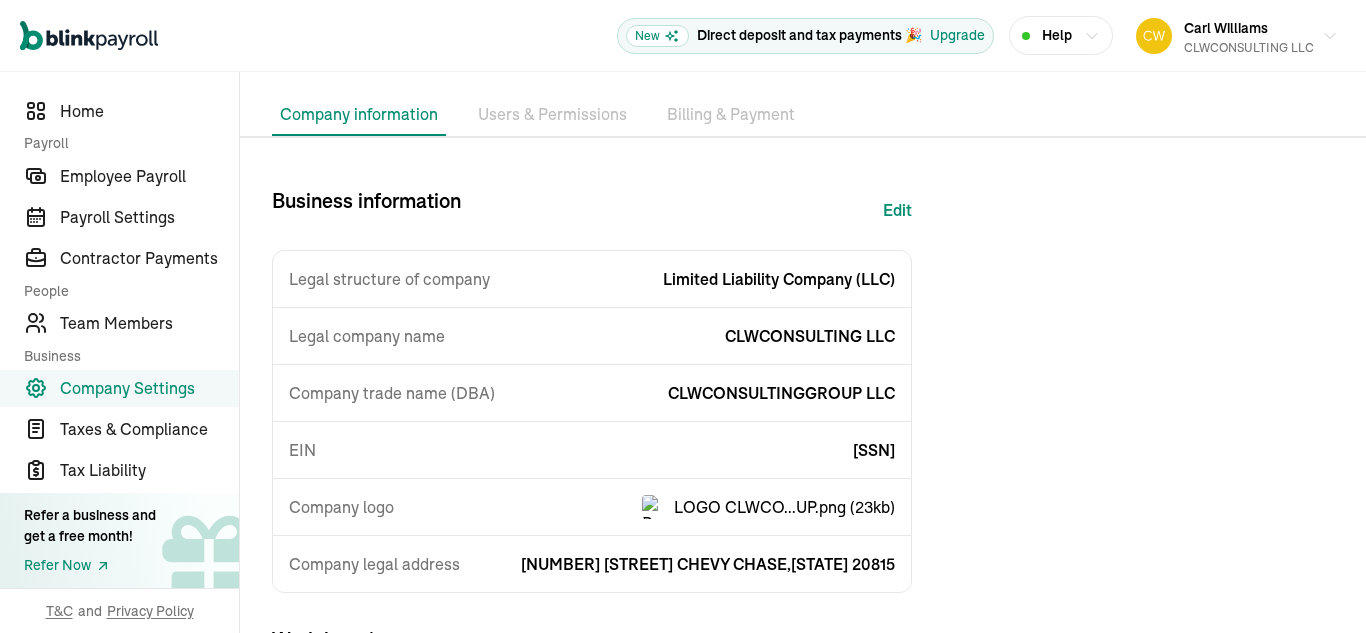 click on "Edit" at bounding box center [897, 210] 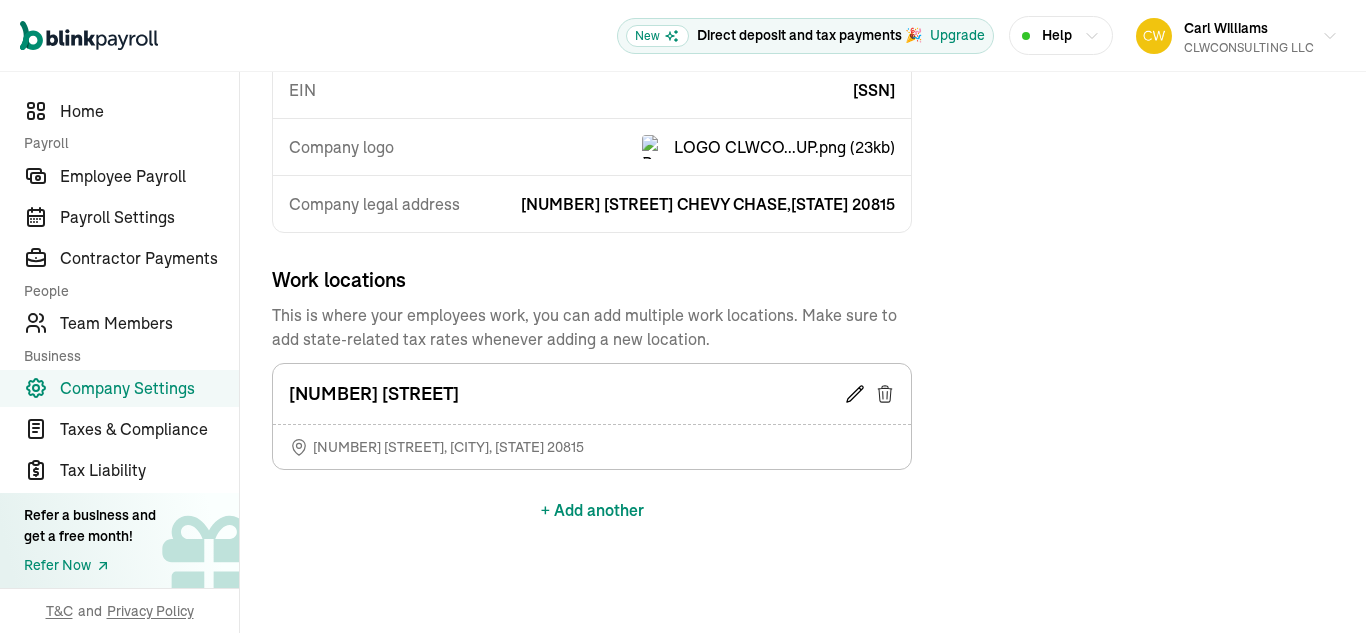 scroll, scrollTop: 445, scrollLeft: 0, axis: vertical 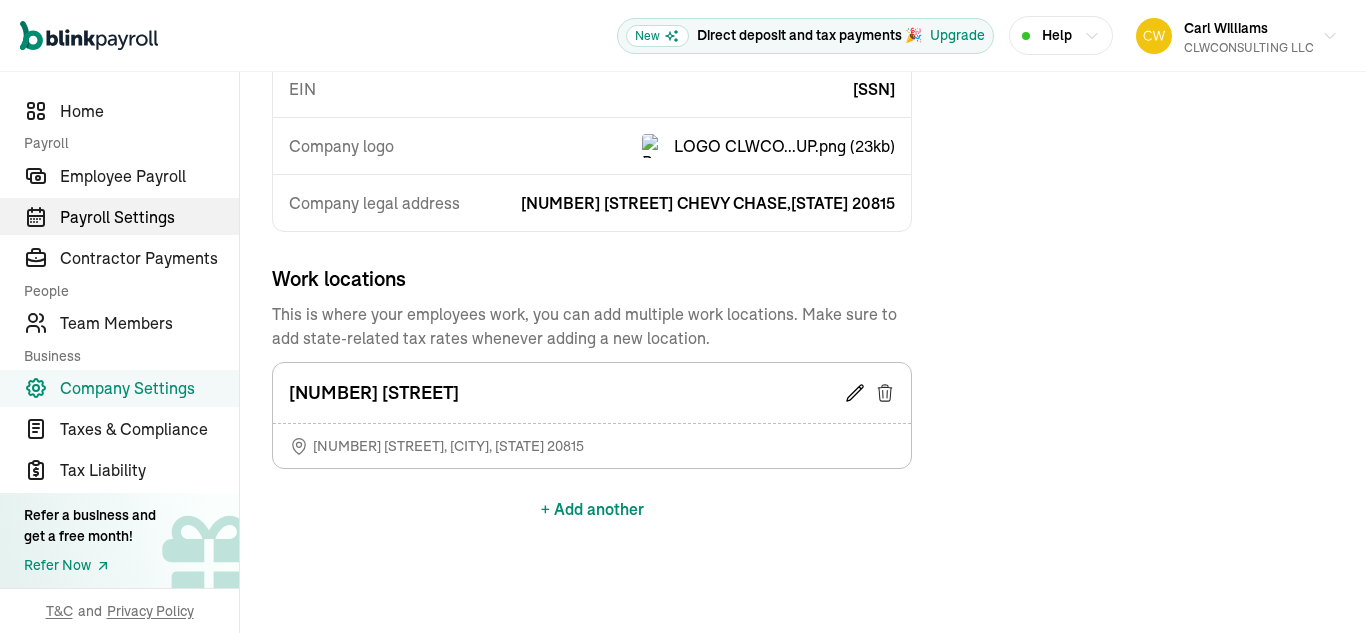 click on "Payroll Settings" at bounding box center [149, 217] 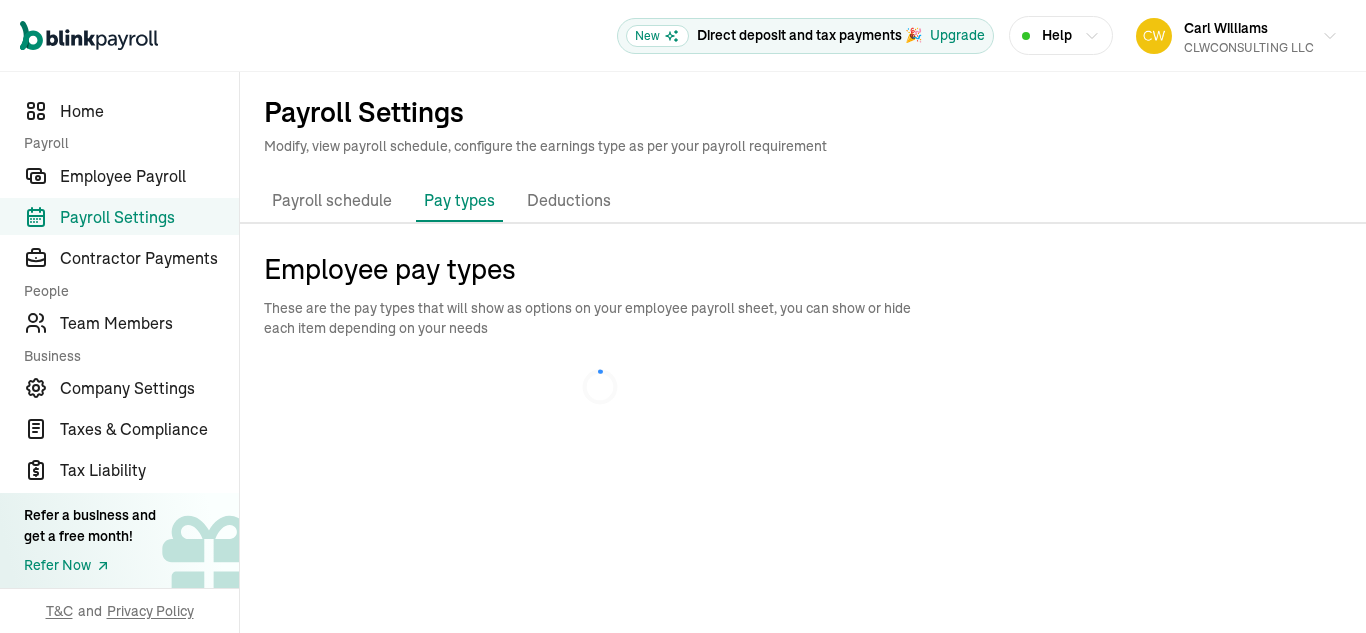 scroll, scrollTop: 0, scrollLeft: 0, axis: both 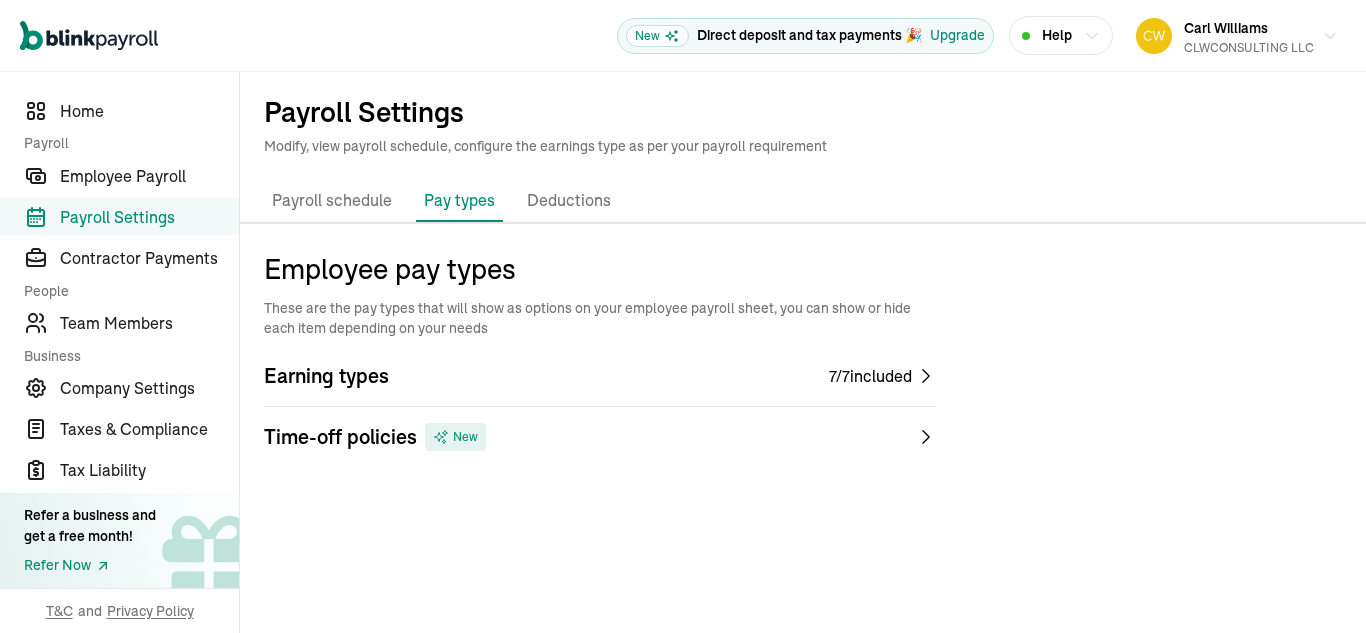 click on "Deductions" at bounding box center [569, 201] 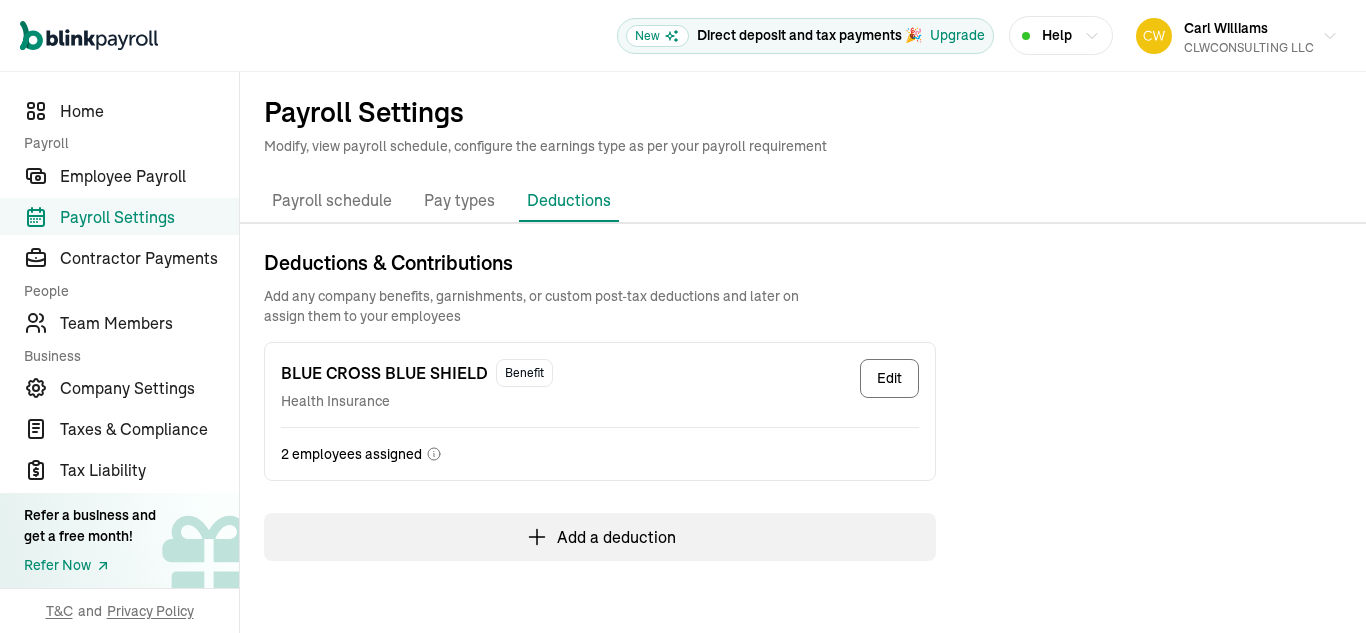 click on "Payroll schedule" at bounding box center (332, 201) 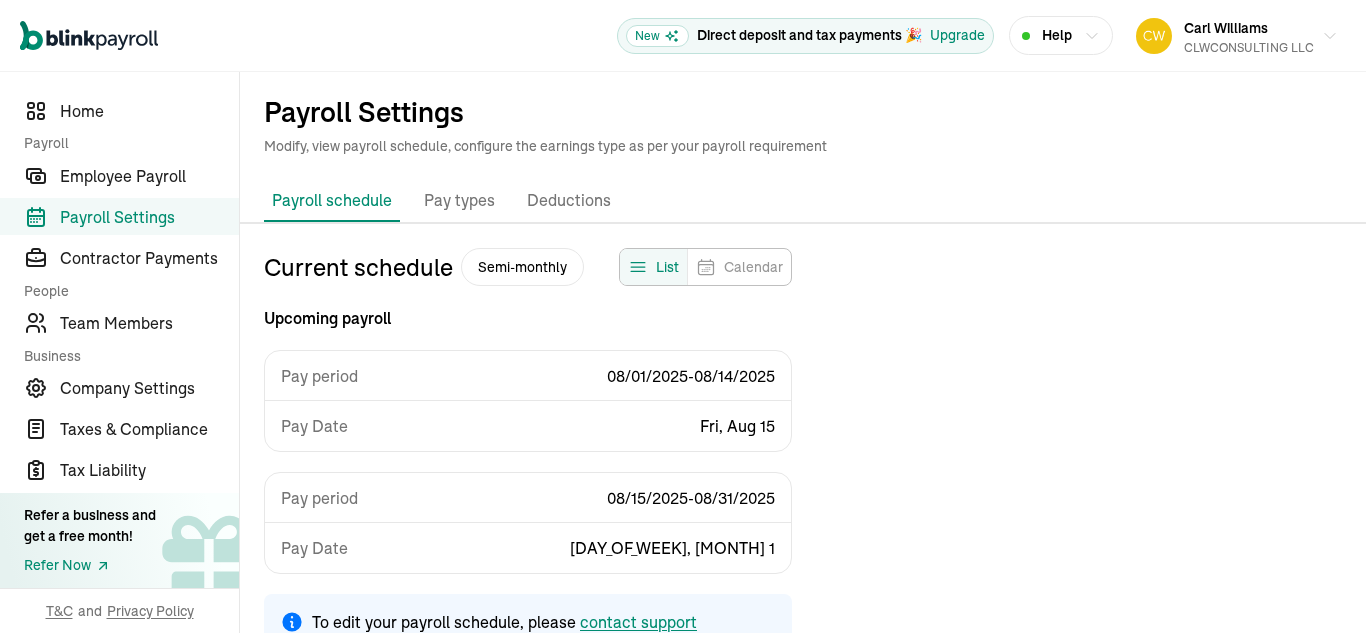 scroll, scrollTop: 37, scrollLeft: 0, axis: vertical 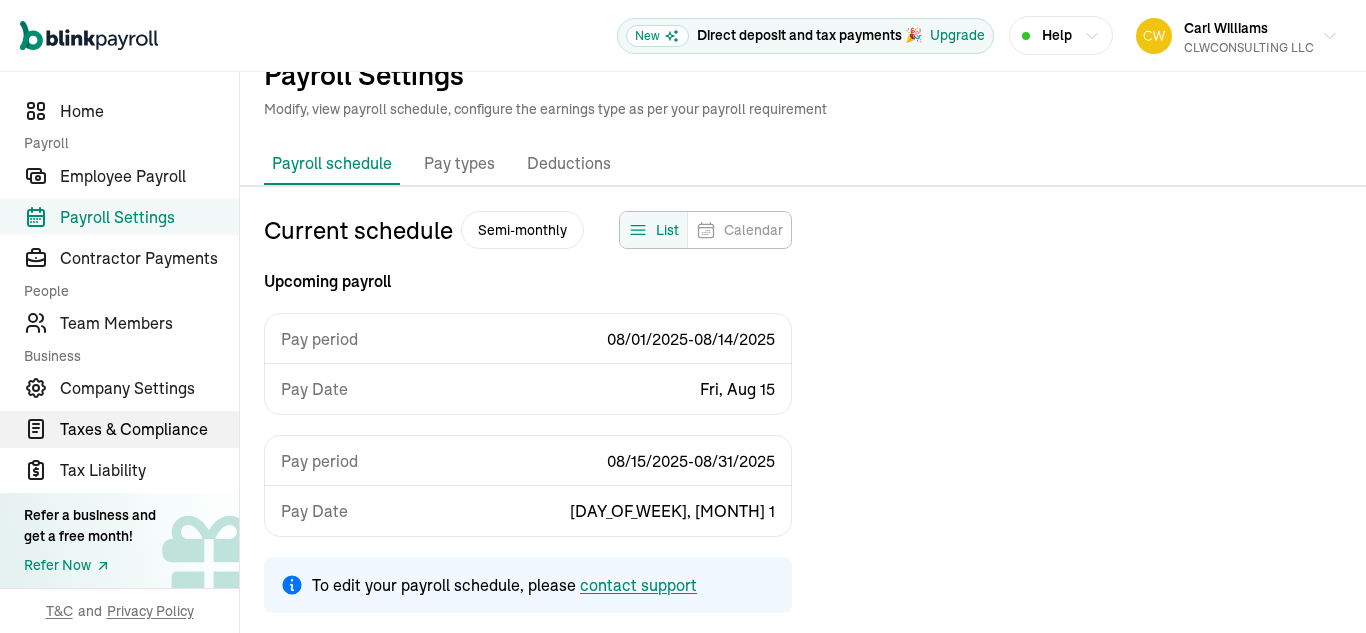 click on "Taxes & Compliance" at bounding box center (149, 429) 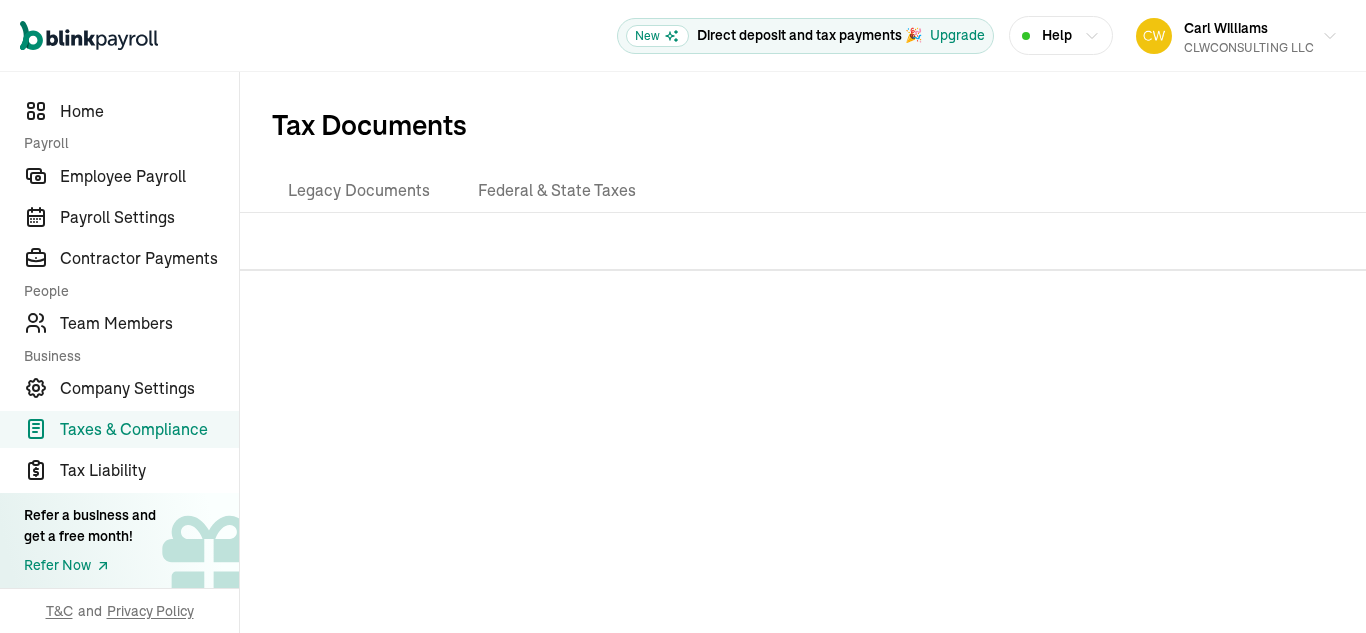 scroll, scrollTop: 0, scrollLeft: 0, axis: both 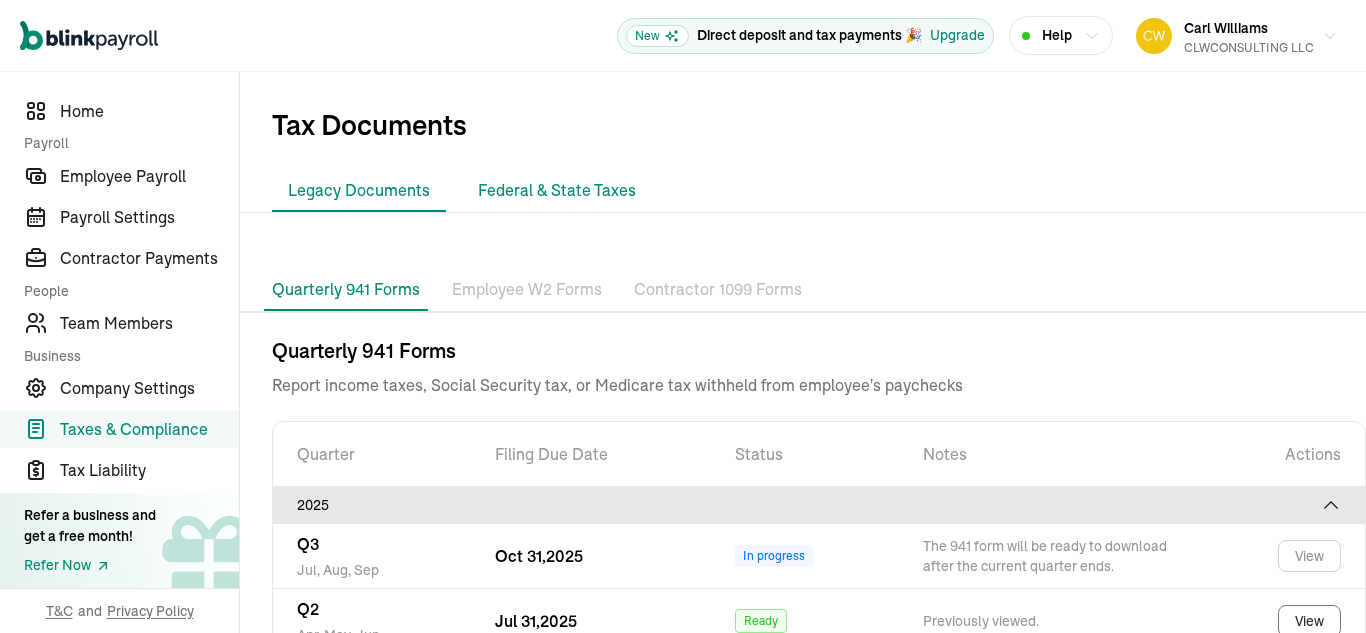 click on "Federal & State Taxes" at bounding box center [557, 191] 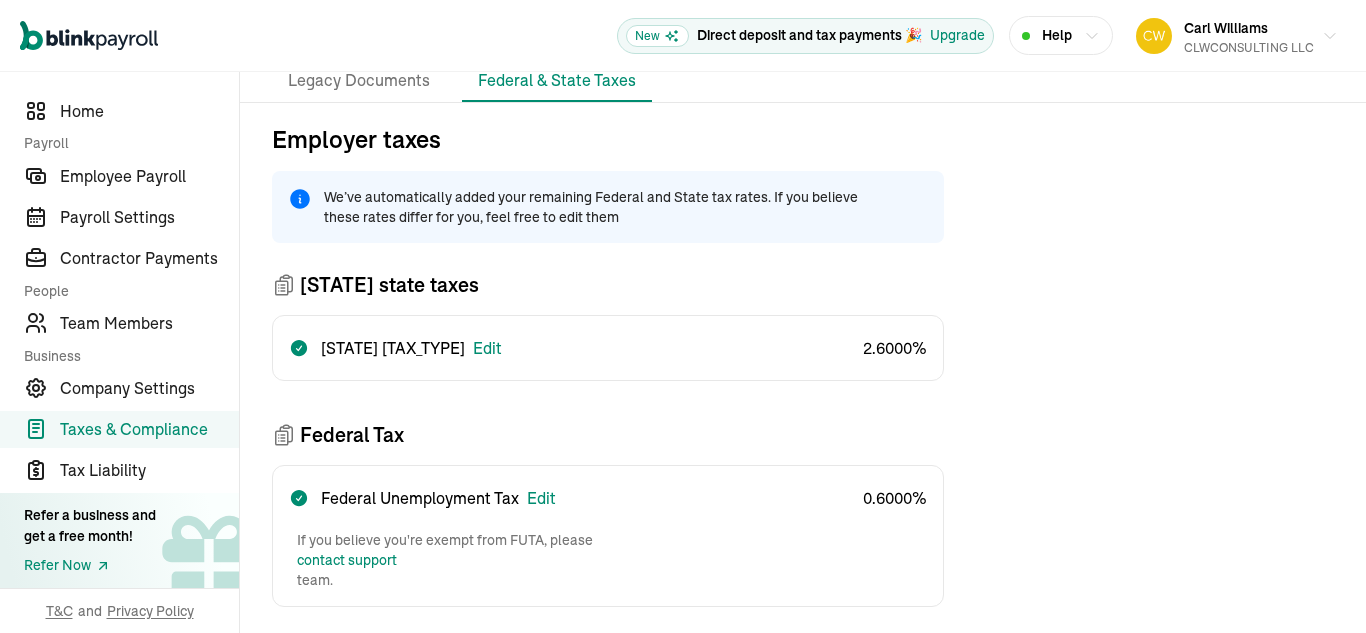 scroll, scrollTop: 112, scrollLeft: 0, axis: vertical 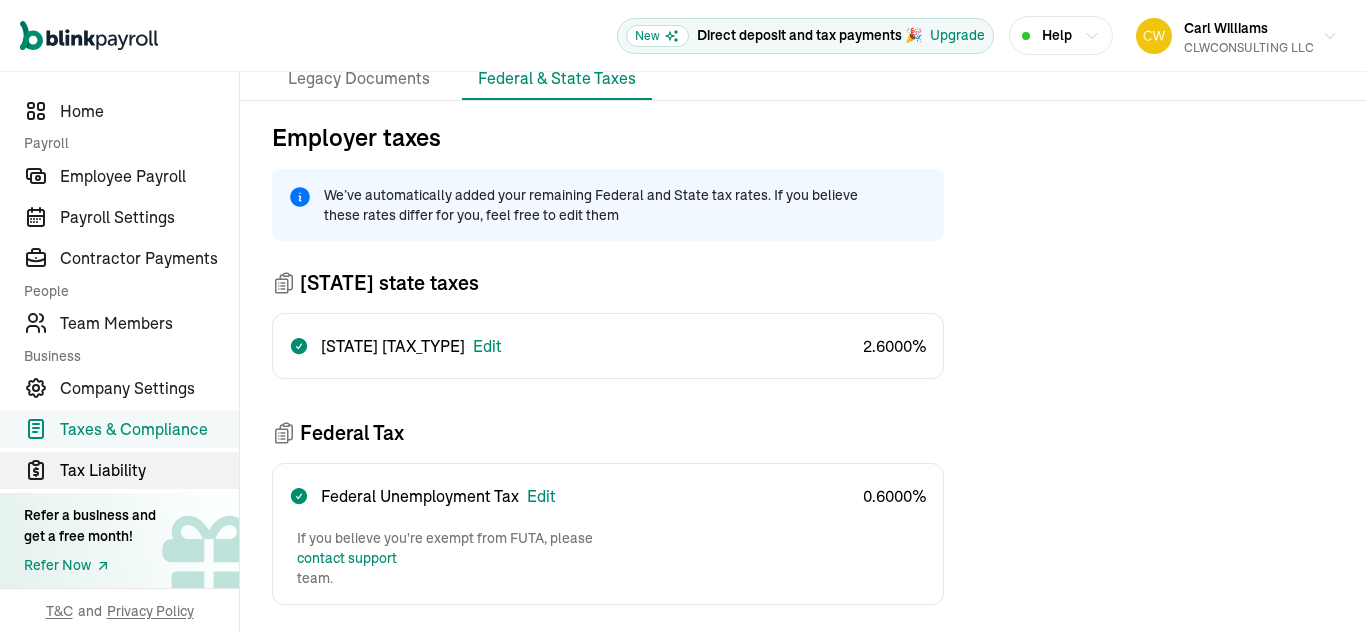 click on "Tax Liability" at bounding box center [149, 470] 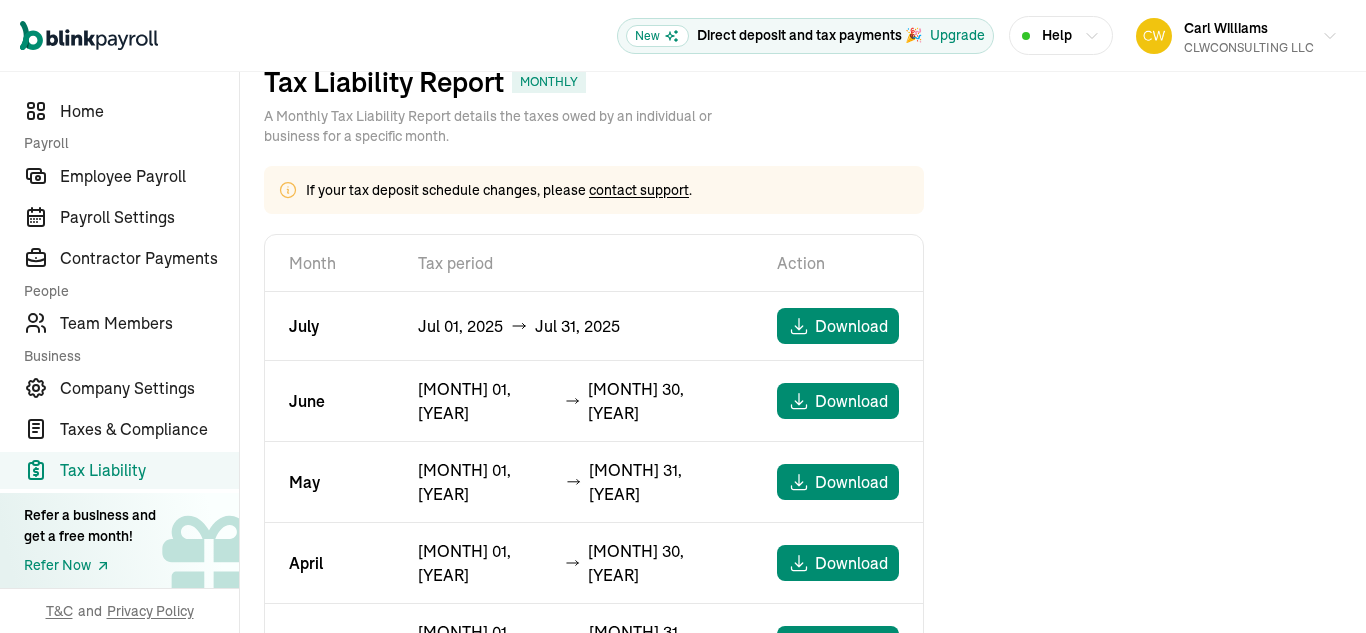 scroll, scrollTop: 0, scrollLeft: 0, axis: both 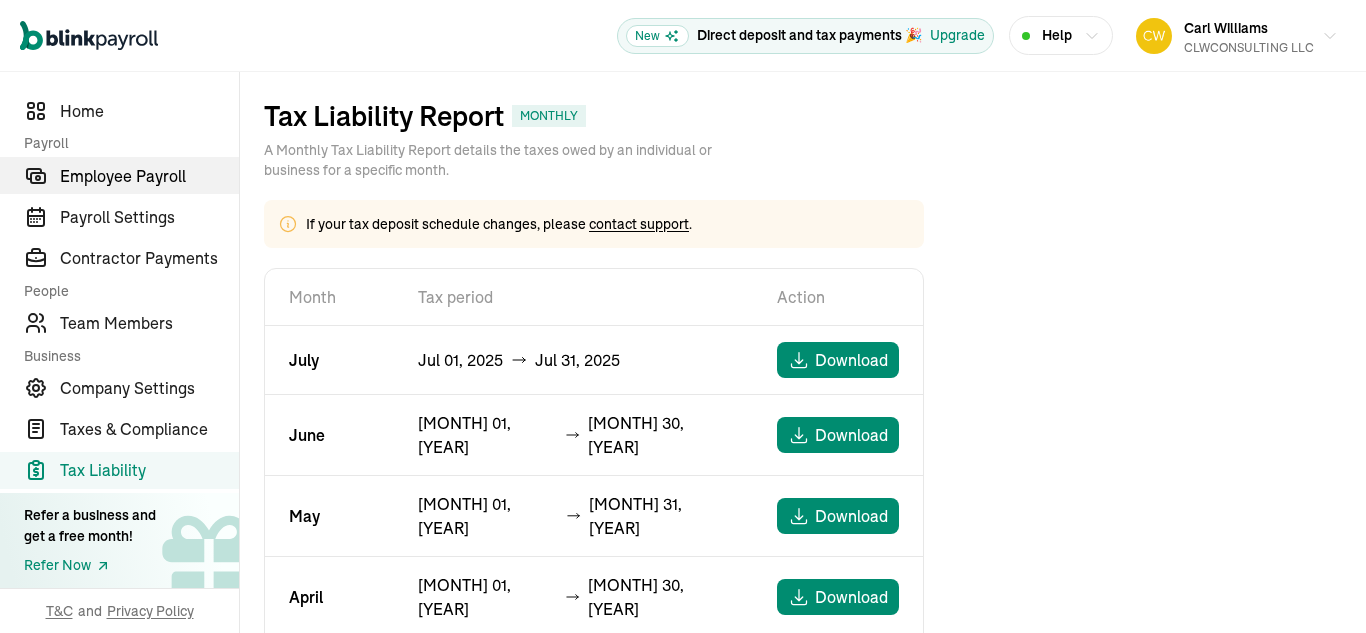 click on "Employee Payroll" at bounding box center (149, 176) 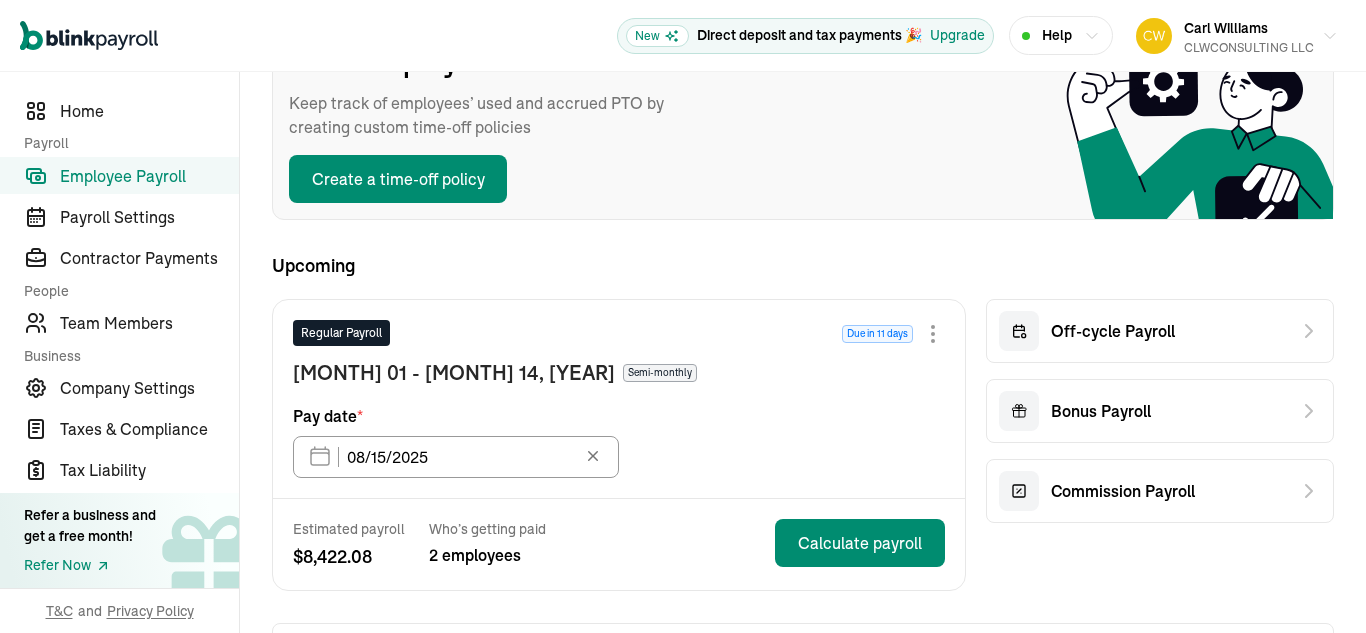scroll, scrollTop: 0, scrollLeft: 0, axis: both 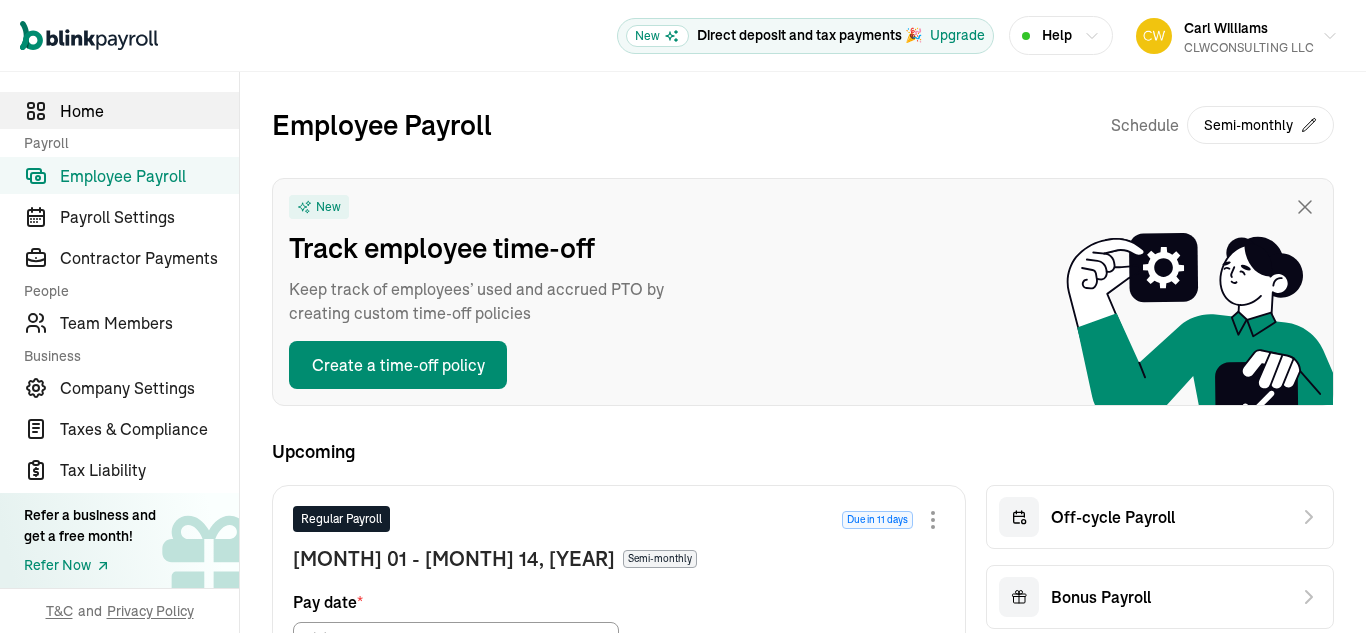click on "Home" at bounding box center (149, 111) 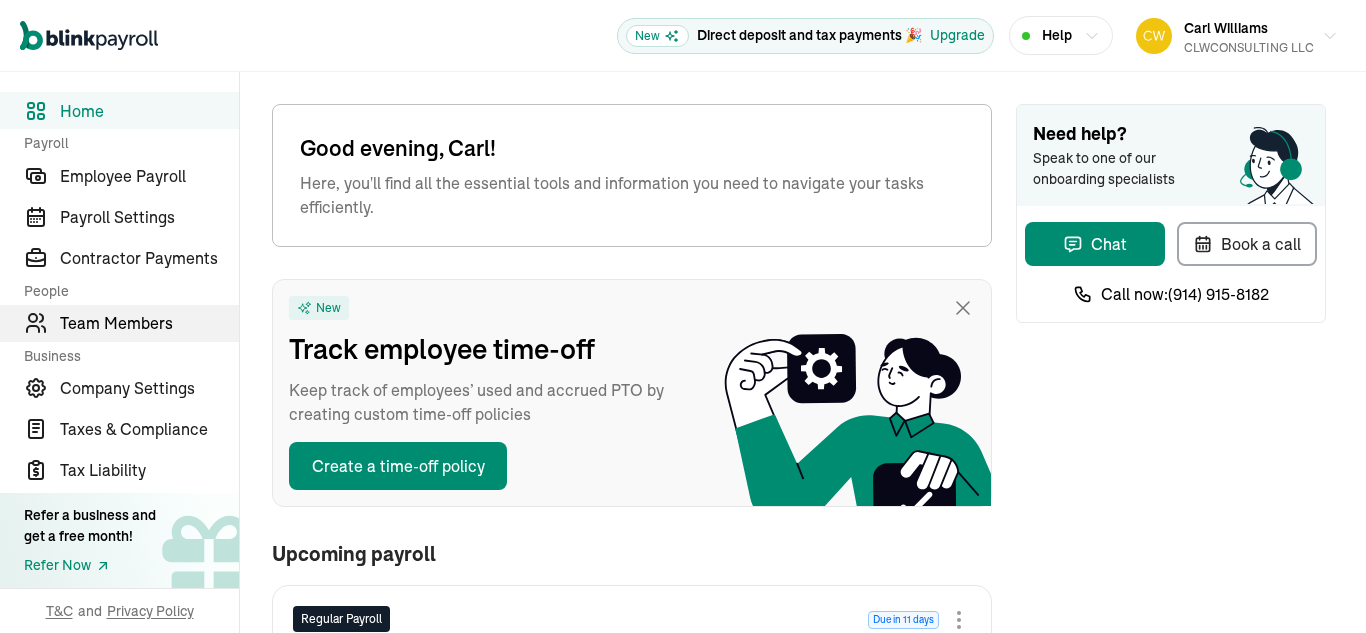 click on "Team Members" at bounding box center [149, 323] 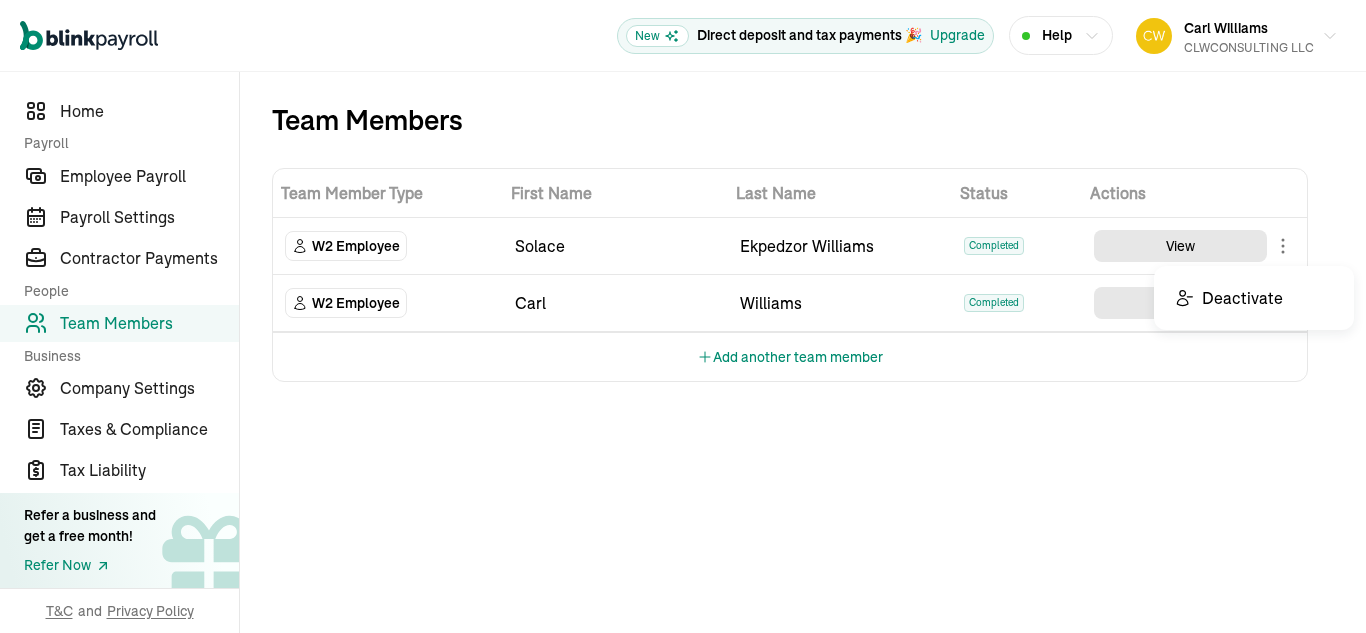 click on "Open main menu New  Direct deposit and tax payments 🎉 Upgrade Help Carl Williams CLWCONSULTING LLC Direct deposit and tax payments 🎉 Upgrade Home Payroll Employee Payroll Payroll Settings Contractor Payments People Team Members Business Company Settings Taxes & Compliance Tax Liability Refer a business and   get a free month! Refer Now T&C   and   Privacy Policy Team Members Team Member Type First Name Last Name Status Actions W2 Employee Solace Ekpedzor Williams Completed   View W2 Employee Carl Williams Completed   View  Add another team member Solace Ekpedzor Williams completed   W2 Employee View Carl Williams completed   W2 Employee View  Add another team member
Delete Deactivate" at bounding box center (683, 316) 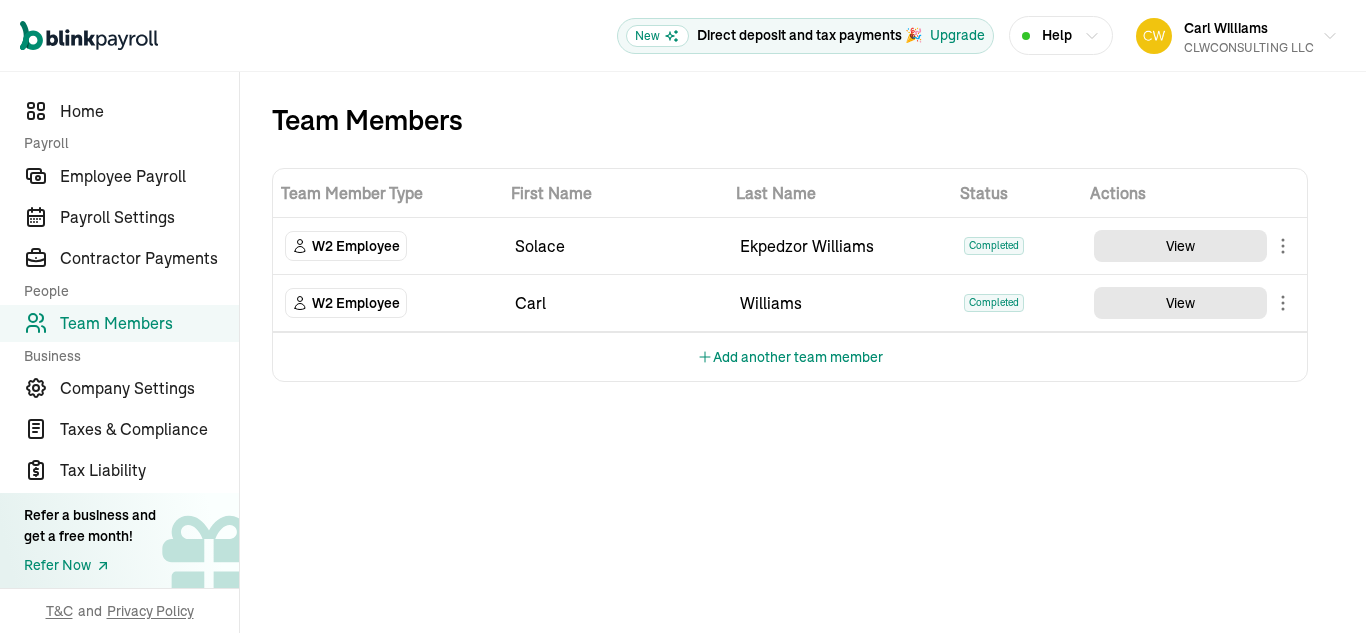 click on "W2 Employee" at bounding box center [356, 246] 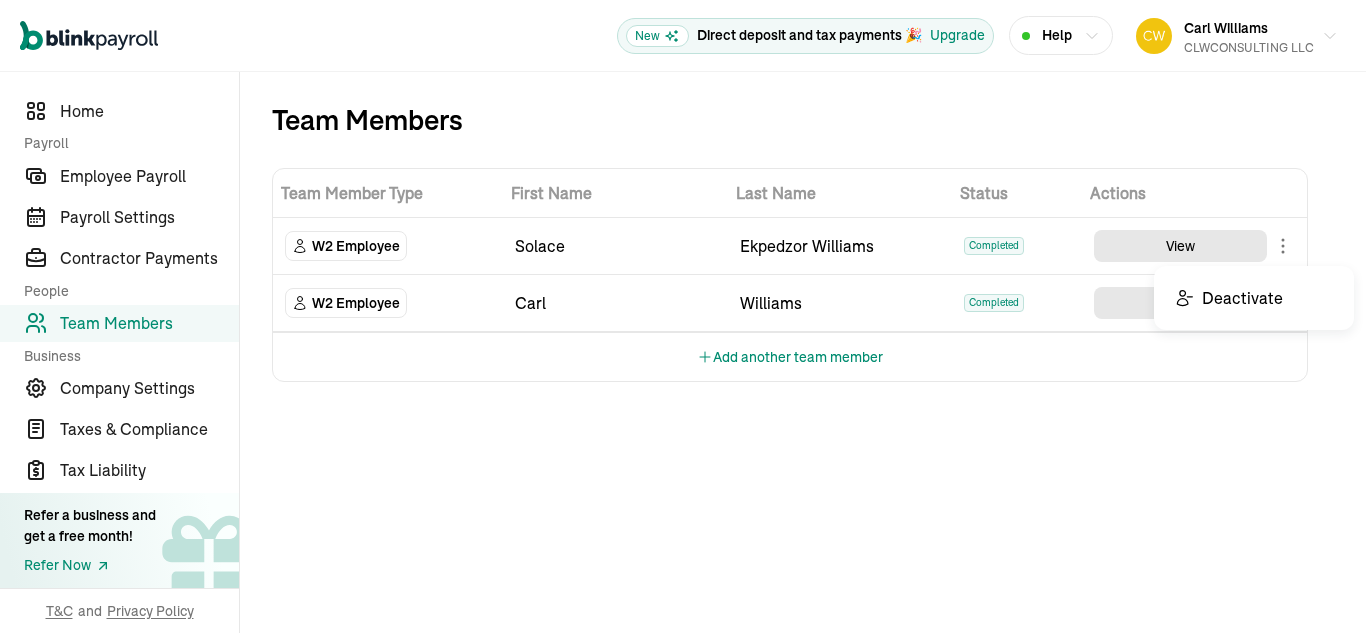 click on "Open main menu New  Direct deposit and tax payments 🎉 Upgrade Help Carl Williams CLWCONSULTING LLC Direct deposit and tax payments 🎉 Upgrade Home Payroll Employee Payroll Payroll Settings Contractor Payments People Team Members Business Company Settings Taxes & Compliance Tax Liability Refer a business and   get a free month! Refer Now T&C   and   Privacy Policy Team Members Team Member Type First Name Last Name Status Actions W2 Employee Solace Ekpedzor Williams Completed   View W2 Employee Carl Williams Completed   View  Add another team member Solace Ekpedzor Williams completed   W2 Employee View Carl Williams completed   W2 Employee View  Add another team member
Delete Deactivate" at bounding box center [683, 316] 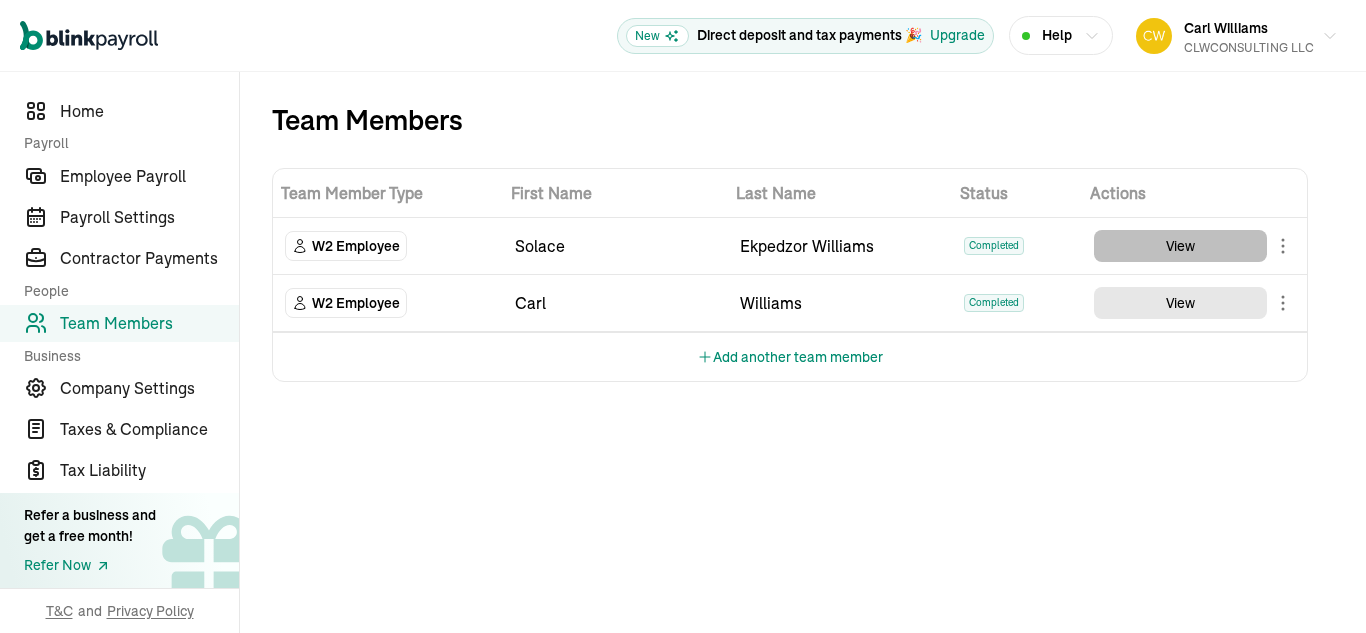 click on "View" at bounding box center (1180, 246) 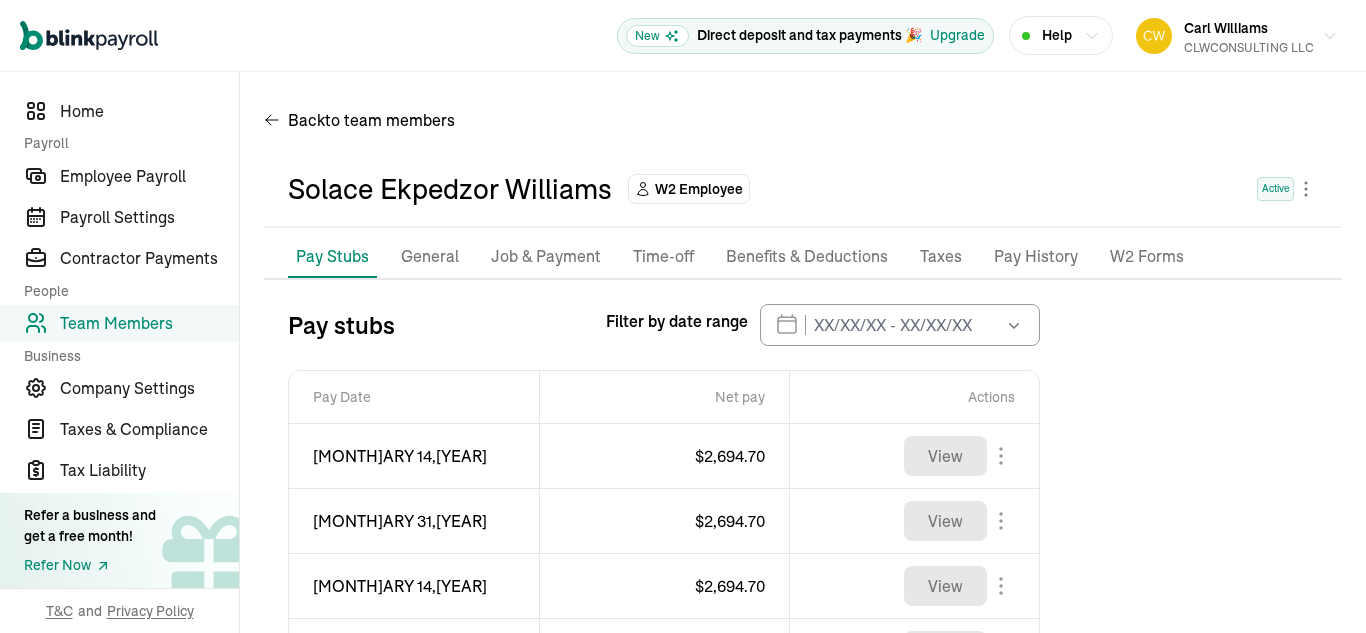 click on "Taxes" at bounding box center [941, 257] 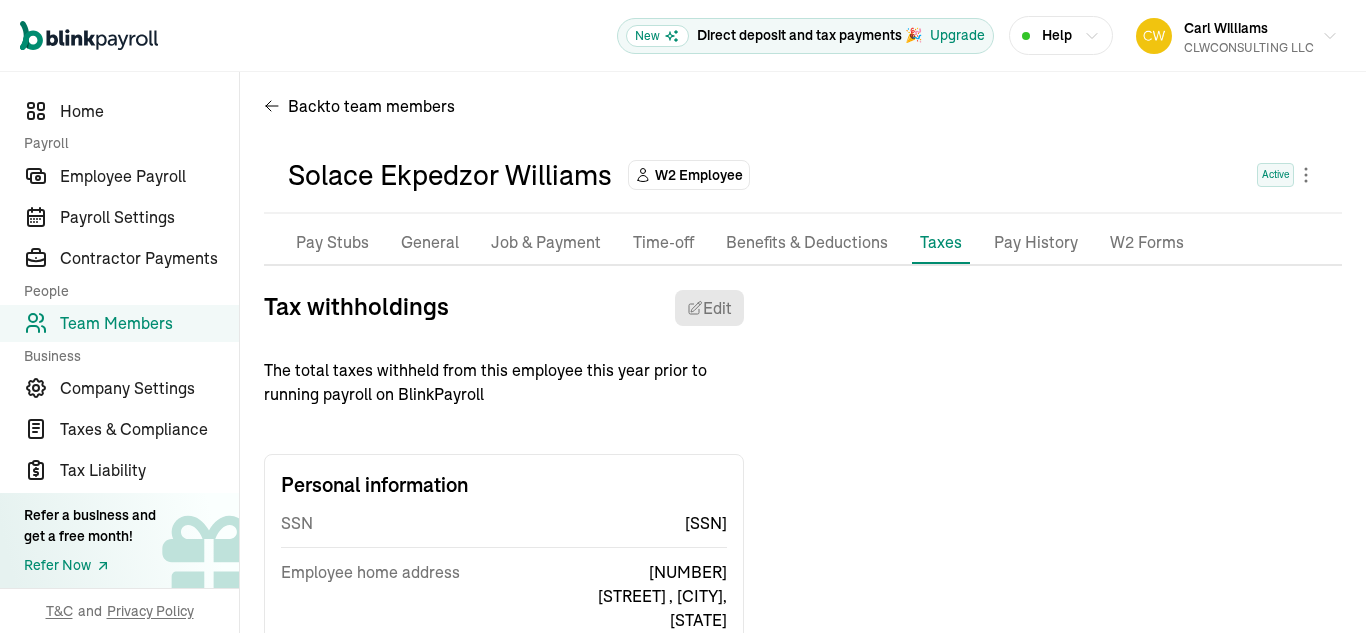 scroll, scrollTop: 0, scrollLeft: 0, axis: both 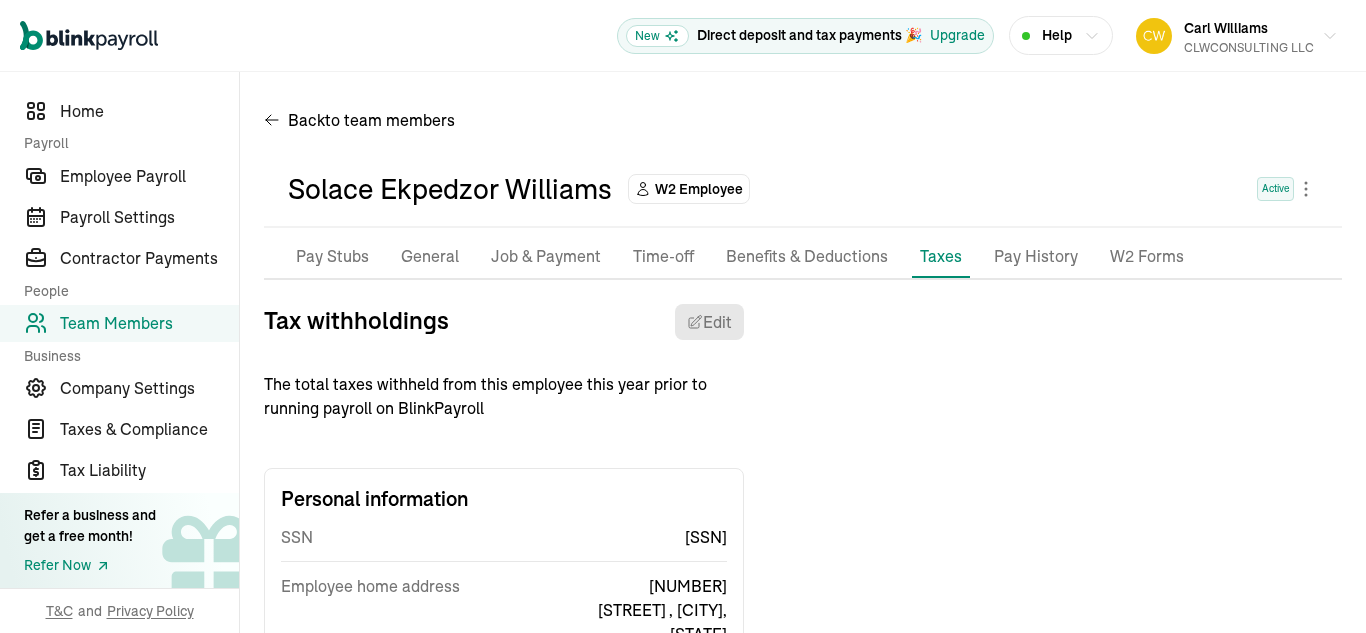 click on "W2 Forms" at bounding box center [1147, 257] 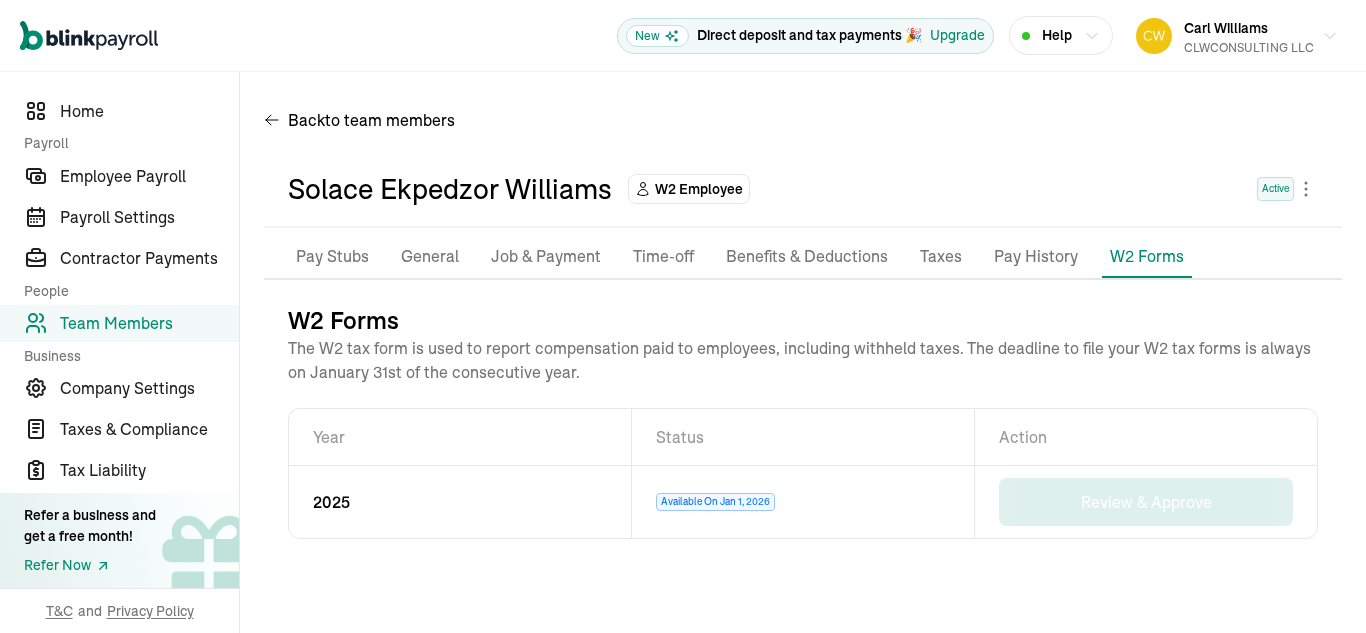 click on "Job & Payment" at bounding box center [546, 257] 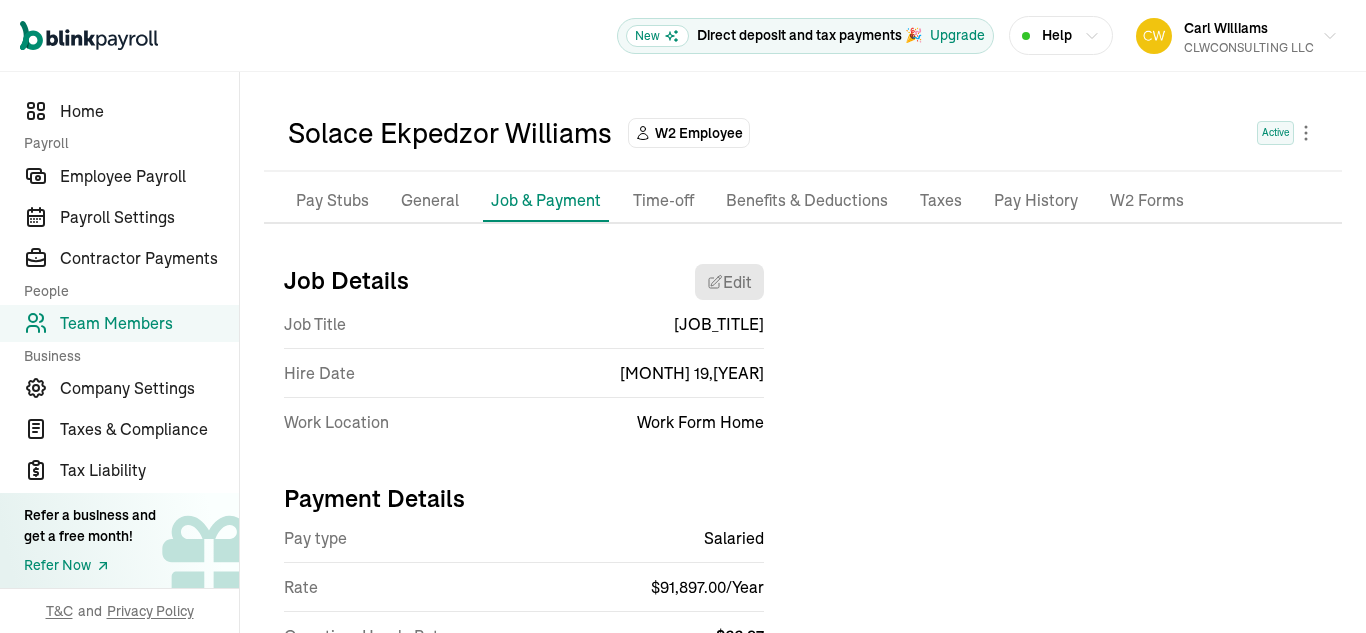 scroll, scrollTop: 54, scrollLeft: 0, axis: vertical 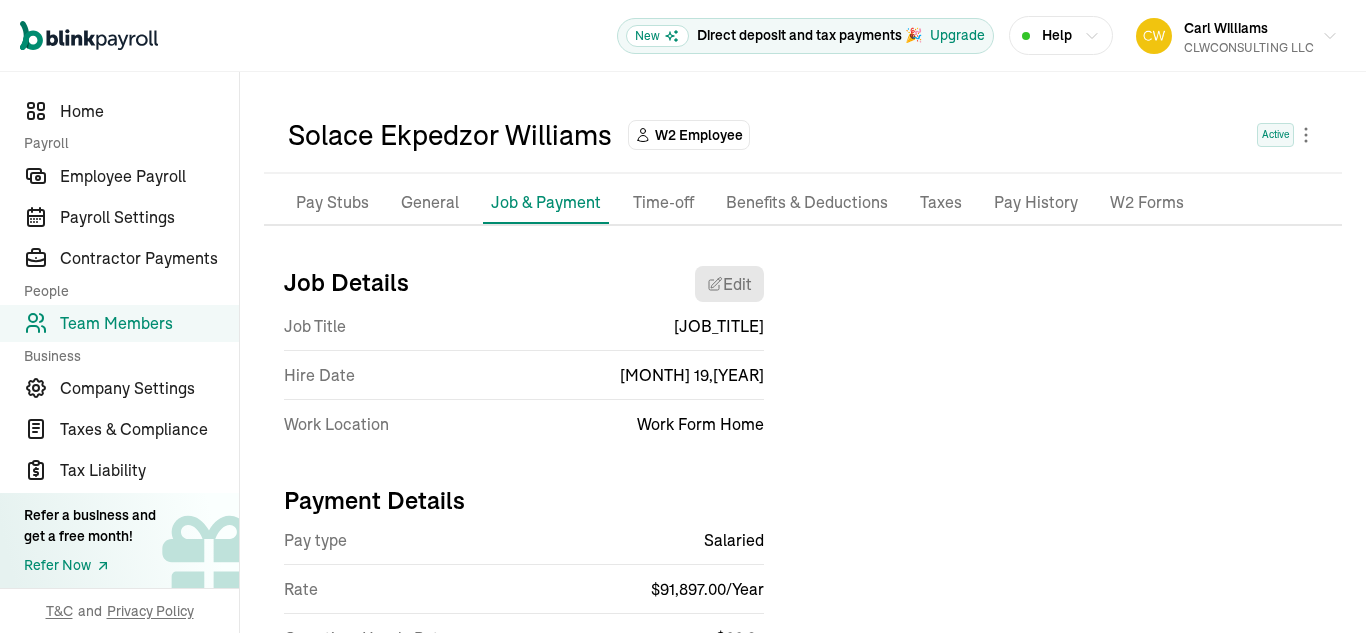 click on "General" at bounding box center (430, 203) 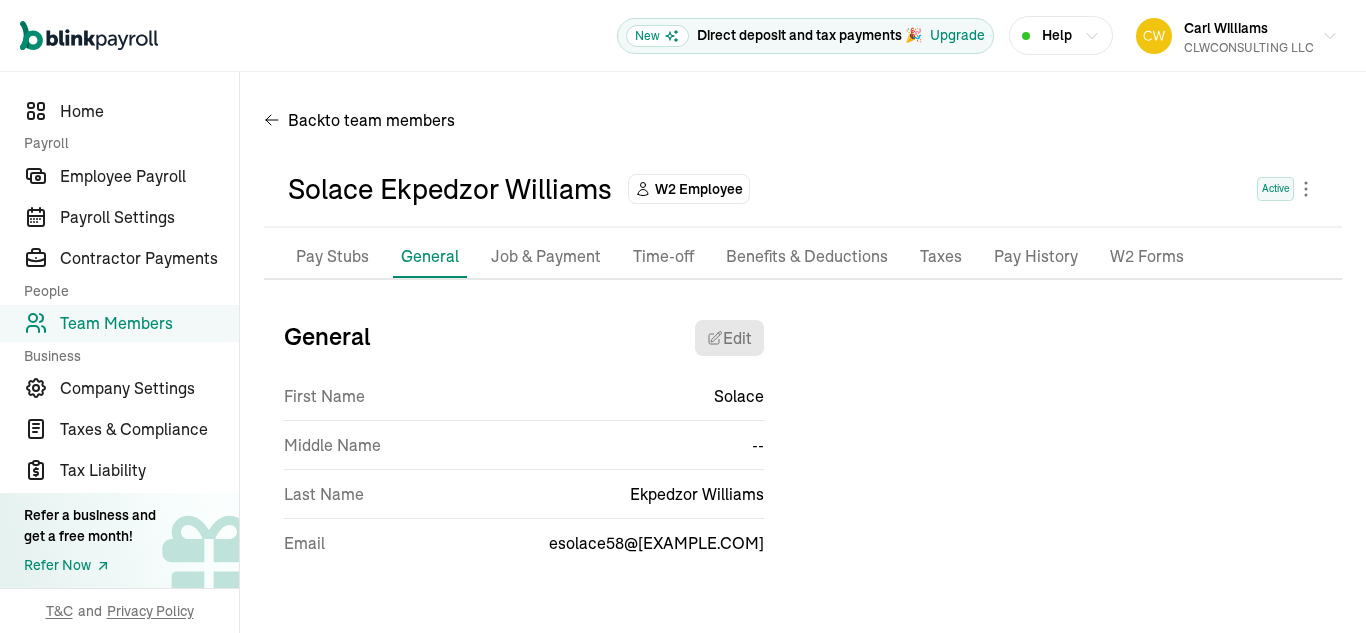 scroll, scrollTop: 0, scrollLeft: 0, axis: both 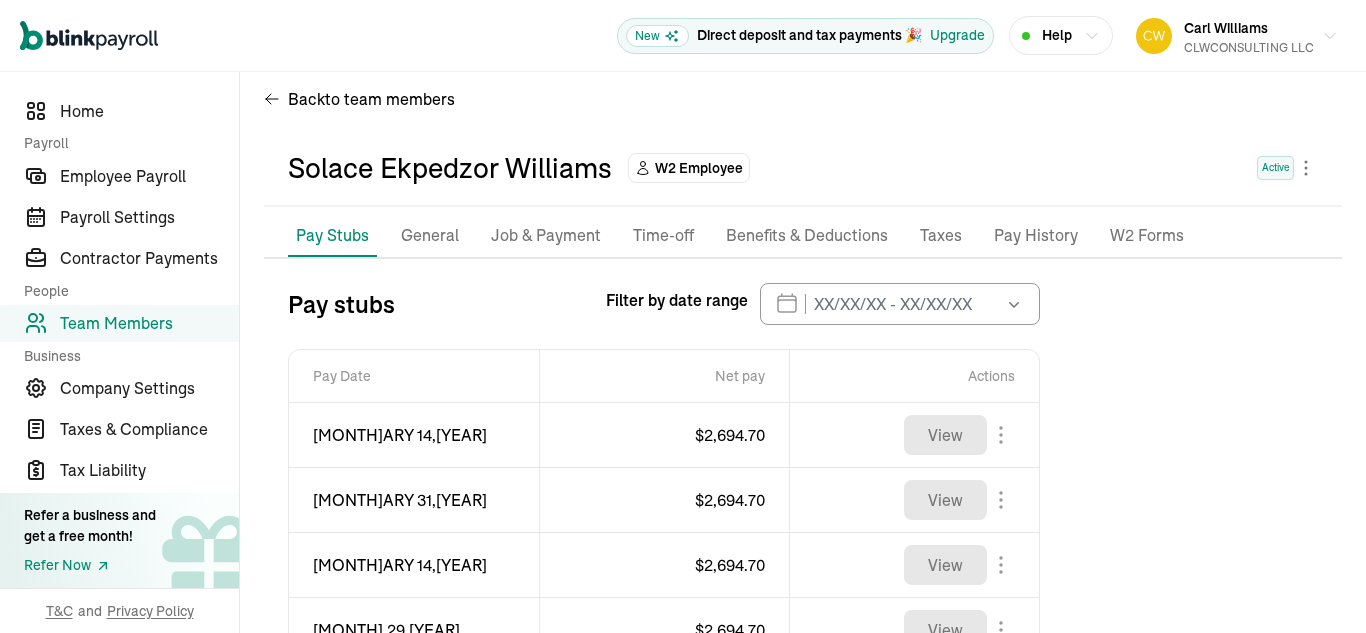 click on "Job & Payment" at bounding box center [546, 236] 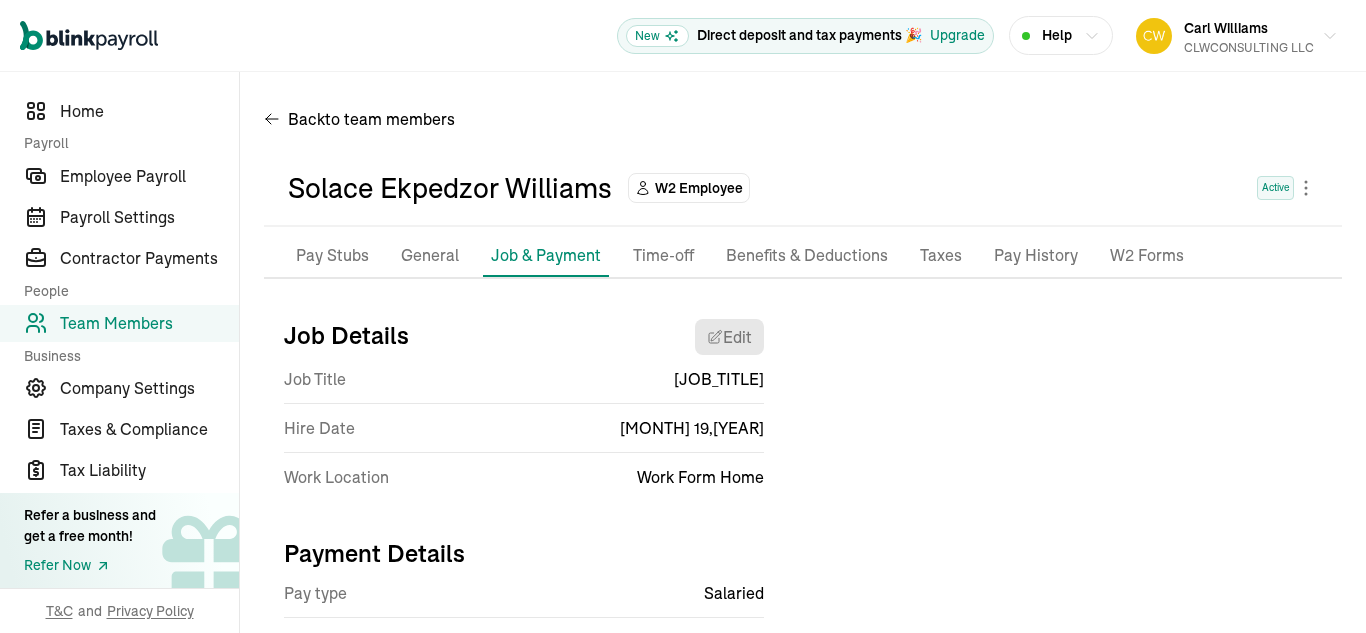 scroll, scrollTop: 0, scrollLeft: 0, axis: both 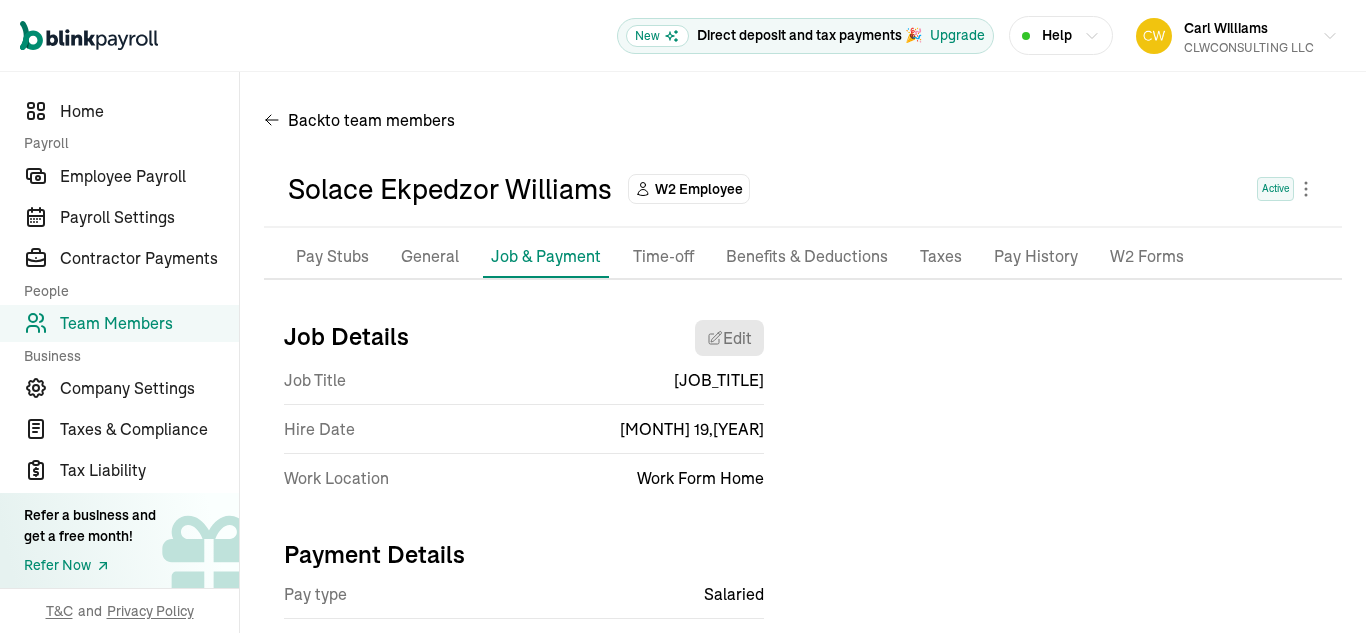 click on "Benefits & Deductions" at bounding box center (807, 257) 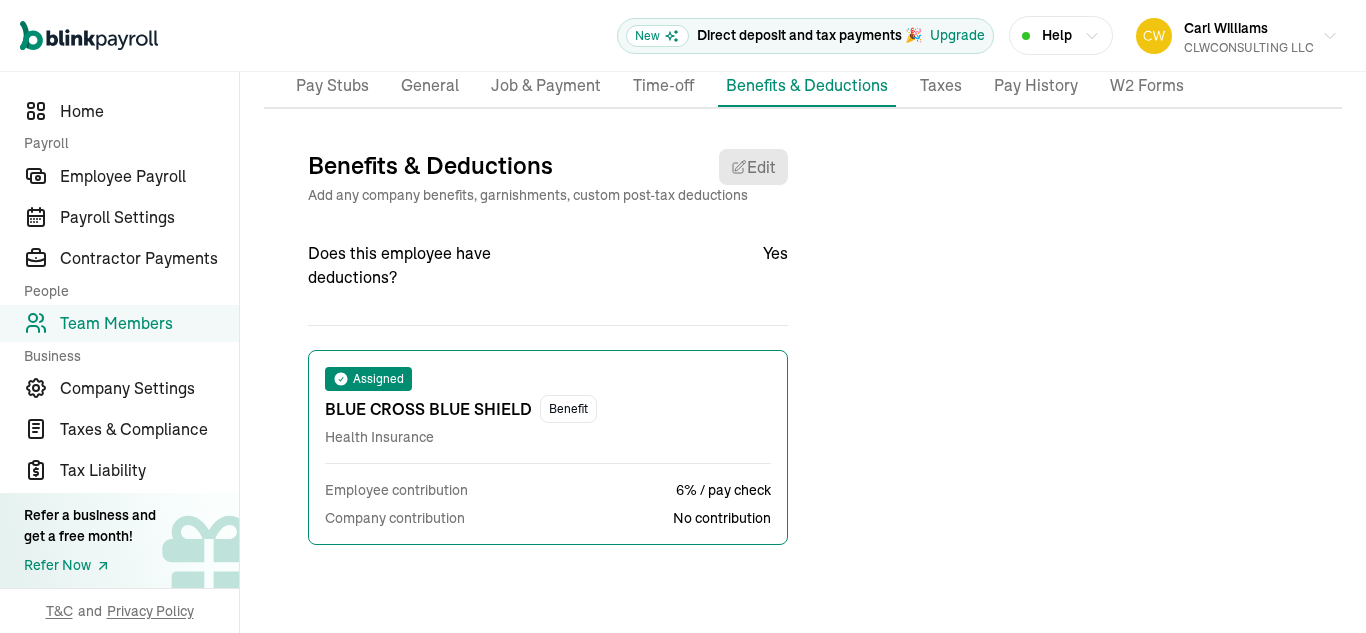 scroll, scrollTop: 0, scrollLeft: 0, axis: both 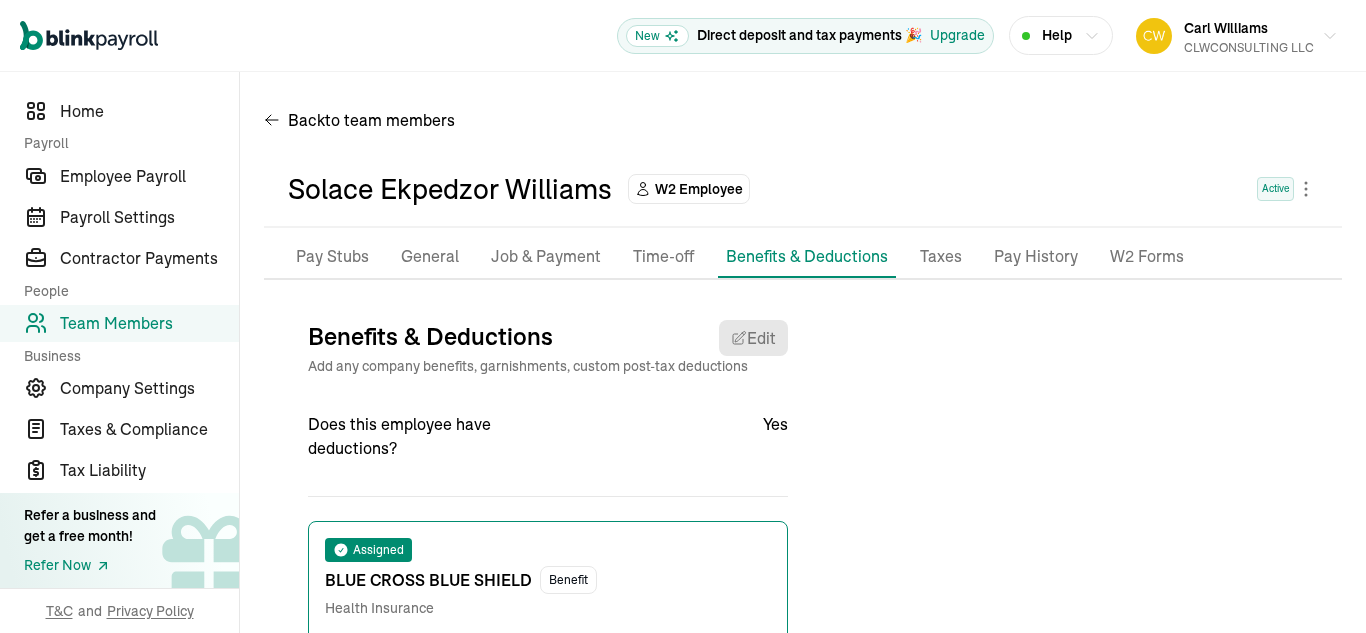 click on "Taxes" at bounding box center (941, 257) 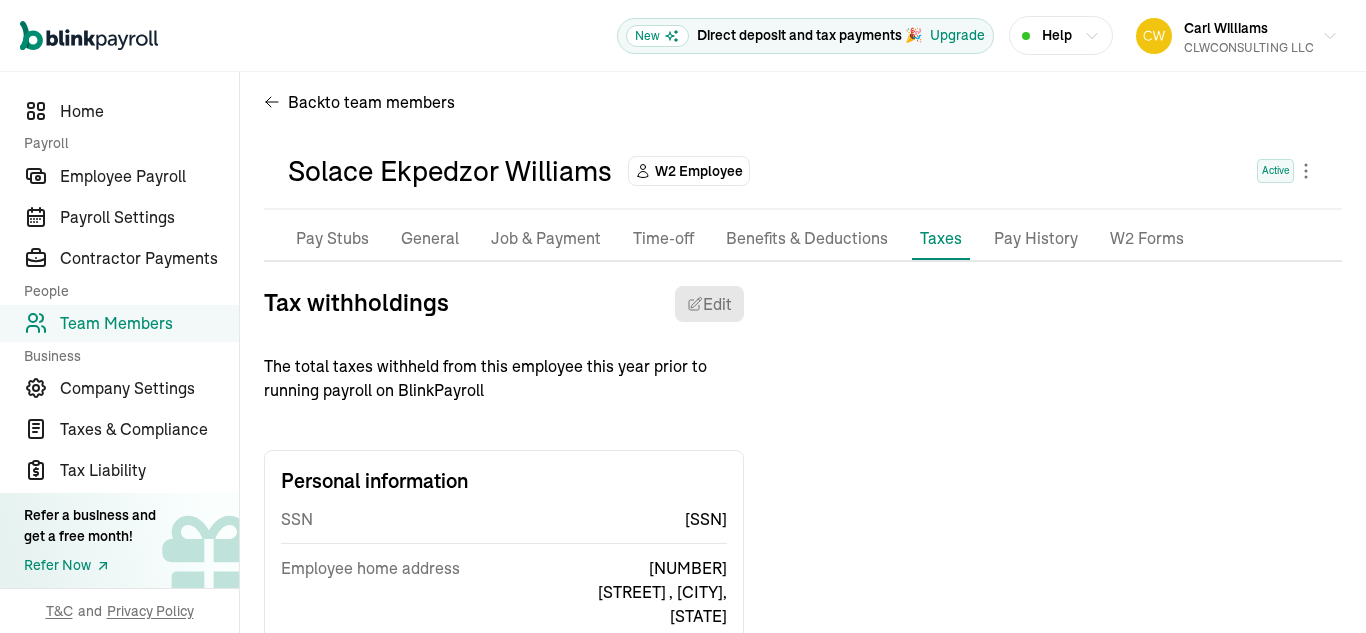 scroll, scrollTop: 0, scrollLeft: 0, axis: both 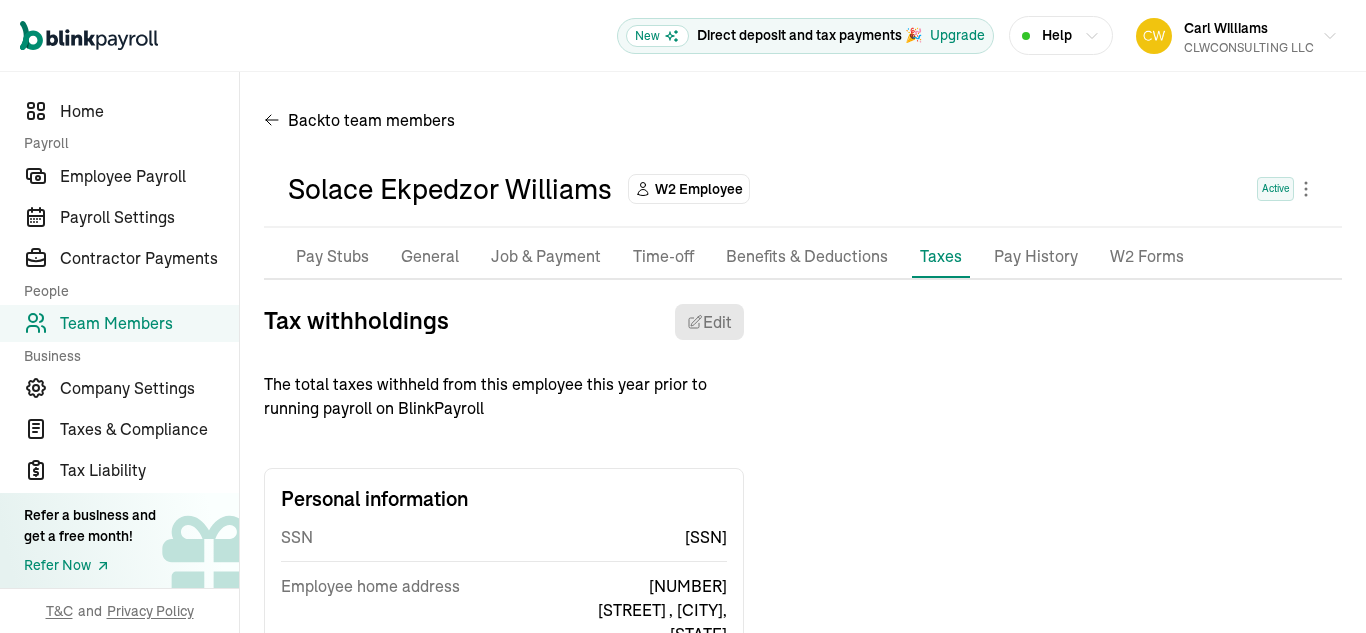 click on "Pay History" at bounding box center [1036, 257] 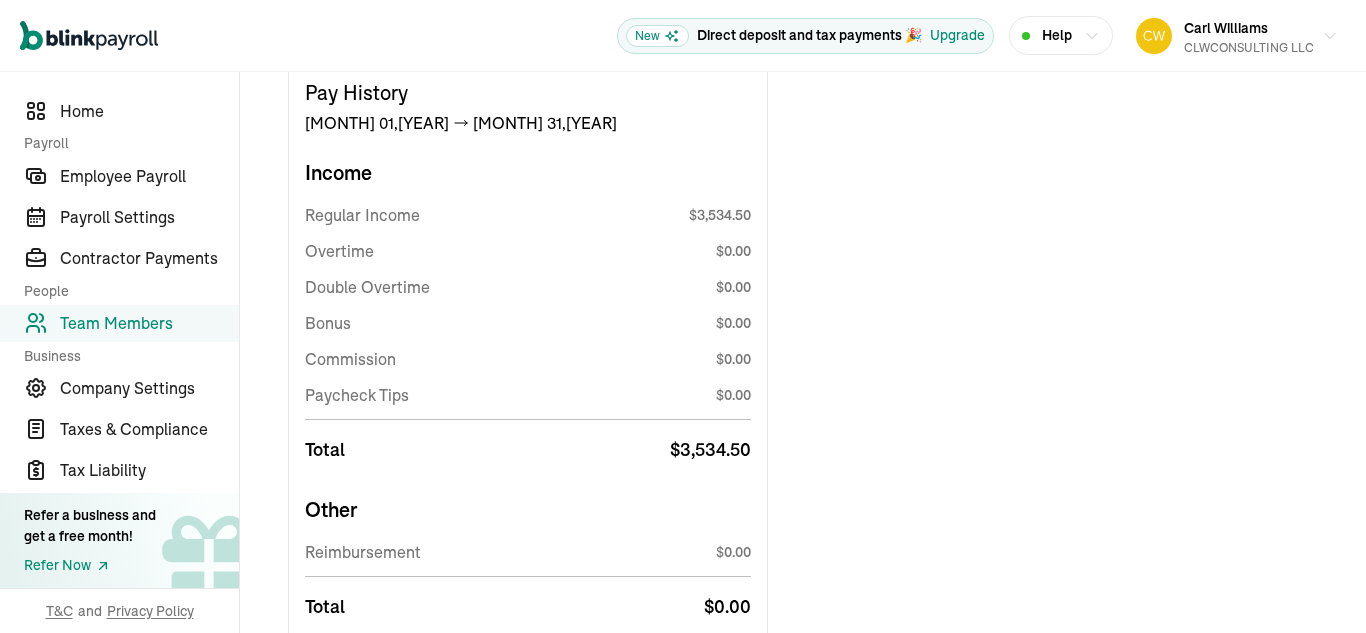 scroll, scrollTop: 0, scrollLeft: 0, axis: both 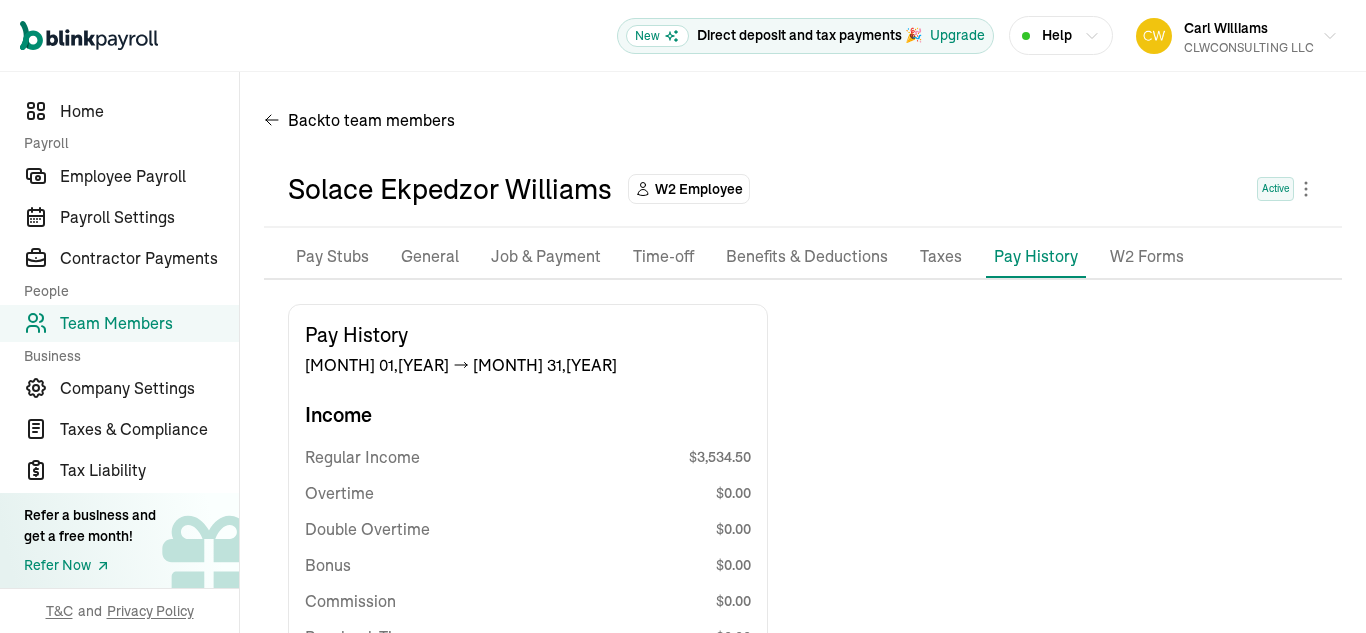 click on "W2 Forms" at bounding box center [1147, 257] 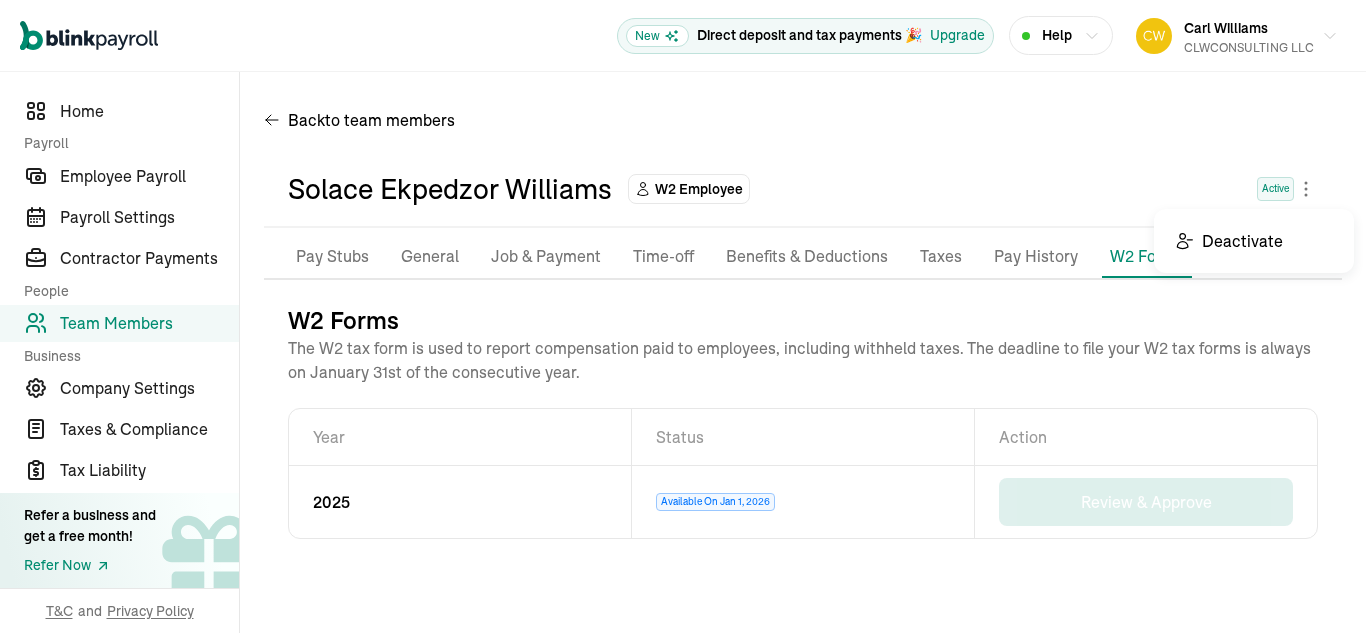 click on "Open main menu New  Direct deposit and tax payments 🎉 Upgrade Help Carl Williams CLWCONSULTING LLC Direct deposit and tax payments 🎉 Upgrade Home Payroll Employee Payroll Payroll Settings Contractor Payments People Team Members Business Company Settings Taxes & Compliance Tax Liability Refer a business and   get a free month! Refer Now T&C   and   Privacy Policy Back  to team members Solace Ekpedzor Williams W2 Employee Active   Pay Stubs General Job & Payment Time-off Benefits & Deductions Taxes Documents Pay History W2 Forms W2 Forms The W2 tax form is used to report compensation paid to employees, including withheld taxes. The deadline to file your W2 tax forms is always on January 31st of the consecutive year. 2025 Available On Jan 1, 2026   Review & Approve Year Status Action 2025 Available On Jan 1, 2026   Review & Approve
Delete Deactivate" at bounding box center [683, 316] 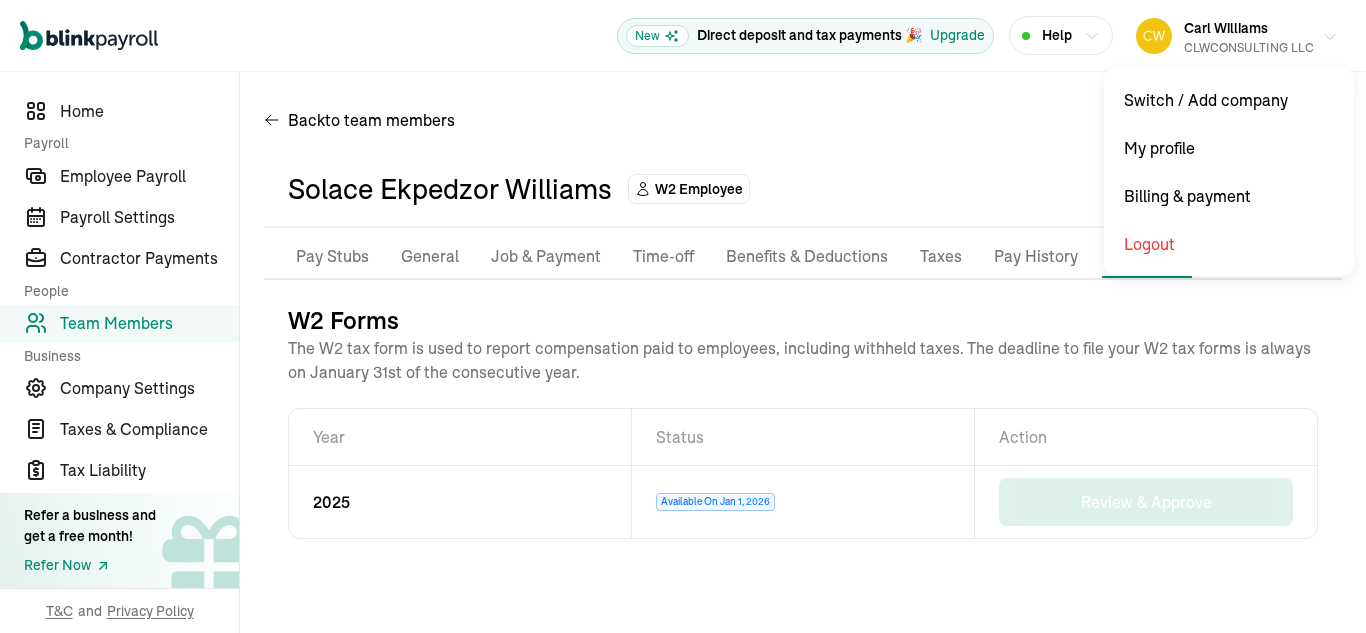 click 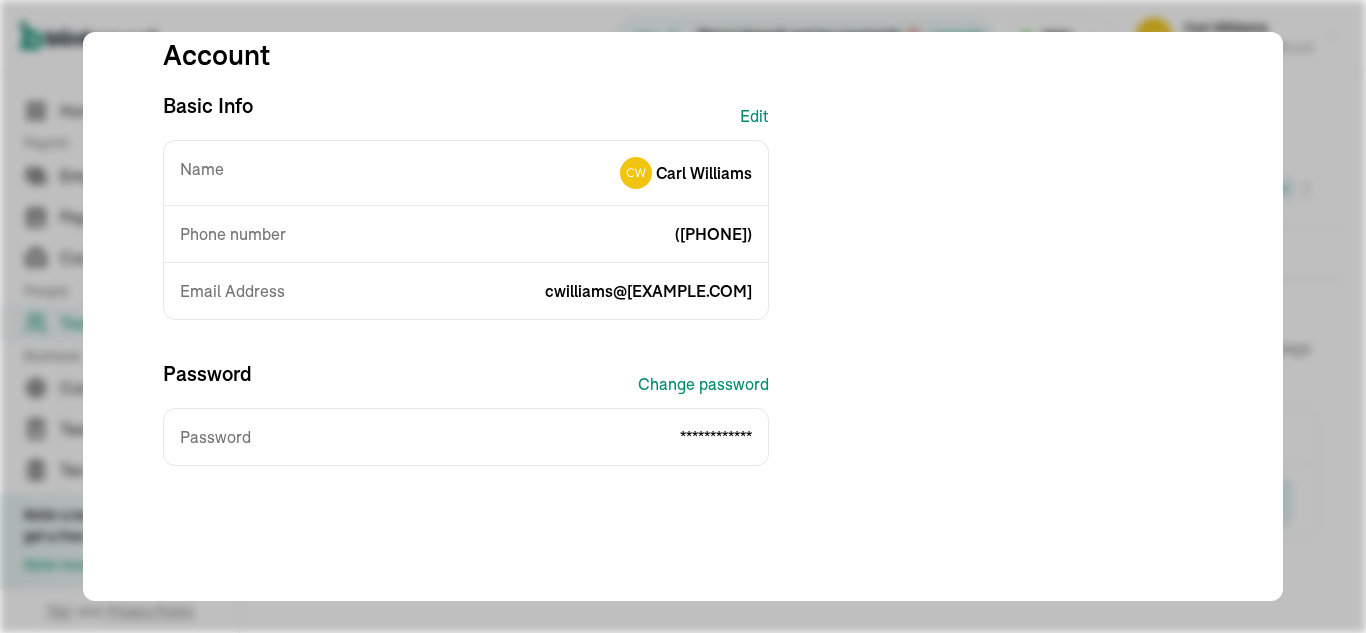 scroll, scrollTop: 0, scrollLeft: 0, axis: both 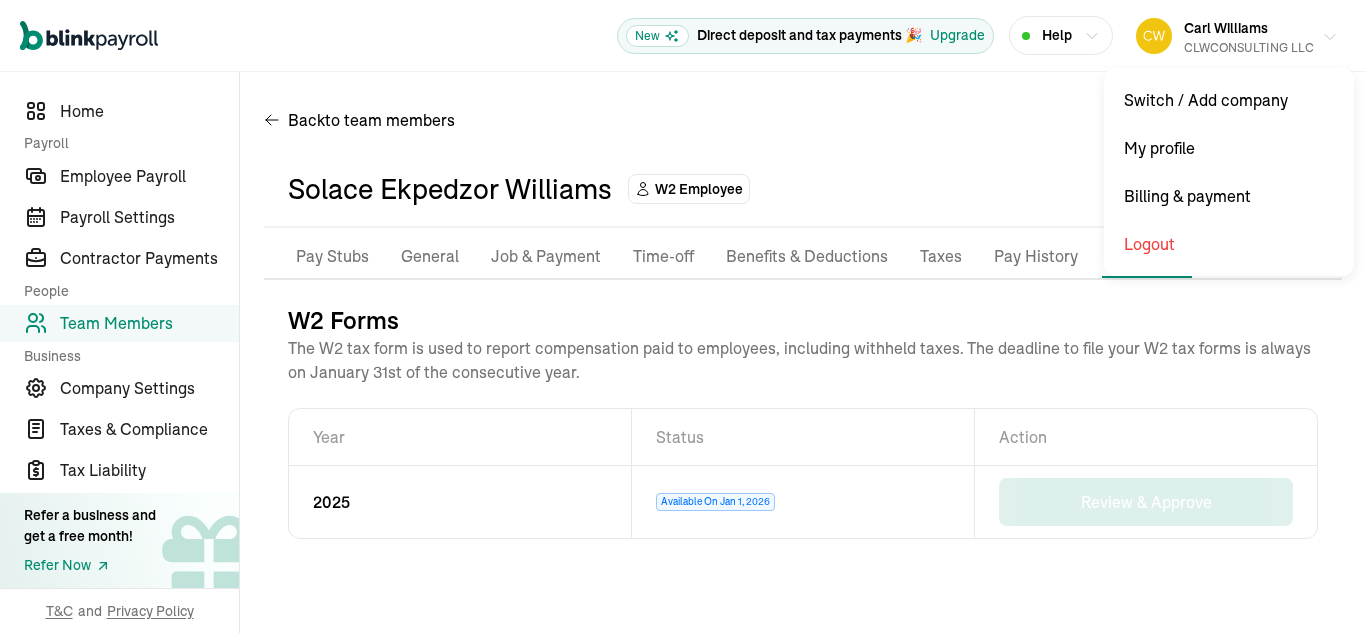 click 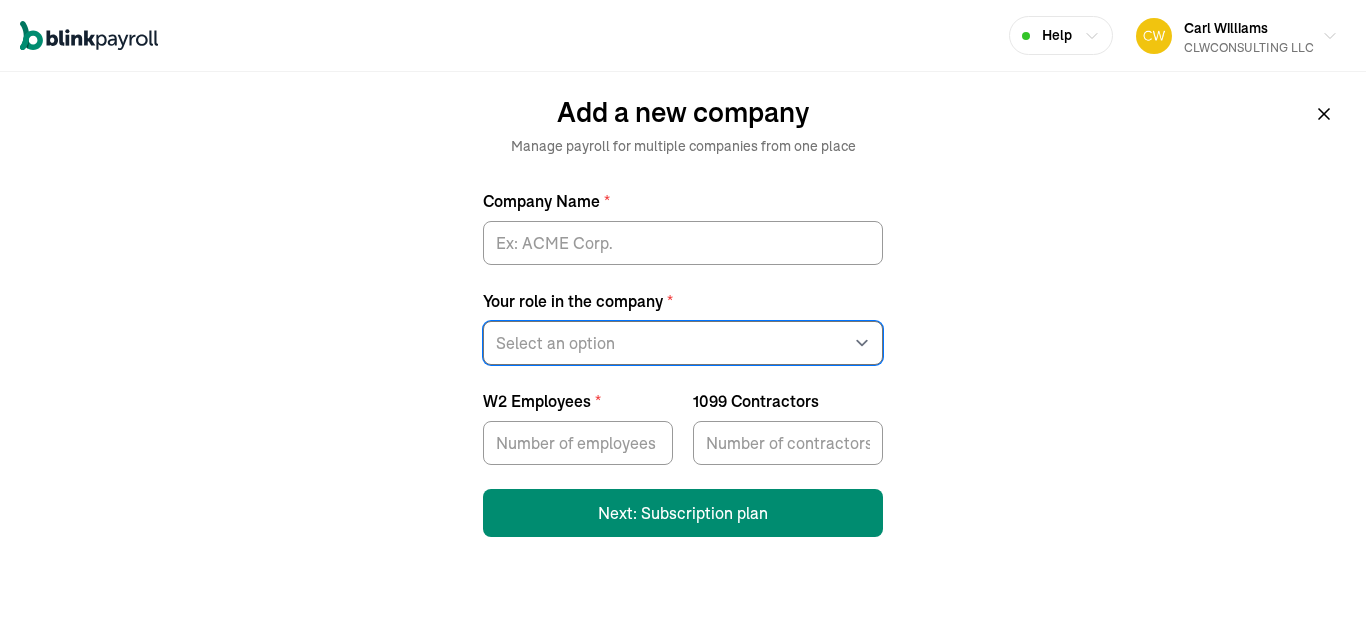 click on "Select an option Business owner HR CPA / Accountant Other" at bounding box center (683, 343) 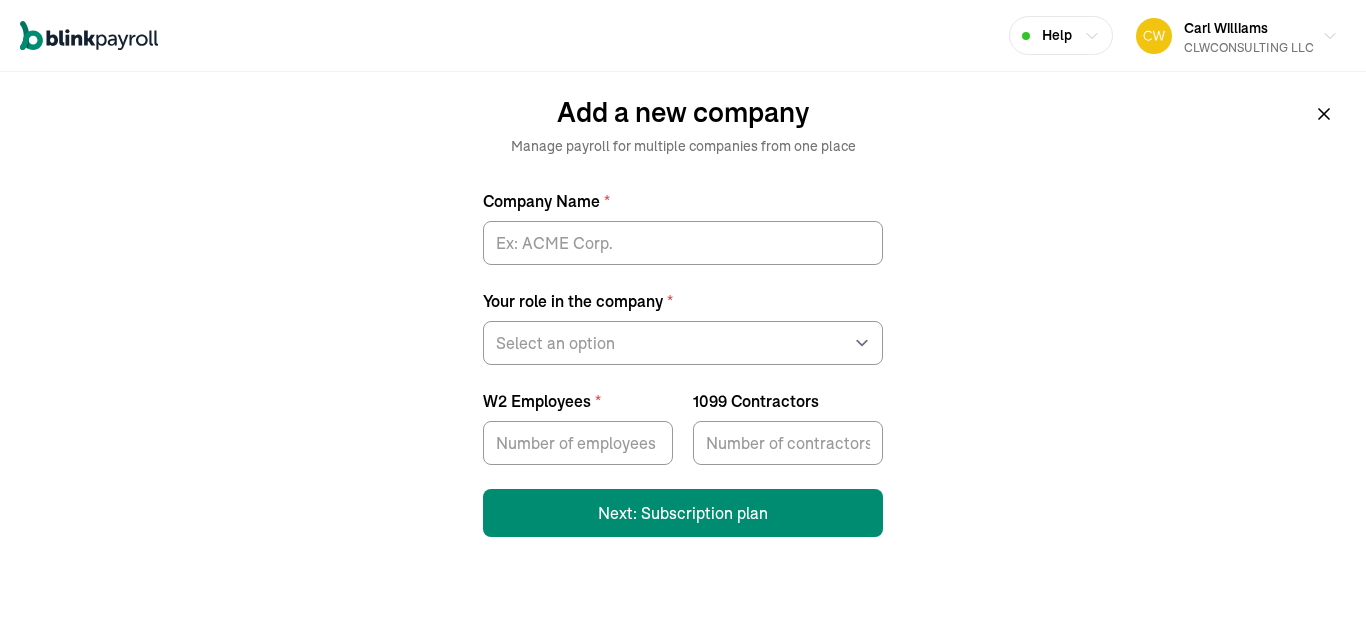 click 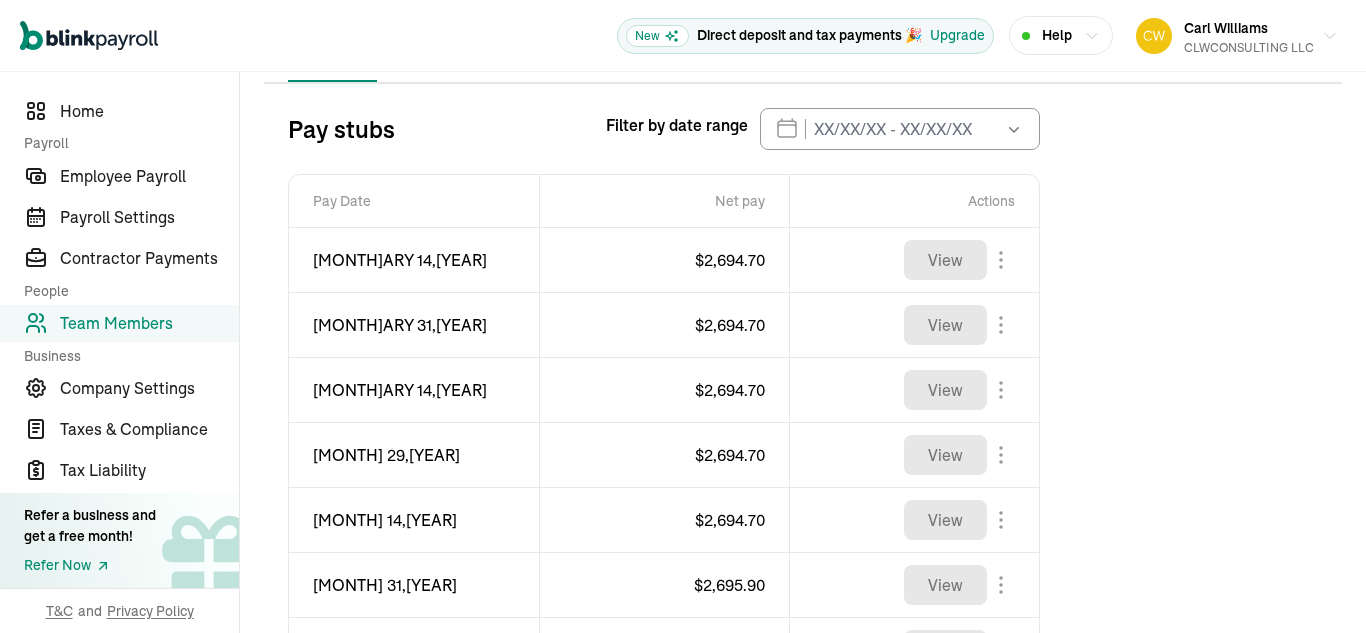 scroll, scrollTop: 236, scrollLeft: 0, axis: vertical 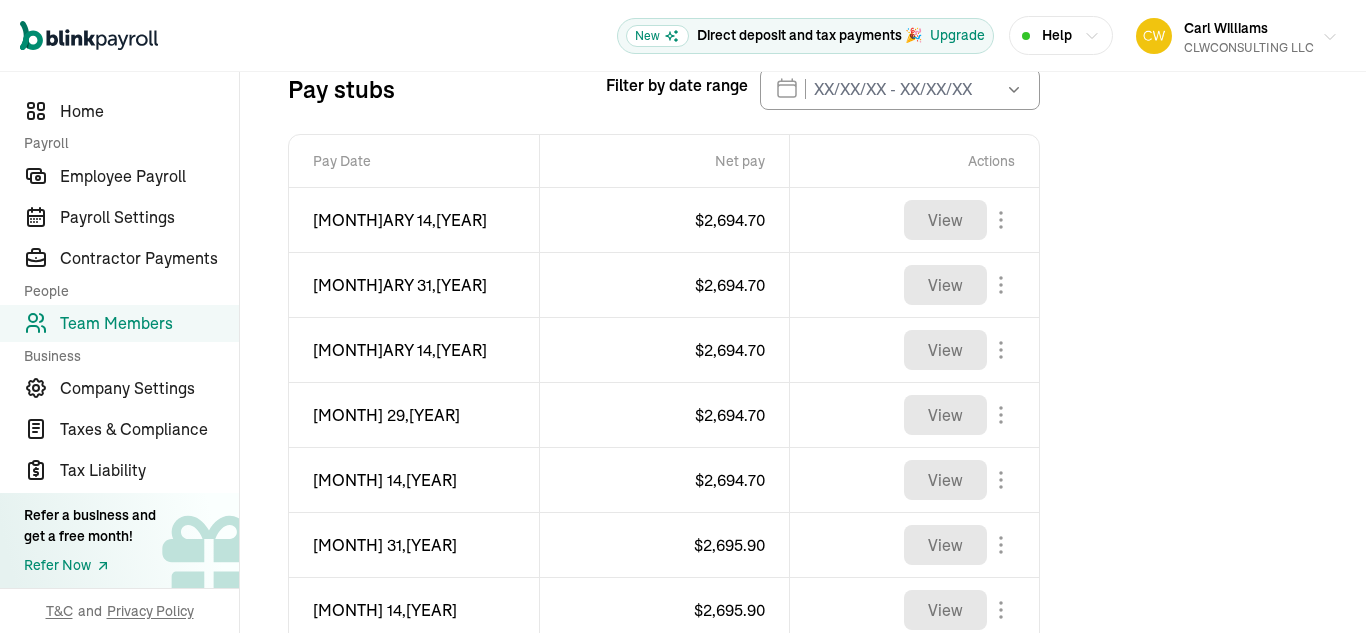 click 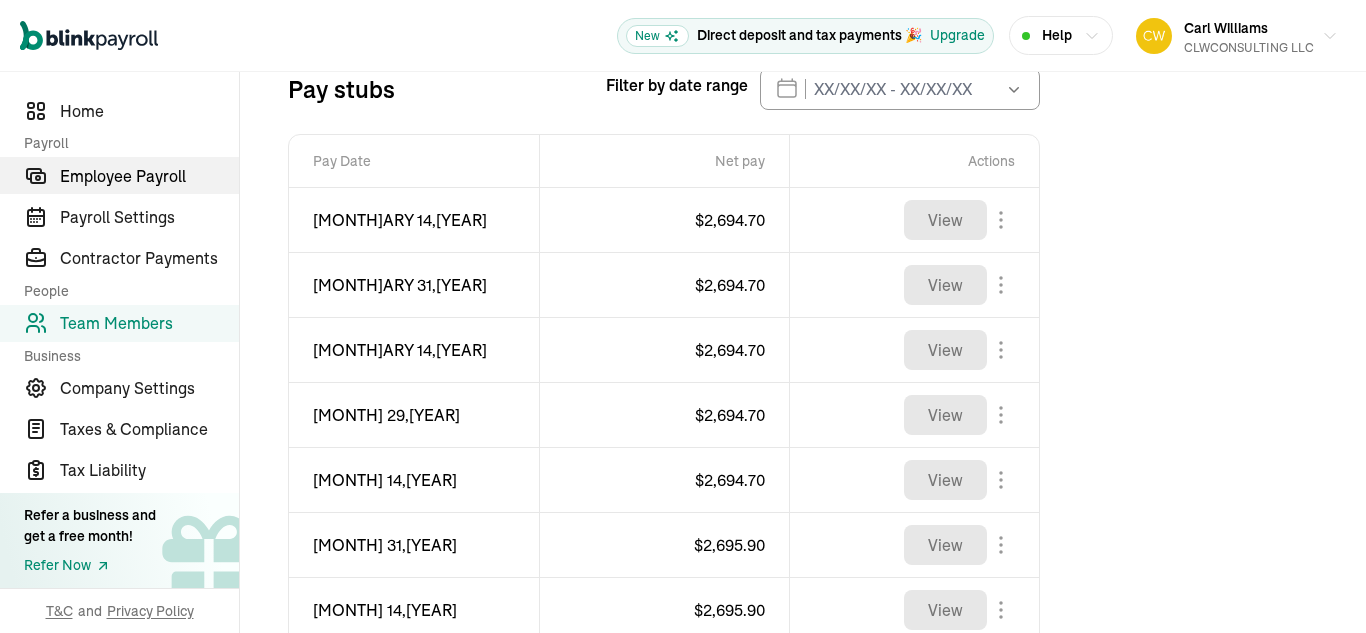 click on "Employee Payroll" at bounding box center [149, 176] 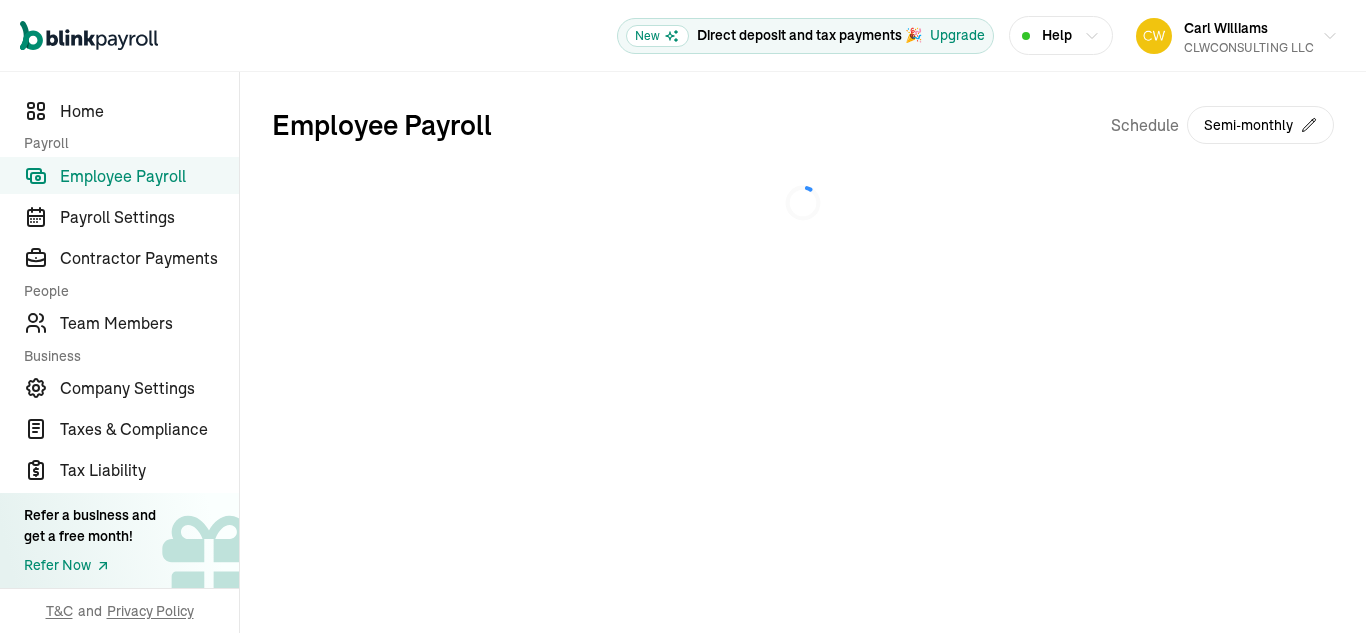scroll, scrollTop: 0, scrollLeft: 0, axis: both 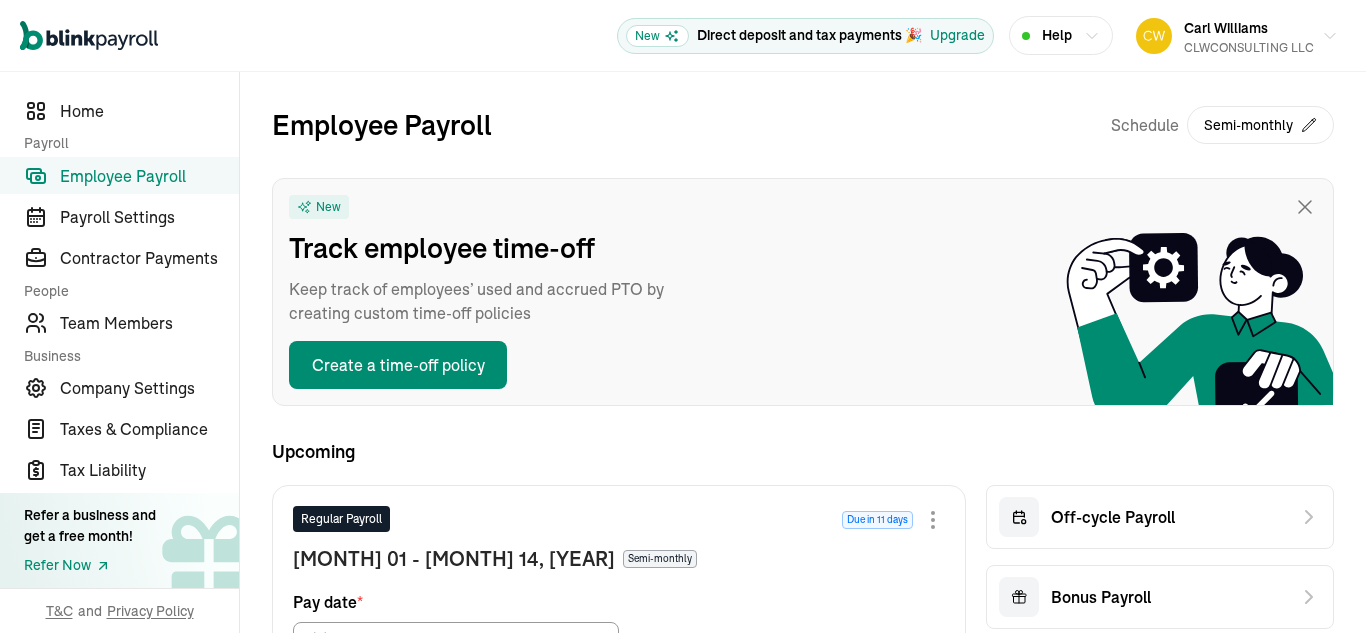 click 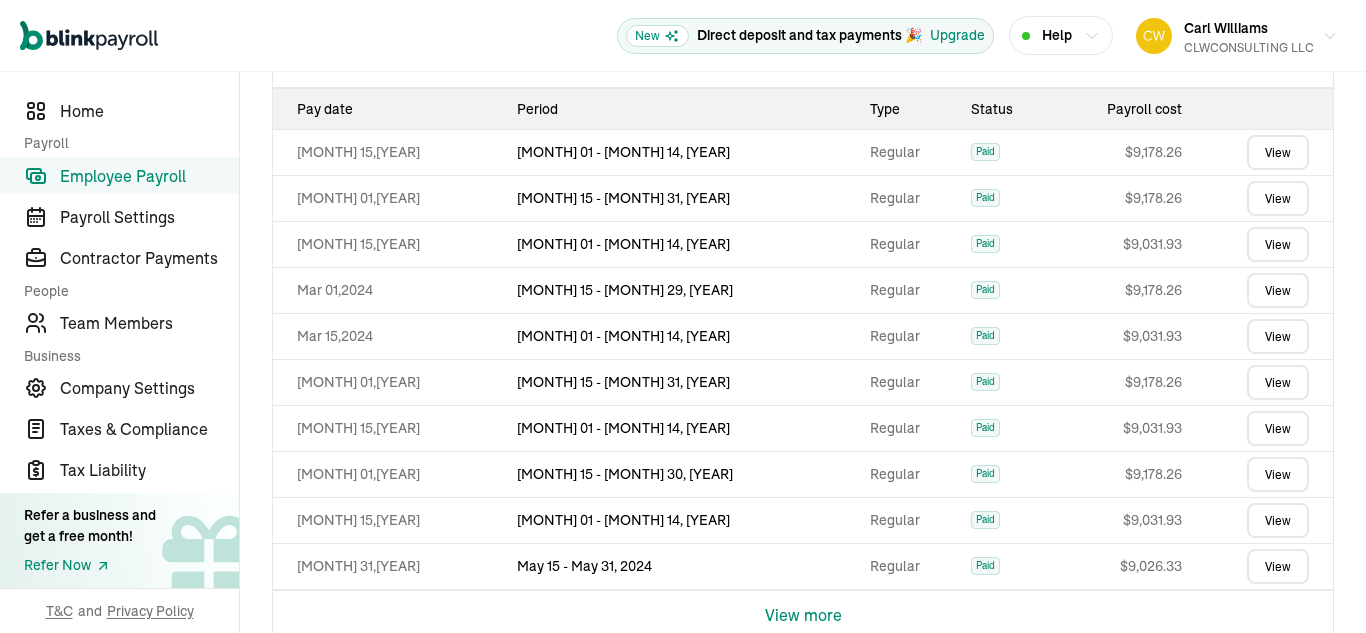 scroll, scrollTop: 584, scrollLeft: 0, axis: vertical 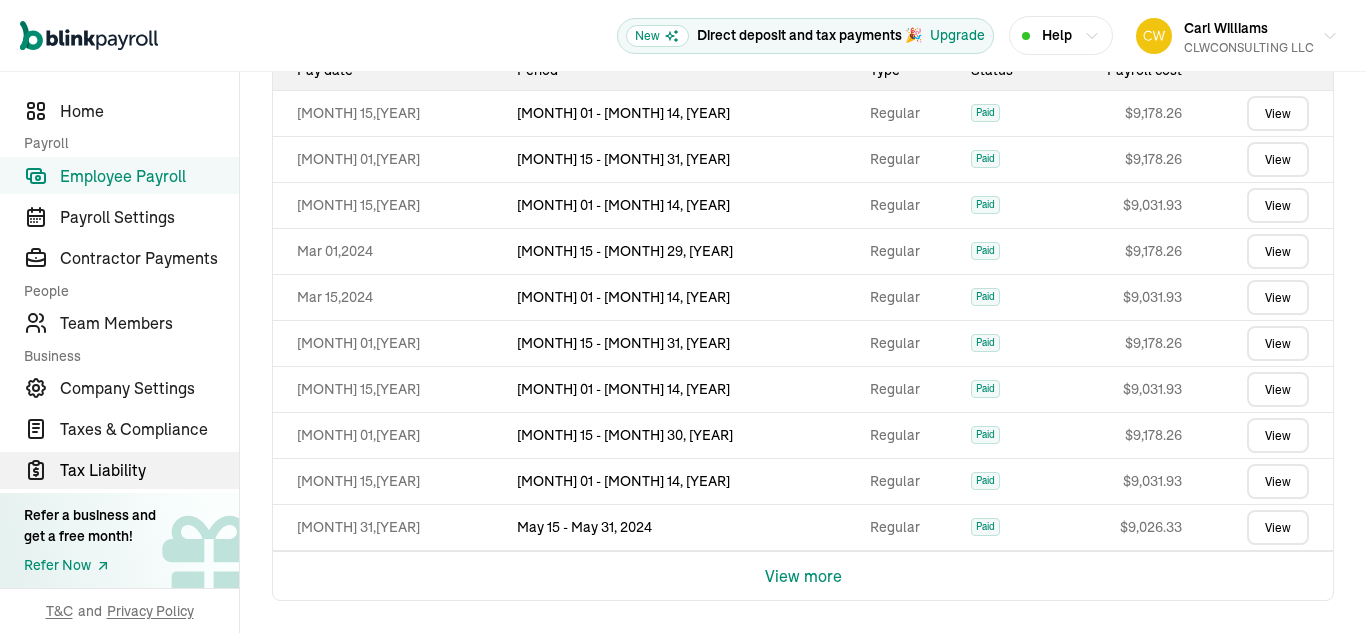 click on "Tax Liability" at bounding box center [149, 470] 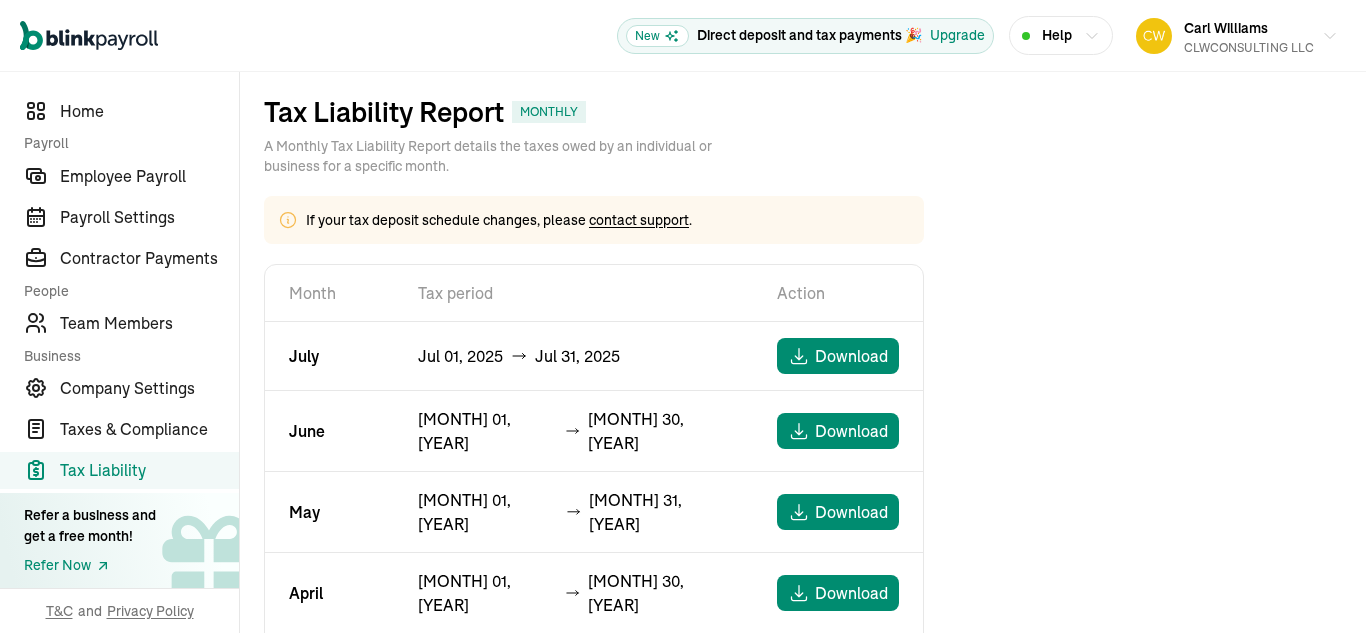 scroll, scrollTop: 0, scrollLeft: 0, axis: both 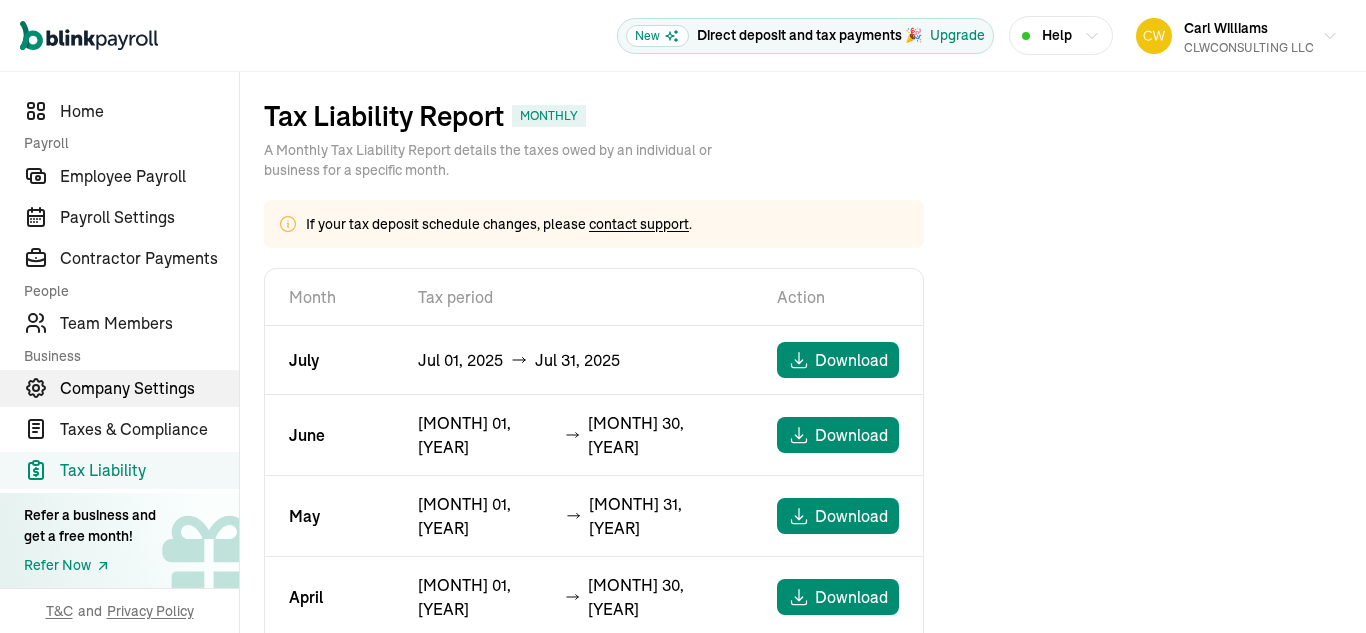 click on "Company Settings" at bounding box center [149, 388] 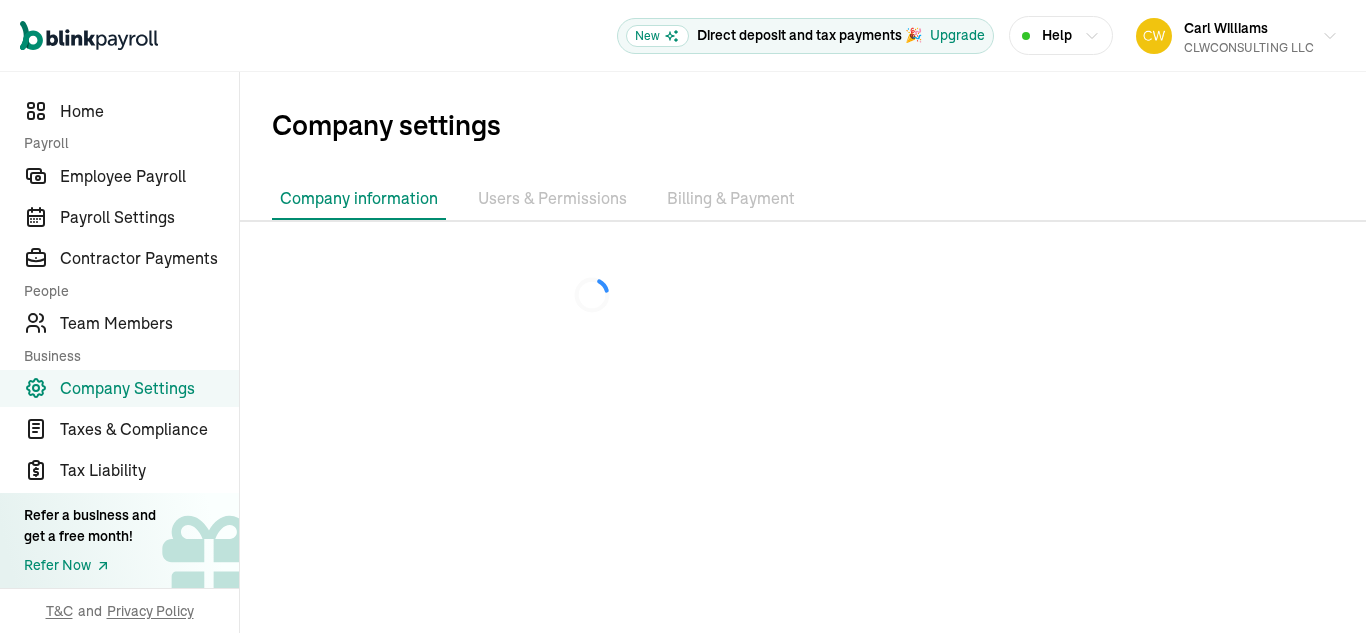 click on "Company Settings" at bounding box center [149, 388] 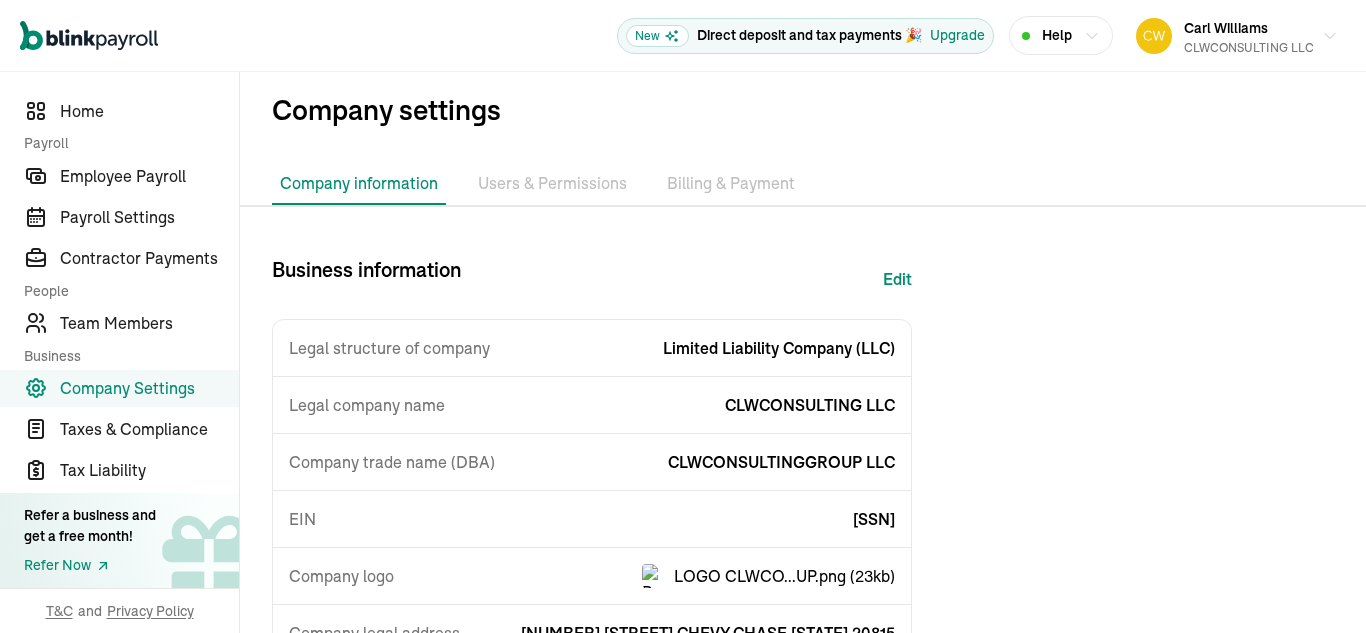 scroll, scrollTop: 0, scrollLeft: 0, axis: both 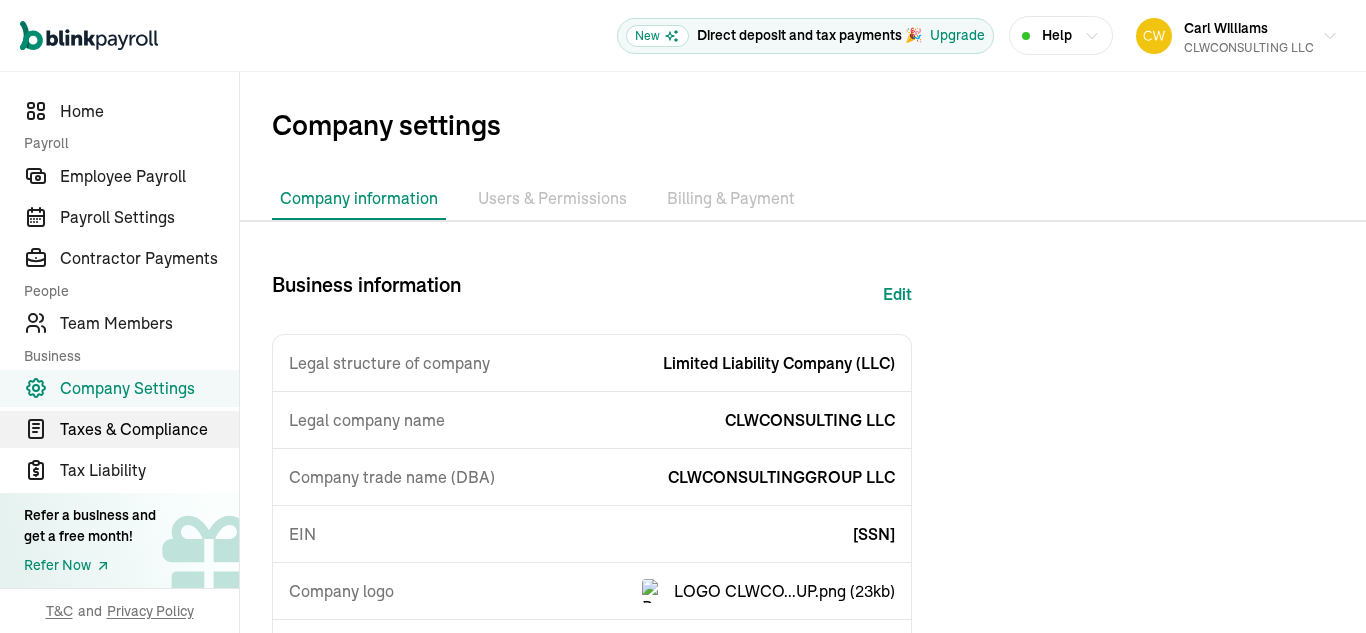 click on "Taxes & Compliance" at bounding box center (149, 429) 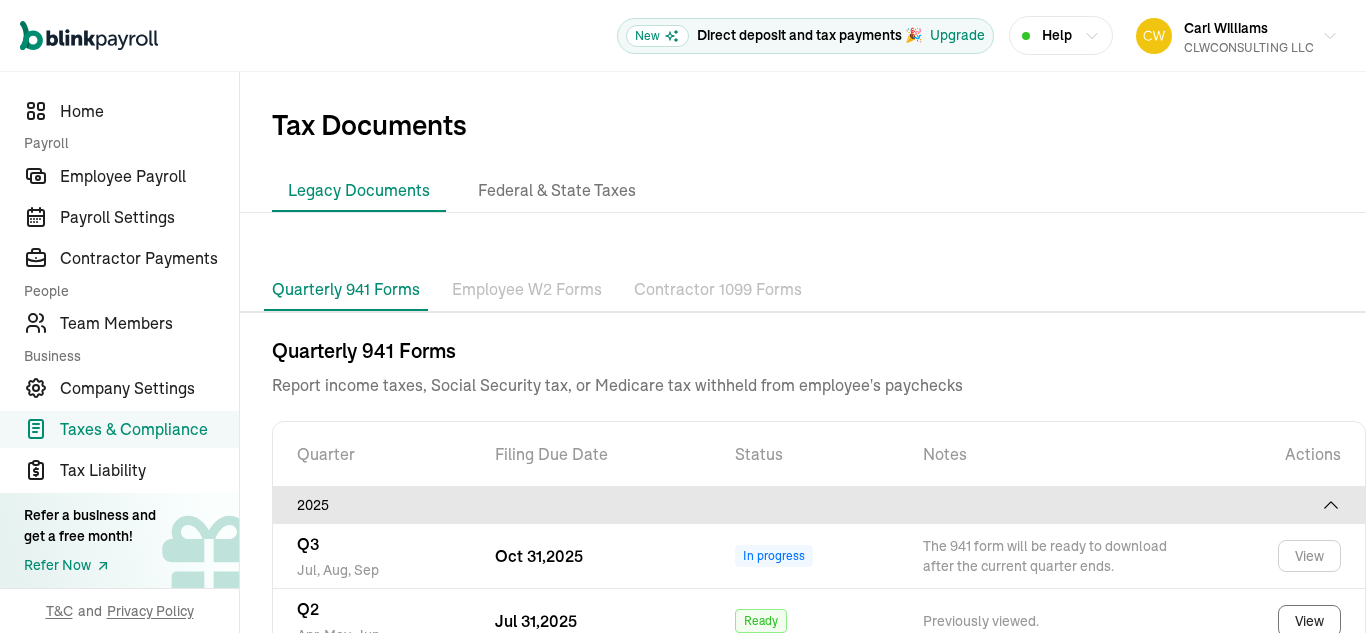click on "Employee W2 Forms" at bounding box center (527, 290) 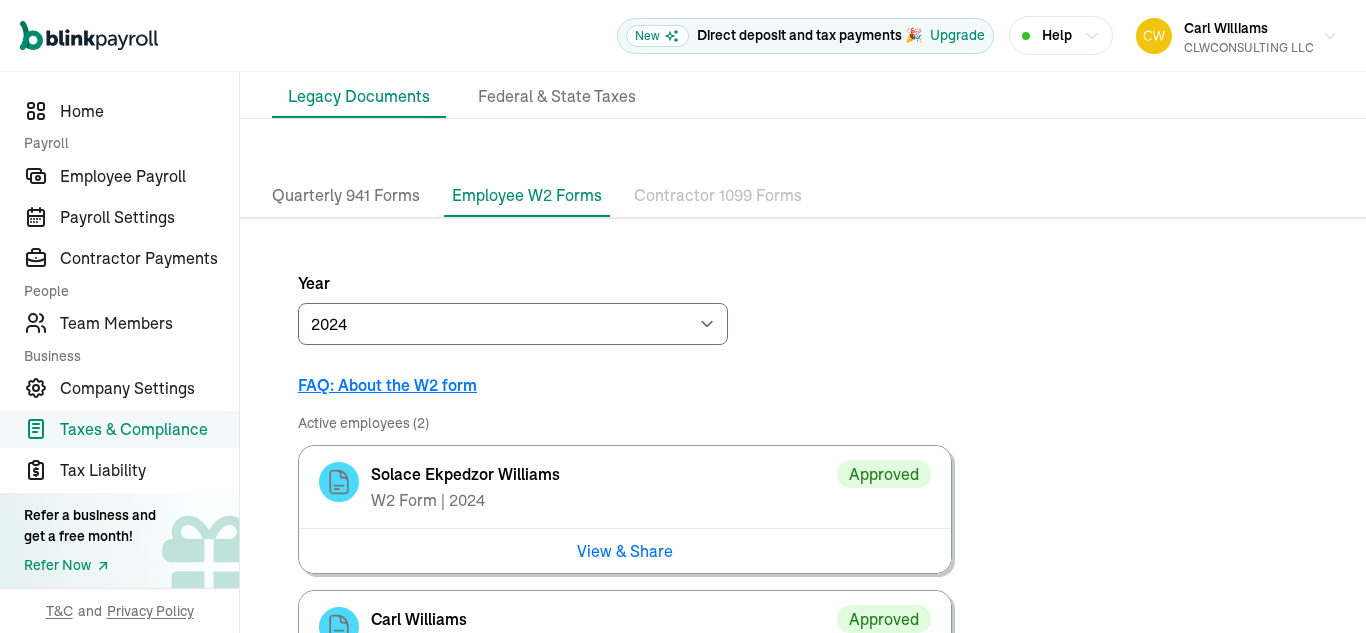 scroll, scrollTop: 0, scrollLeft: 0, axis: both 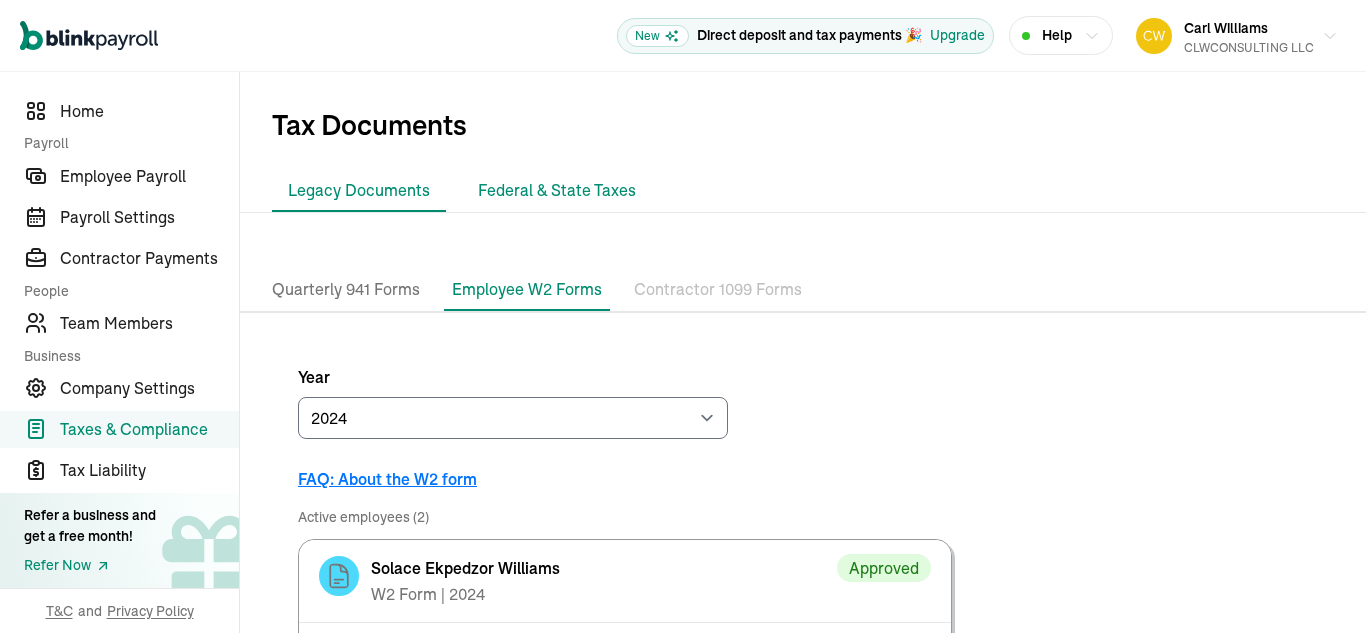 click on "Federal & State Taxes" at bounding box center [557, 191] 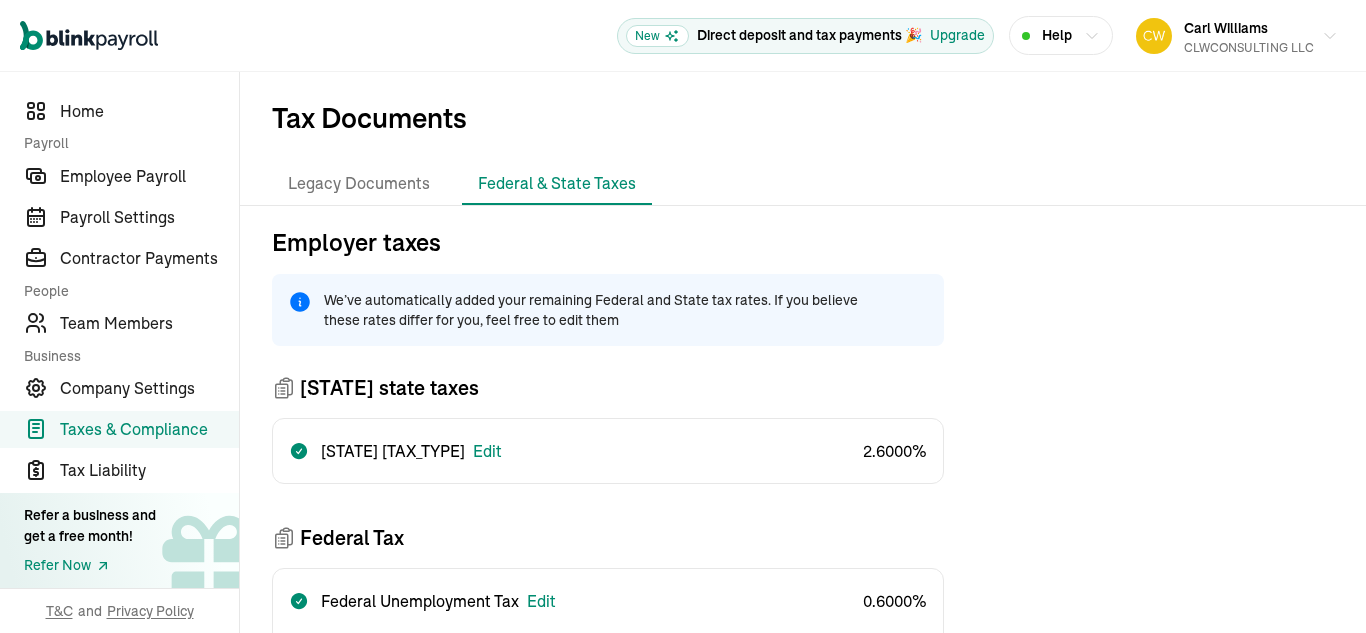 scroll, scrollTop: 0, scrollLeft: 0, axis: both 